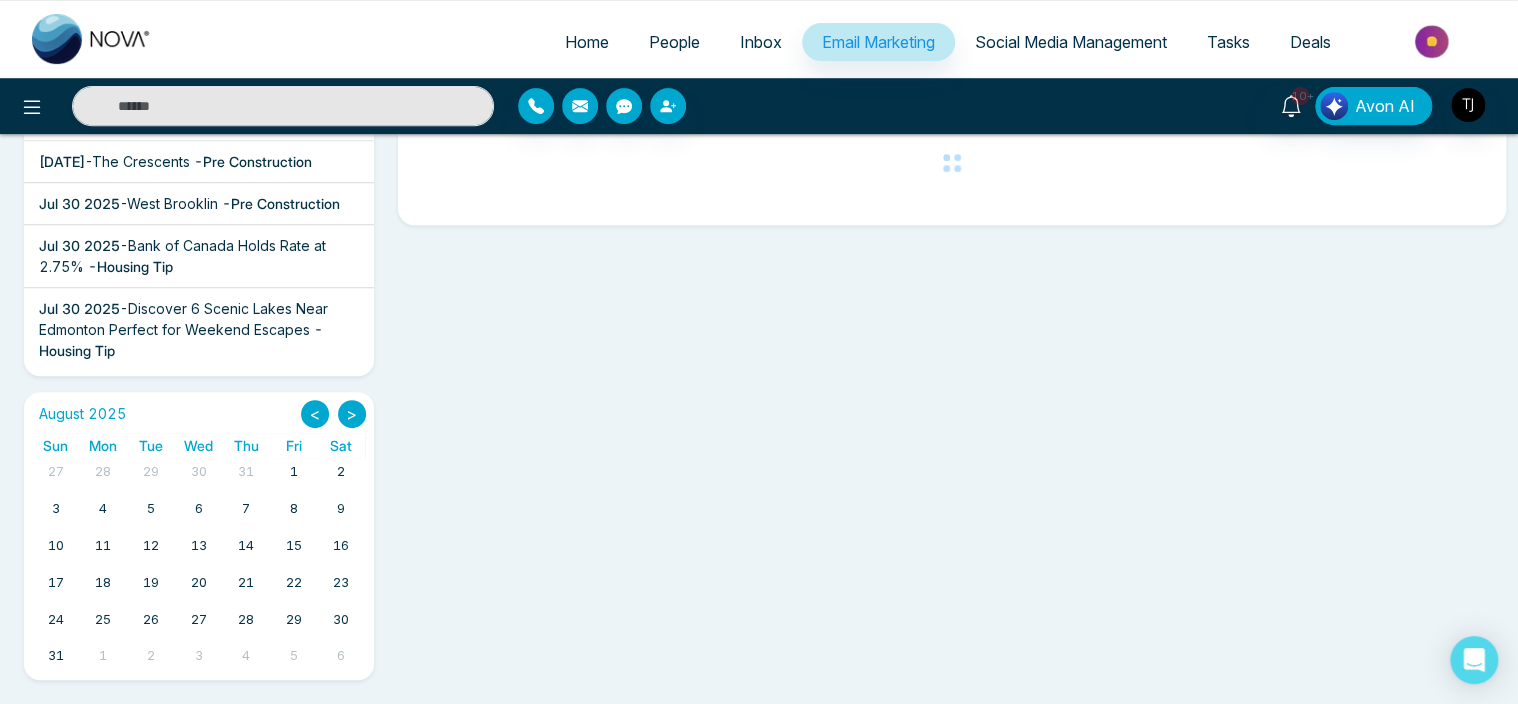 scroll, scrollTop: 0, scrollLeft: 0, axis: both 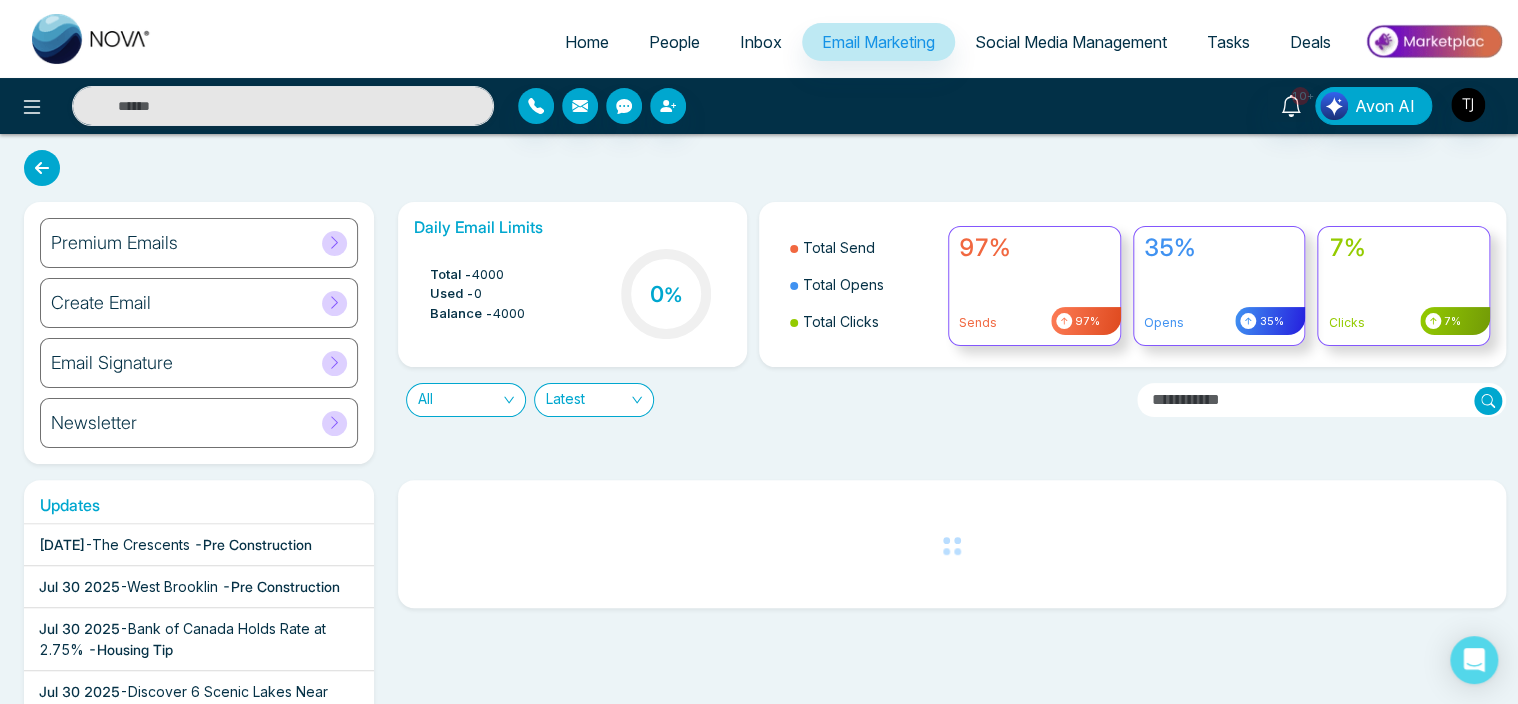 click on "Premium Emails" at bounding box center [199, 243] 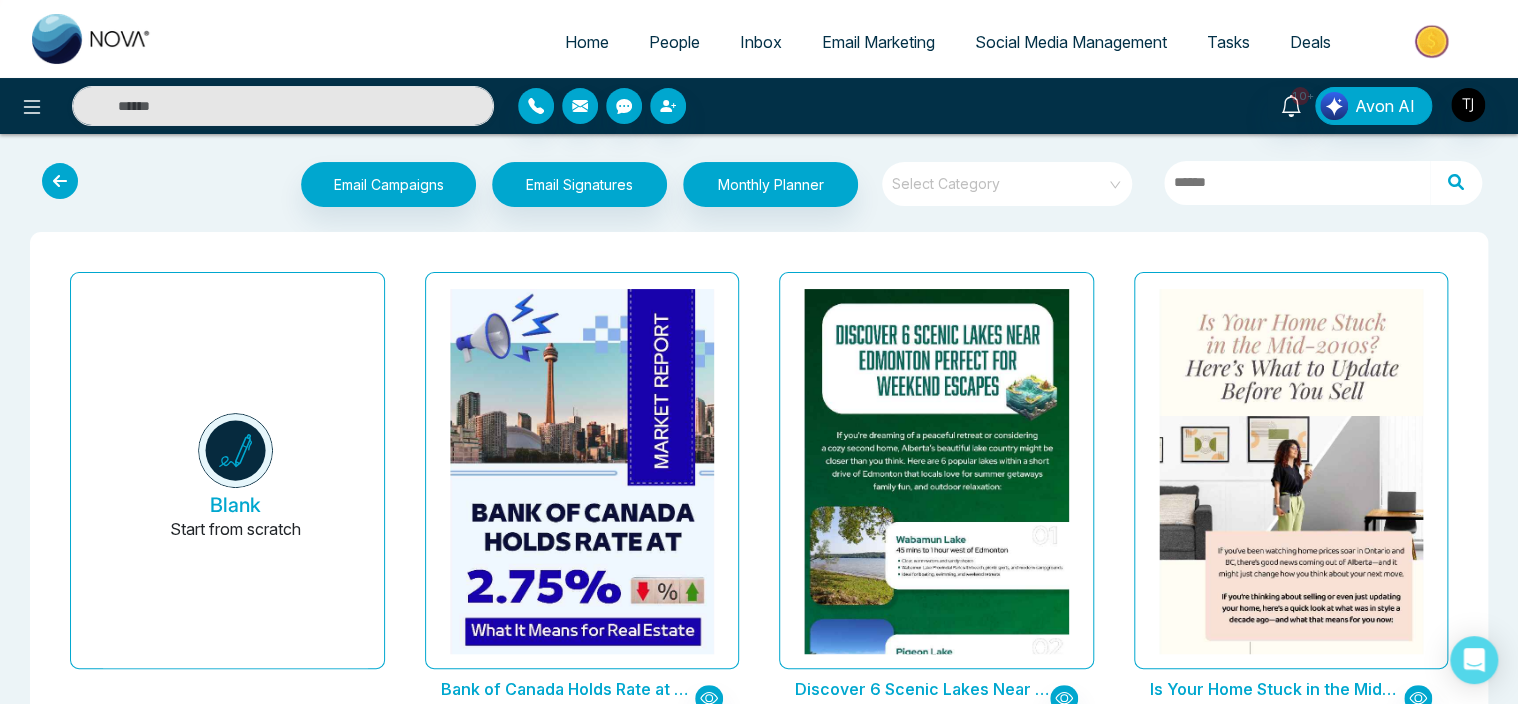 click at bounding box center (60, 181) 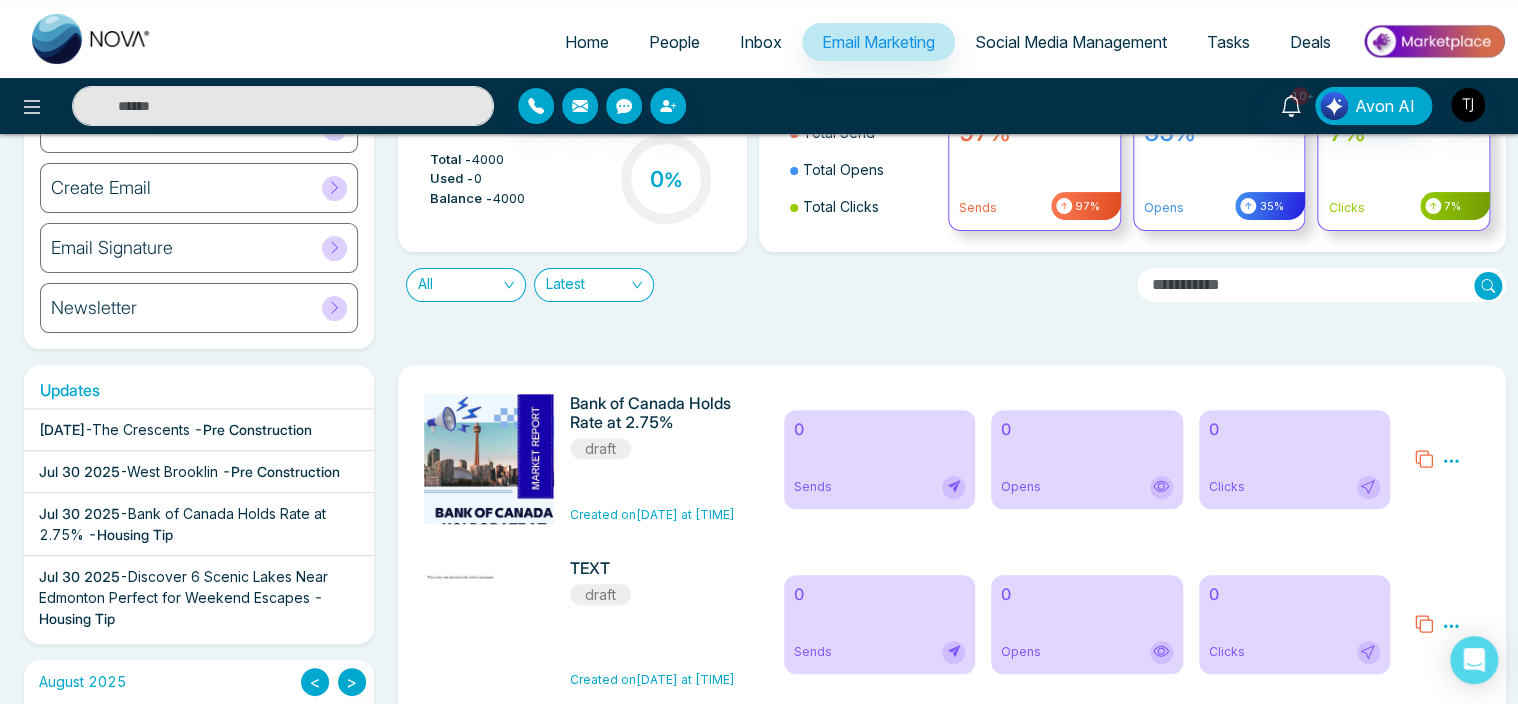 scroll, scrollTop: 114, scrollLeft: 0, axis: vertical 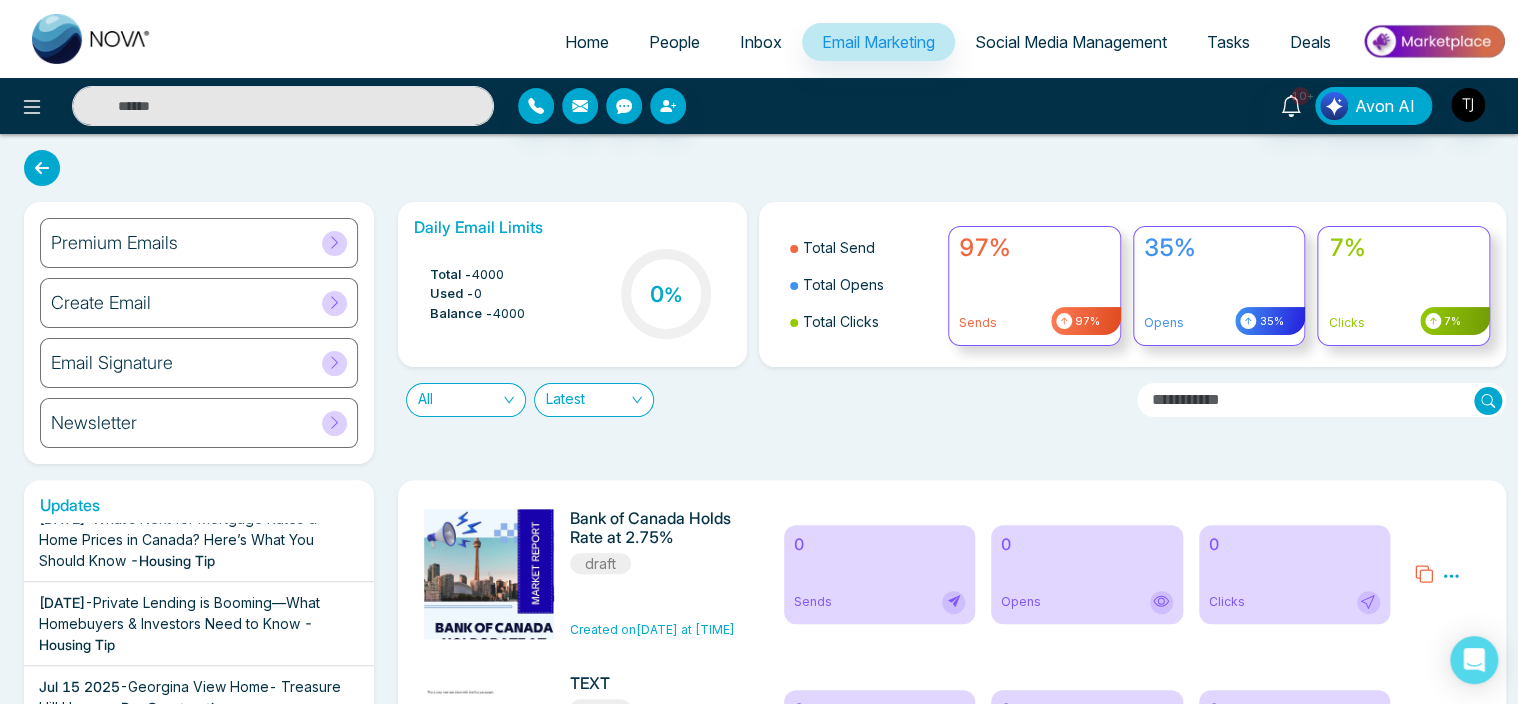 click 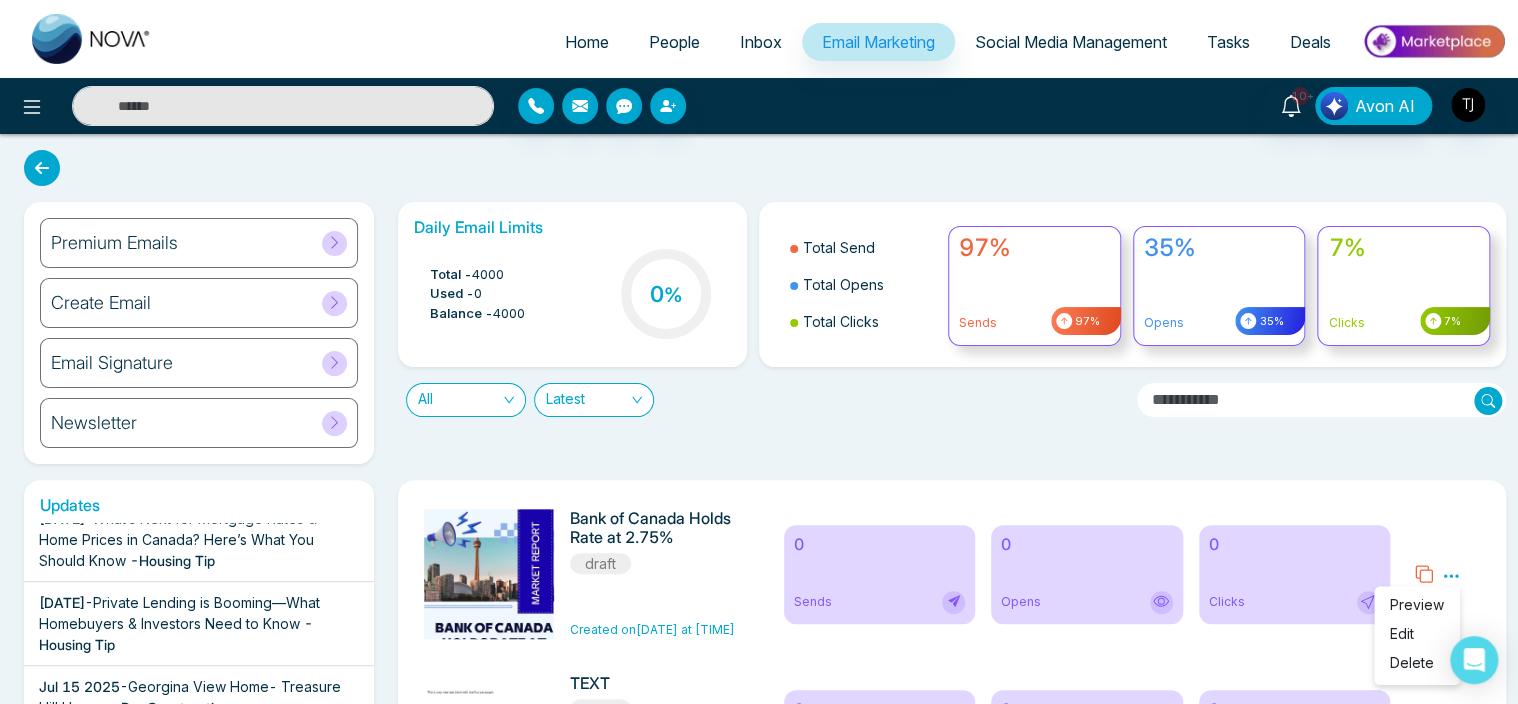 click on "Updates [DATE]   -  The Crescents    -  Pre Construction [DATE]   -  [CITY]    -  Pre Construction [DATE]   -  Bank of Canada Holds Rate at 2.75%    -  Housing Tip [DATE]   -  Discover 6 Scenic Lakes Near [CITY] Perfect for Weekend Escapes    -  Housing Tip [DATE]   -  Is Your Home Stuck in the Mid-2010s? Here’s What to Update Before You Sell    -  Housing Tip [DATE]   -  GTA Newsletter: [DATE]    -  Housing Tip [DATE]   -  What’s Next for Mortgage Rates & Home Prices in Canada? Here’s What You Should Know    -  Housing Tip [DATE]   -  Private Lending is Booming—What Homebuyers & Investors Need to Know    -  Housing Tip [DATE]   -  [CITY] View Home- Treasure Hill Homes    -  Pre Construction [DATE]   -  [CITY] View Home- Treasure Hill Homes    -  Pre Construction [DATE]   -  Joshua Creek Montage-Hallet Homes    -  Pre Construction [DATE]   -  Why Alberta is Leading Canada’s Housing Comeback    -  Housing Tip   -" at bounding box center [759, 8733] 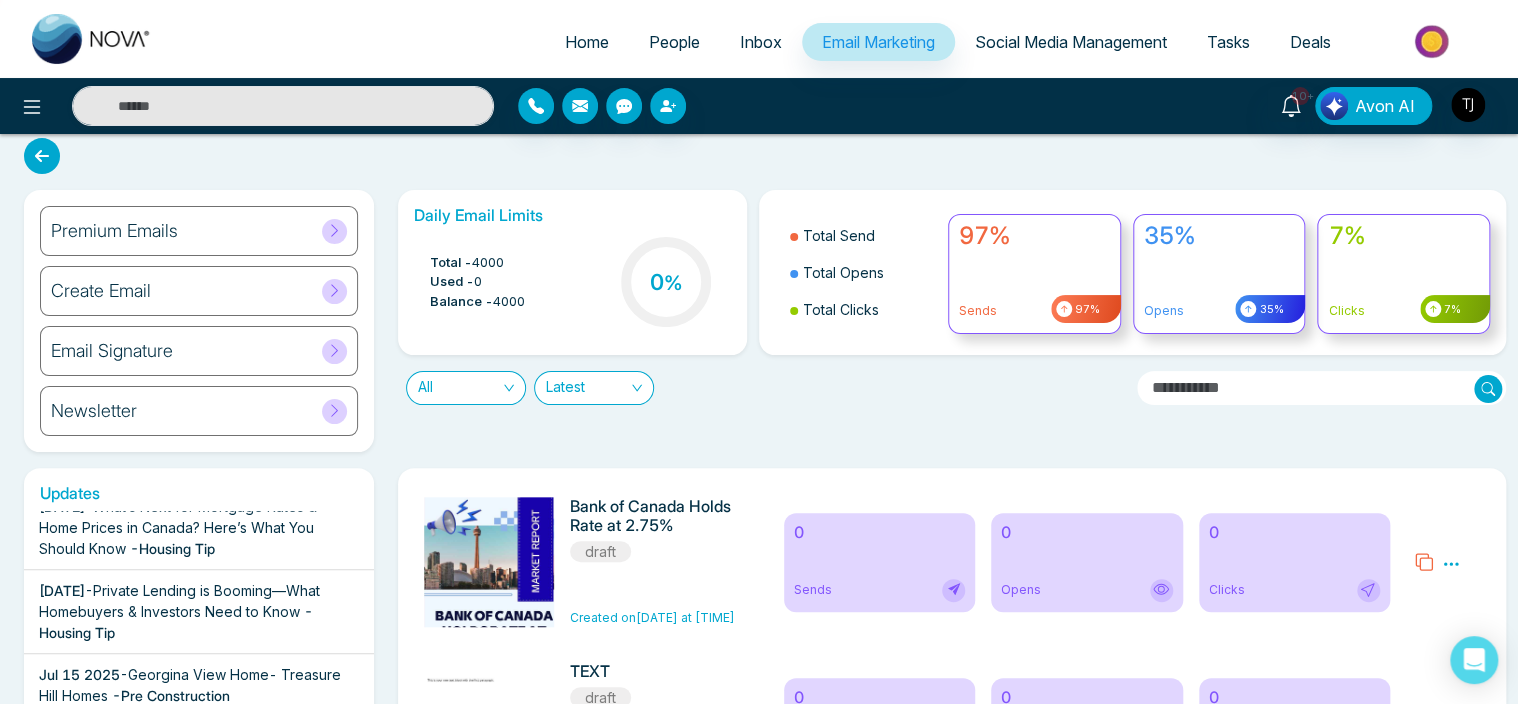 scroll, scrollTop: 0, scrollLeft: 0, axis: both 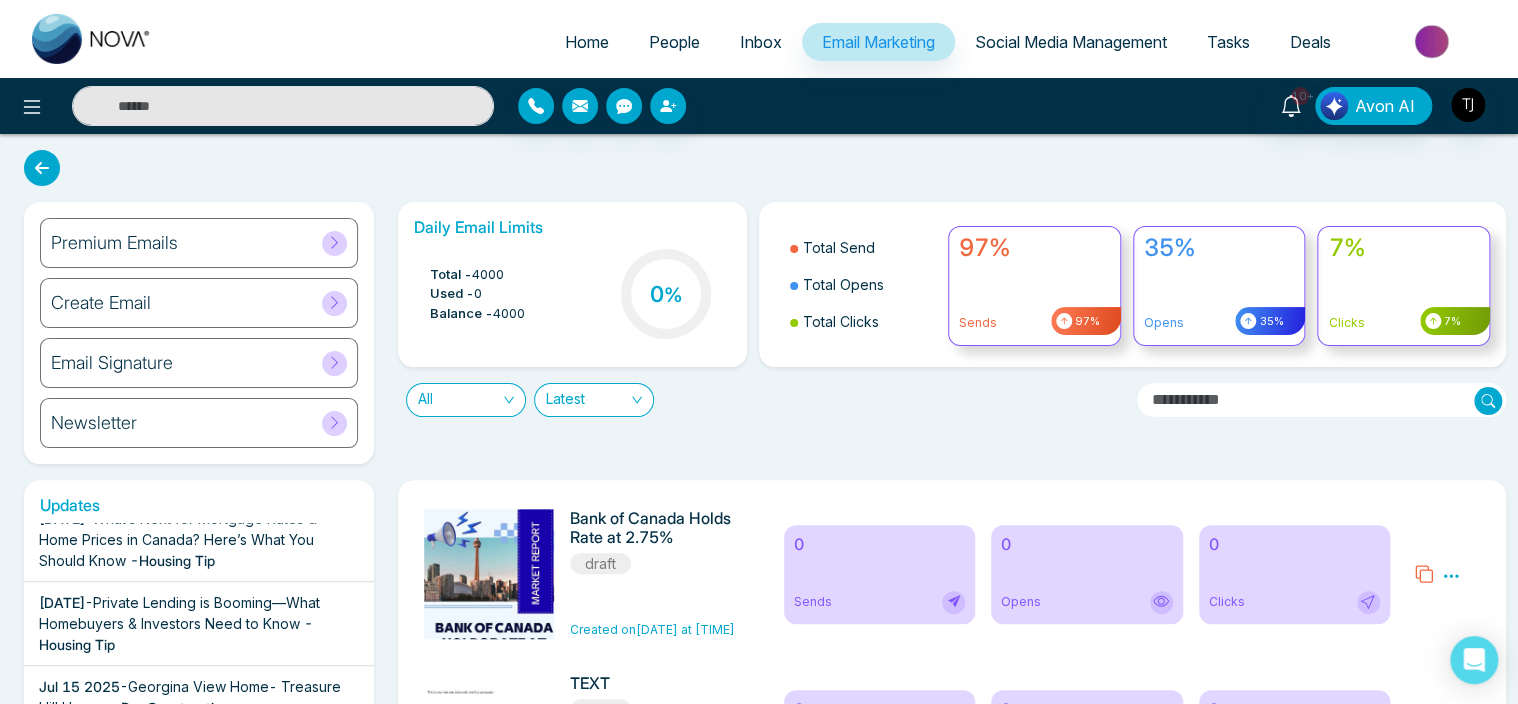 click on "Bank of Canada Holds Rate at 2.75% draft Created on  [DATE] at [TIME]" at bounding box center [592, 574] 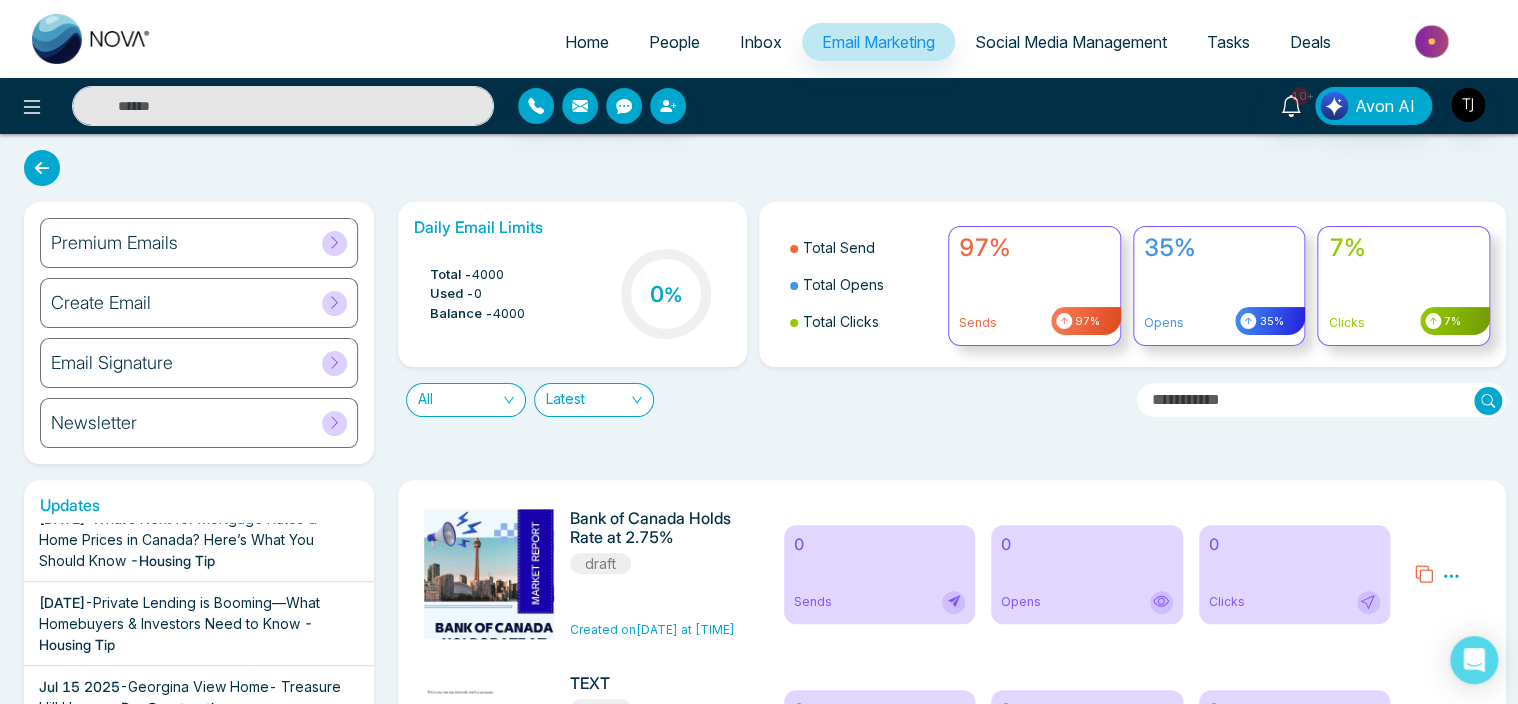 click on "Premium Emails" at bounding box center [199, 243] 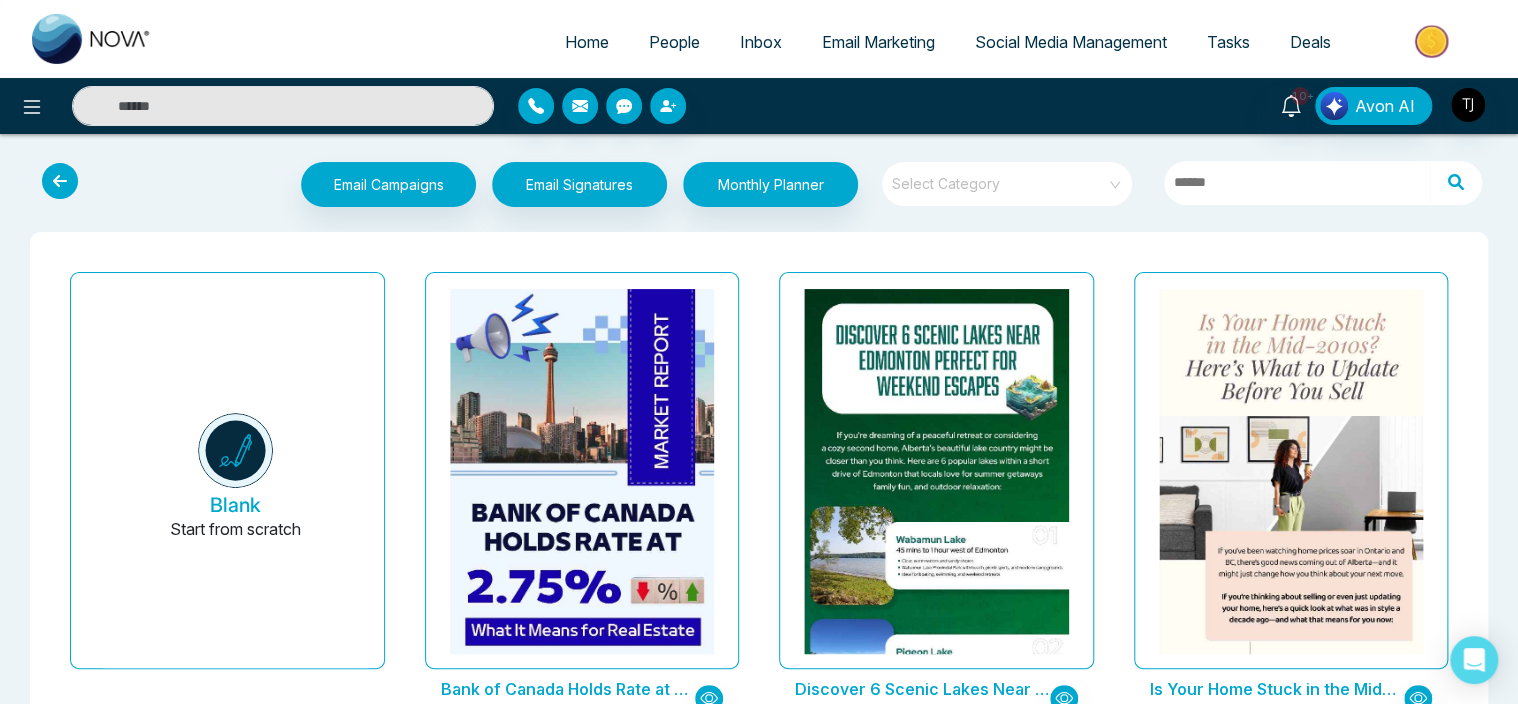 click at bounding box center (60, 181) 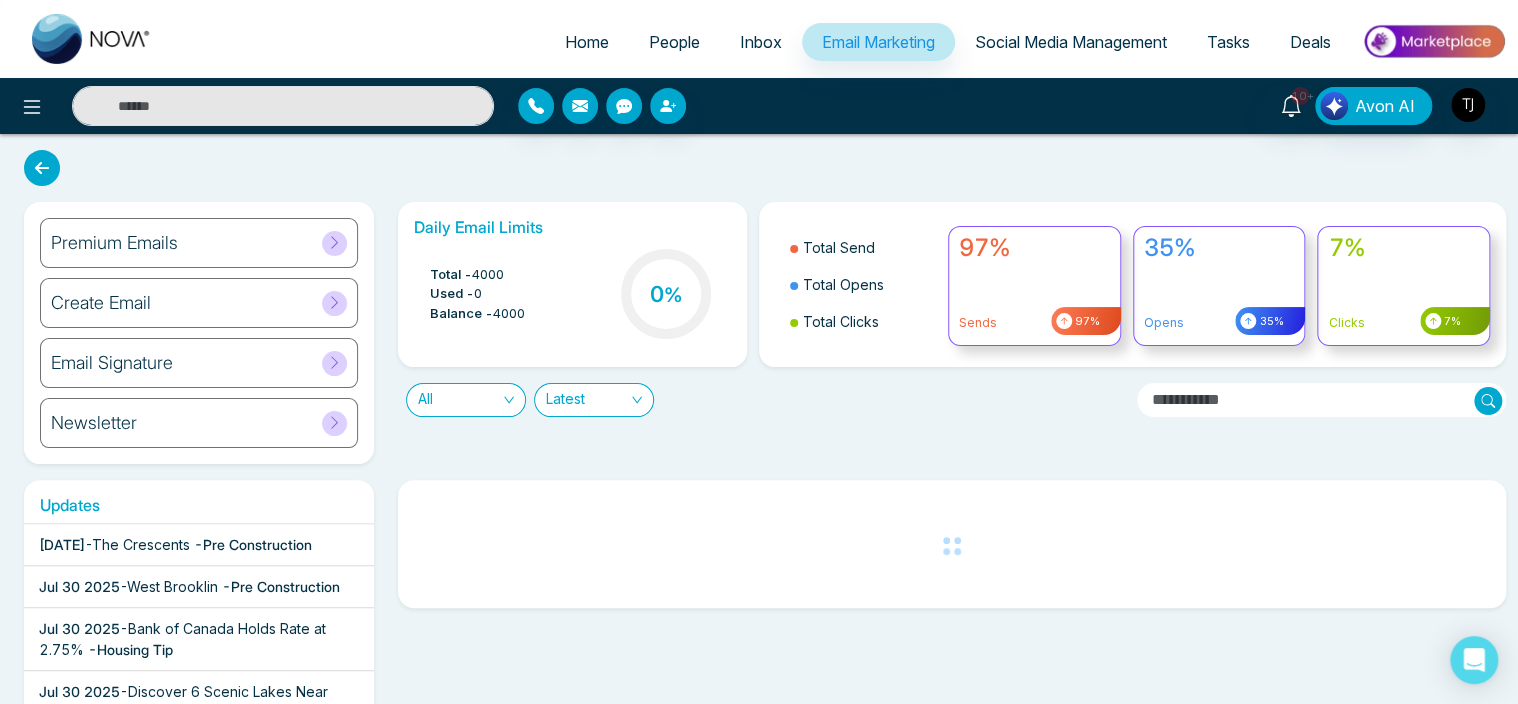 click on "Create Email" at bounding box center [199, 303] 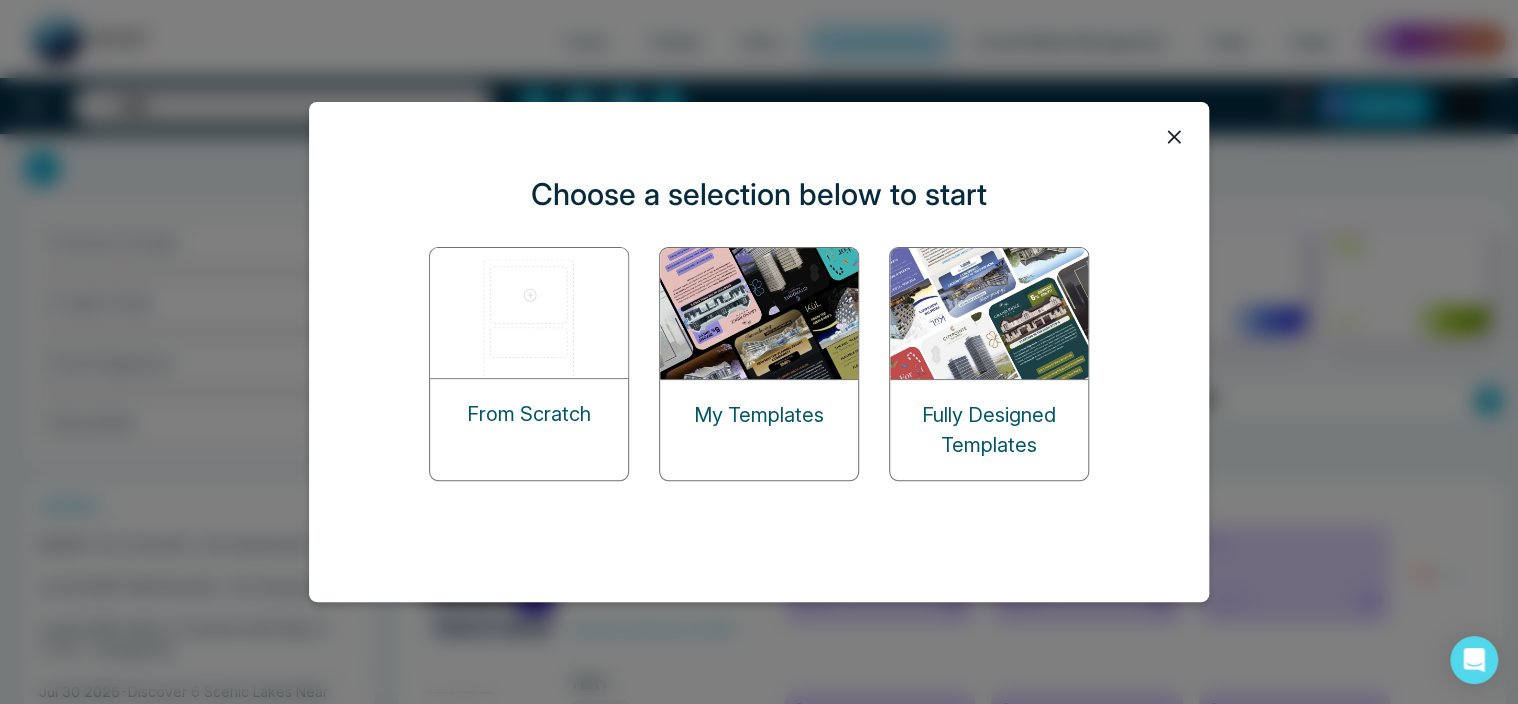 click 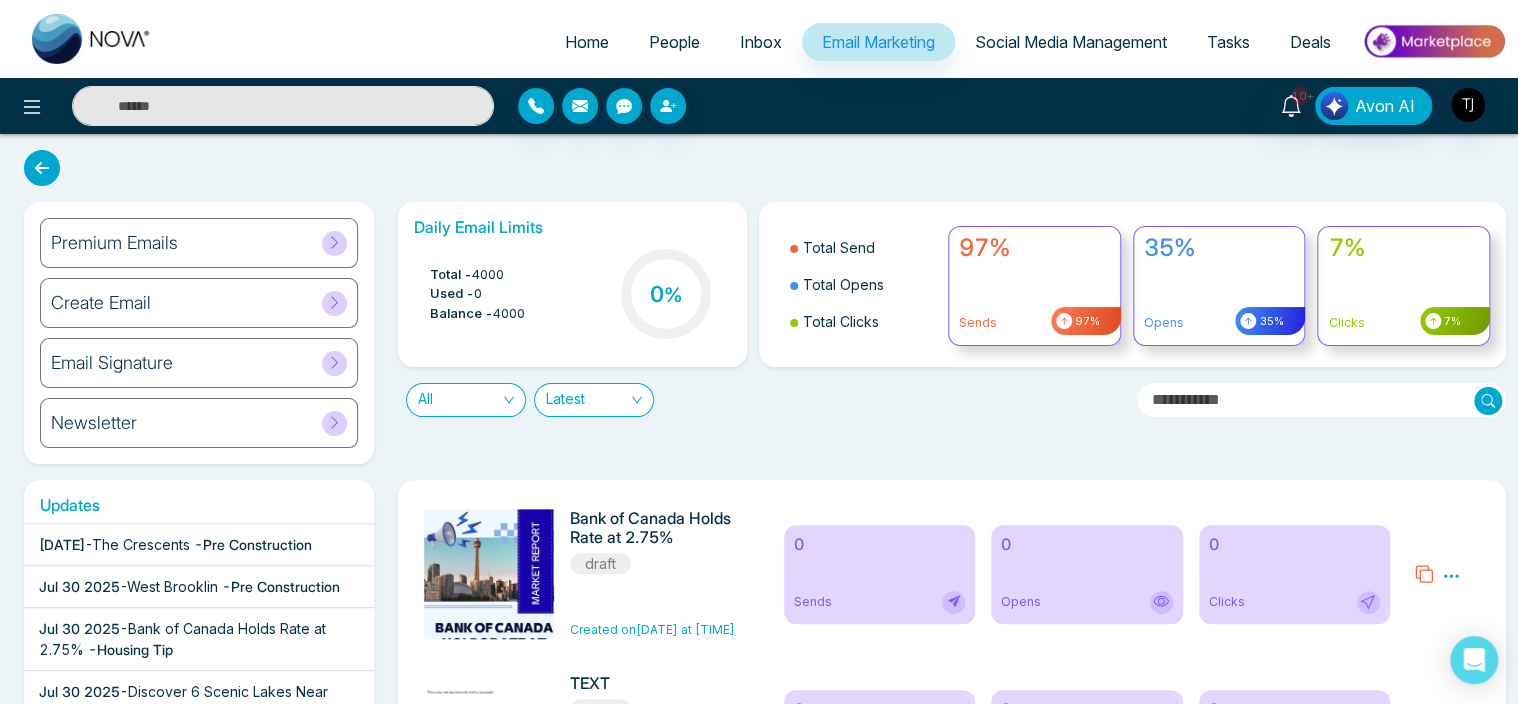 click on "Premium Emails" at bounding box center (199, 243) 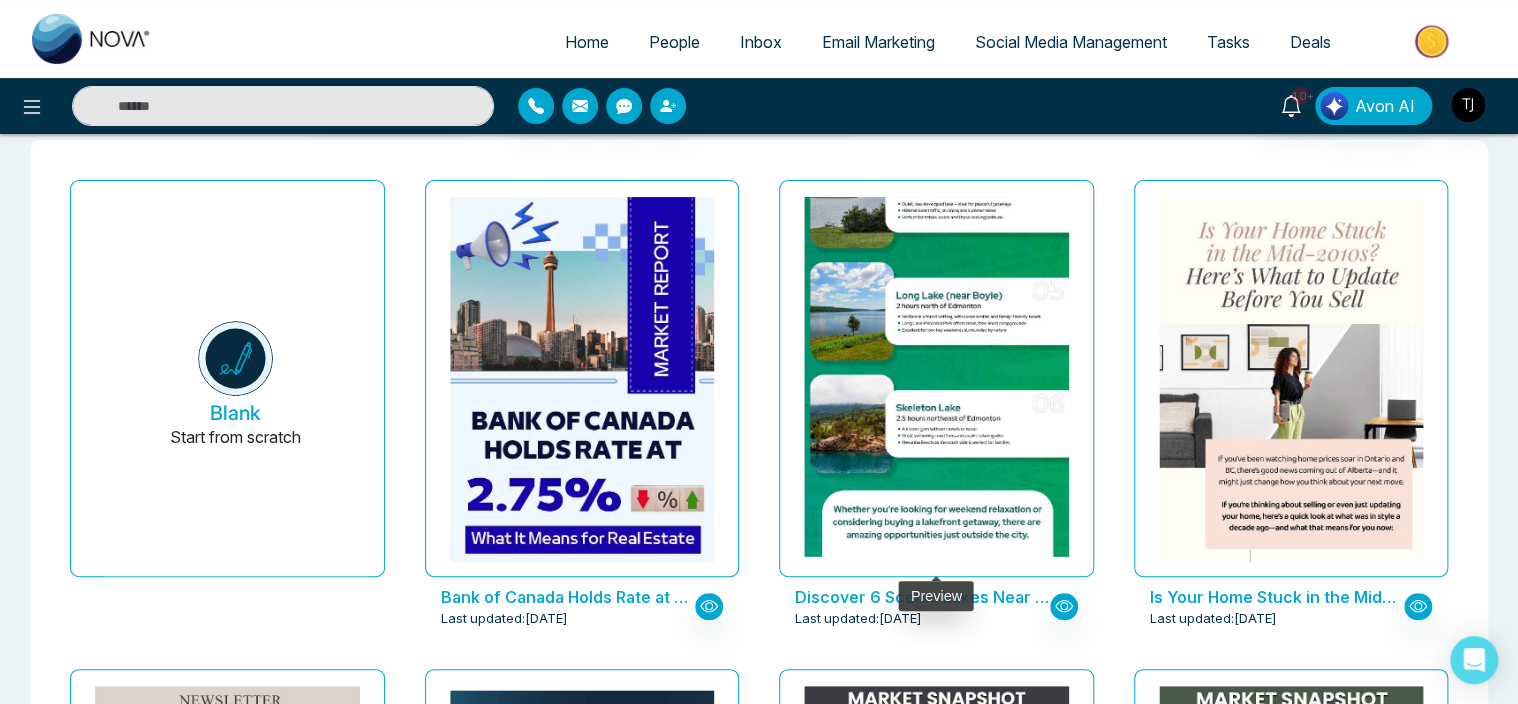 scroll, scrollTop: 0, scrollLeft: 0, axis: both 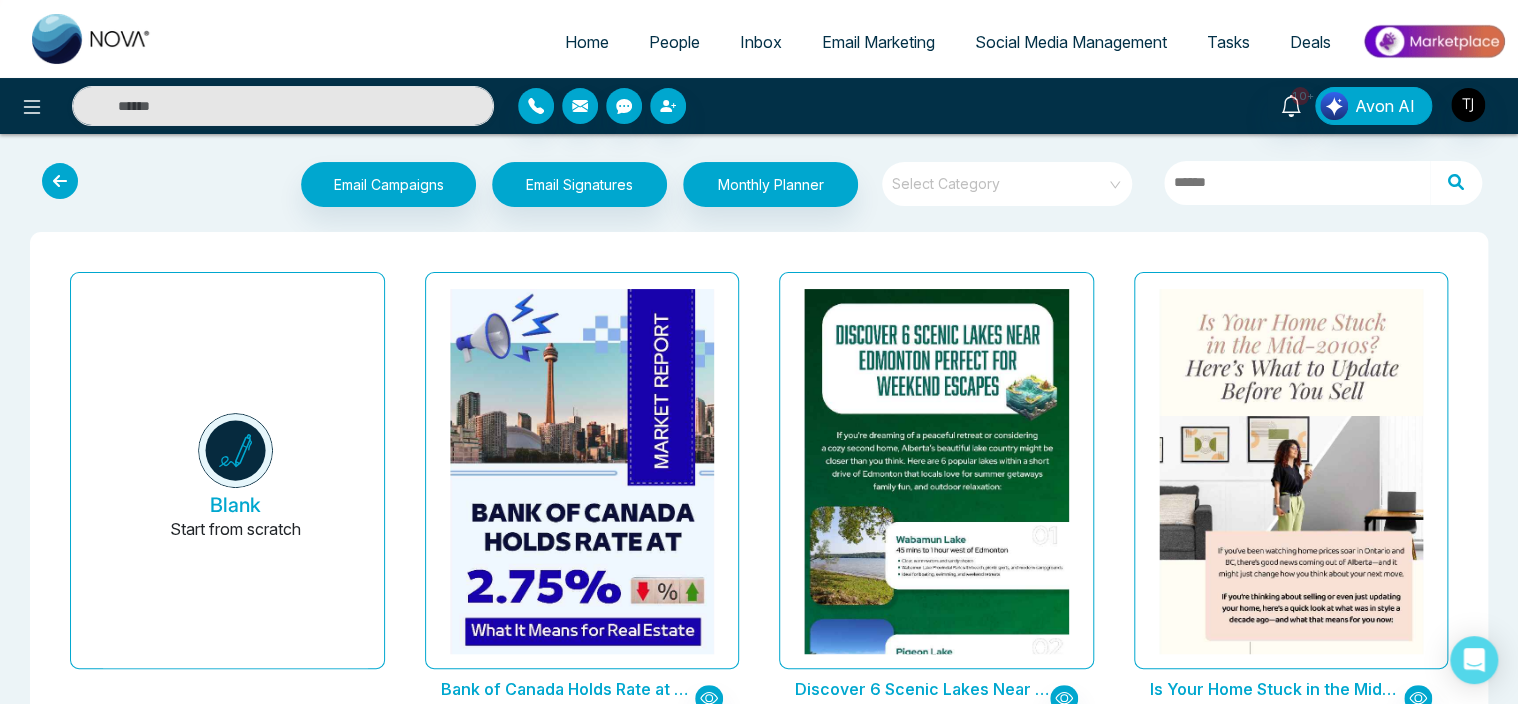 click at bounding box center [60, 181] 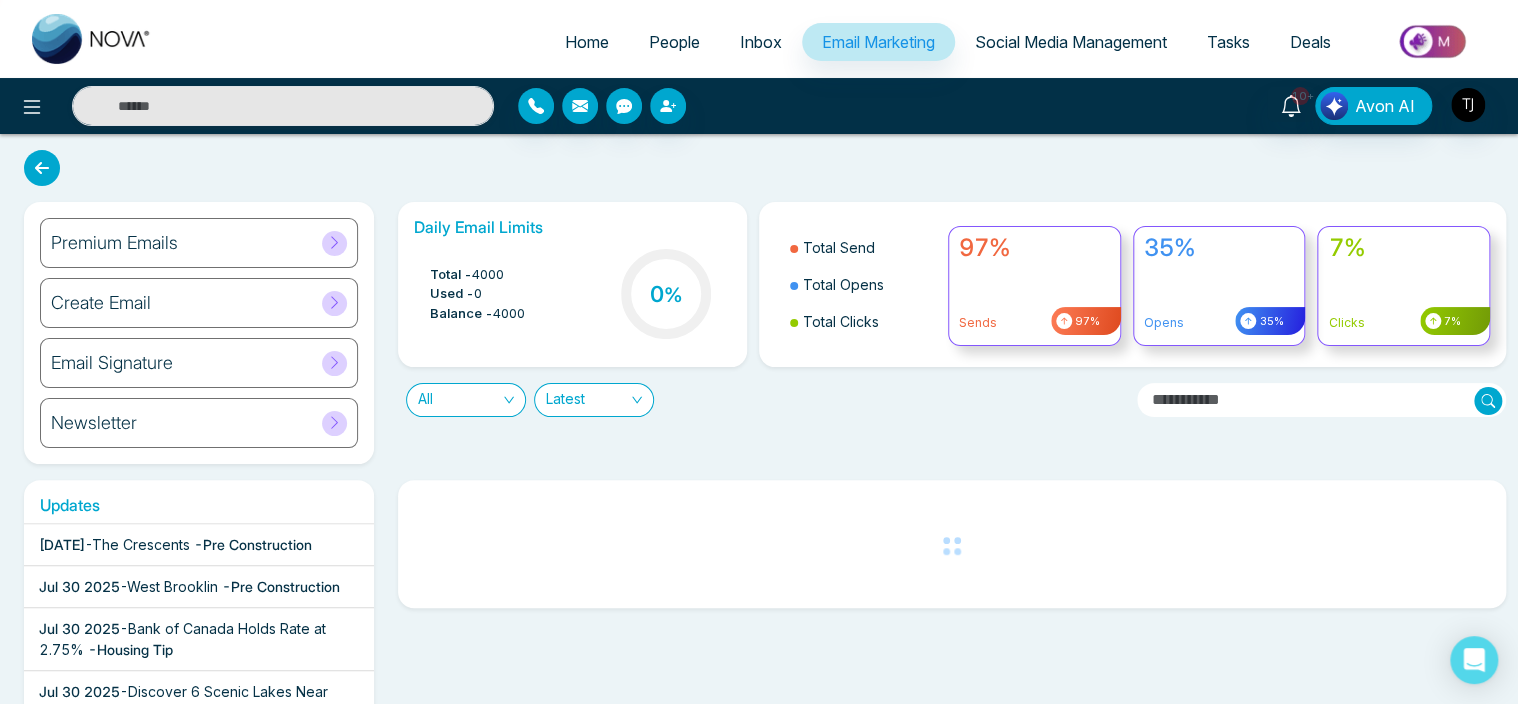 click on "Email Signature" at bounding box center [199, 363] 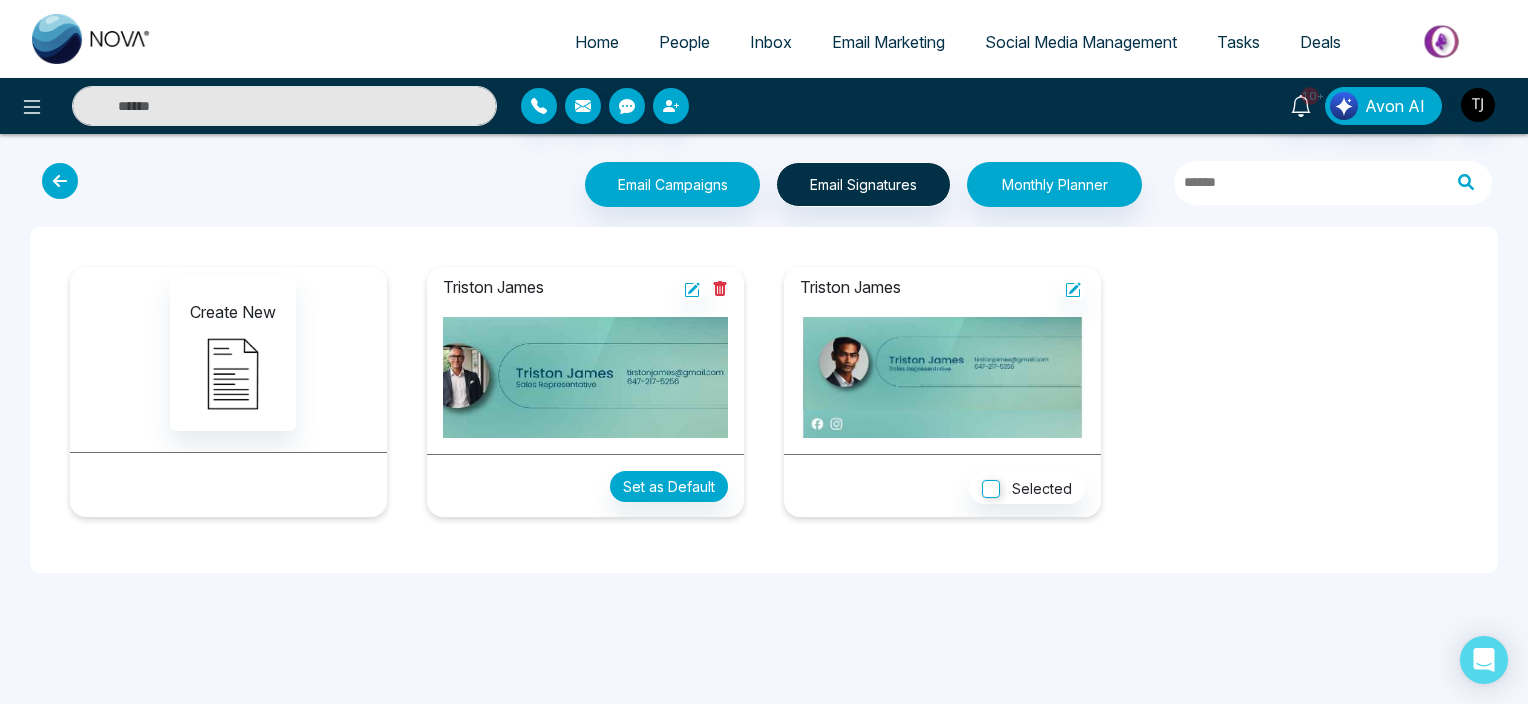 click at bounding box center (60, 181) 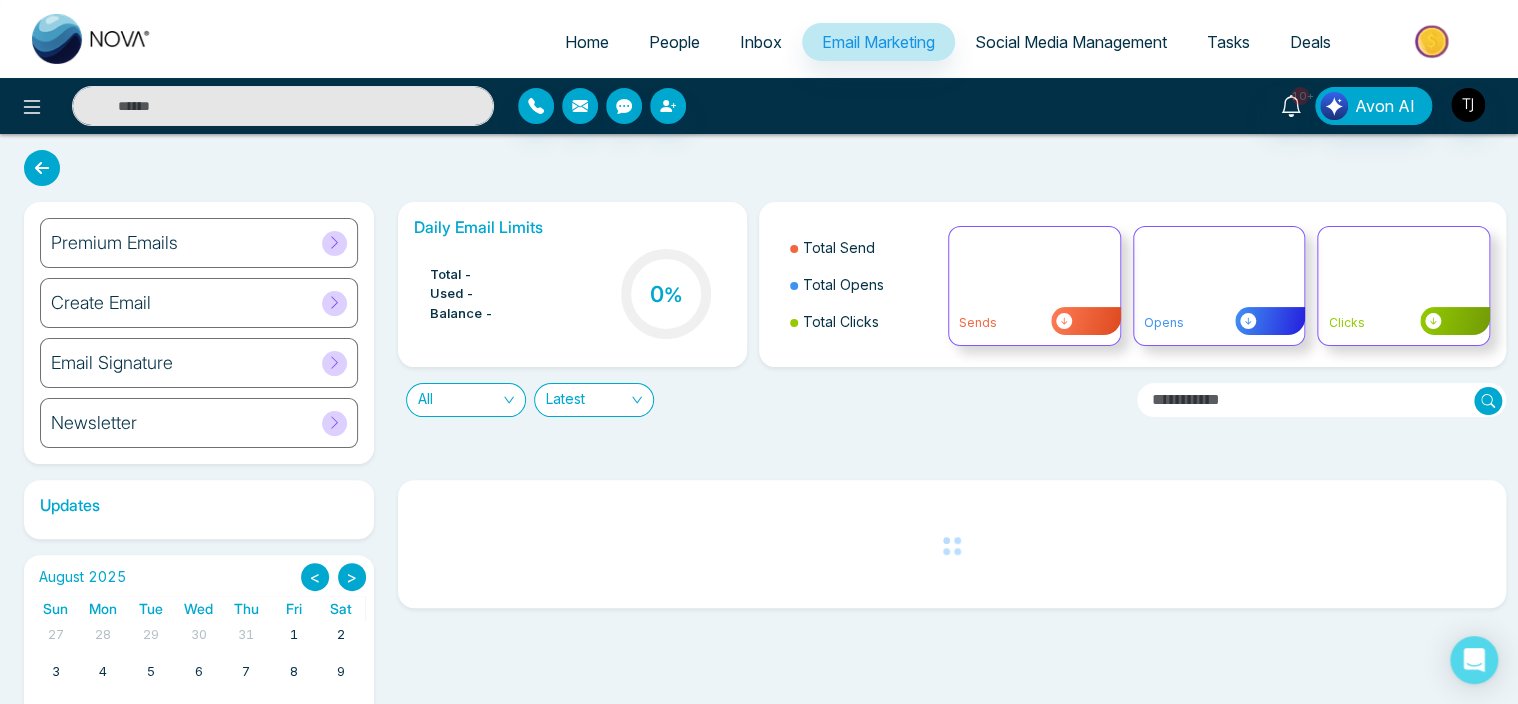 click on "Create Email" at bounding box center [199, 303] 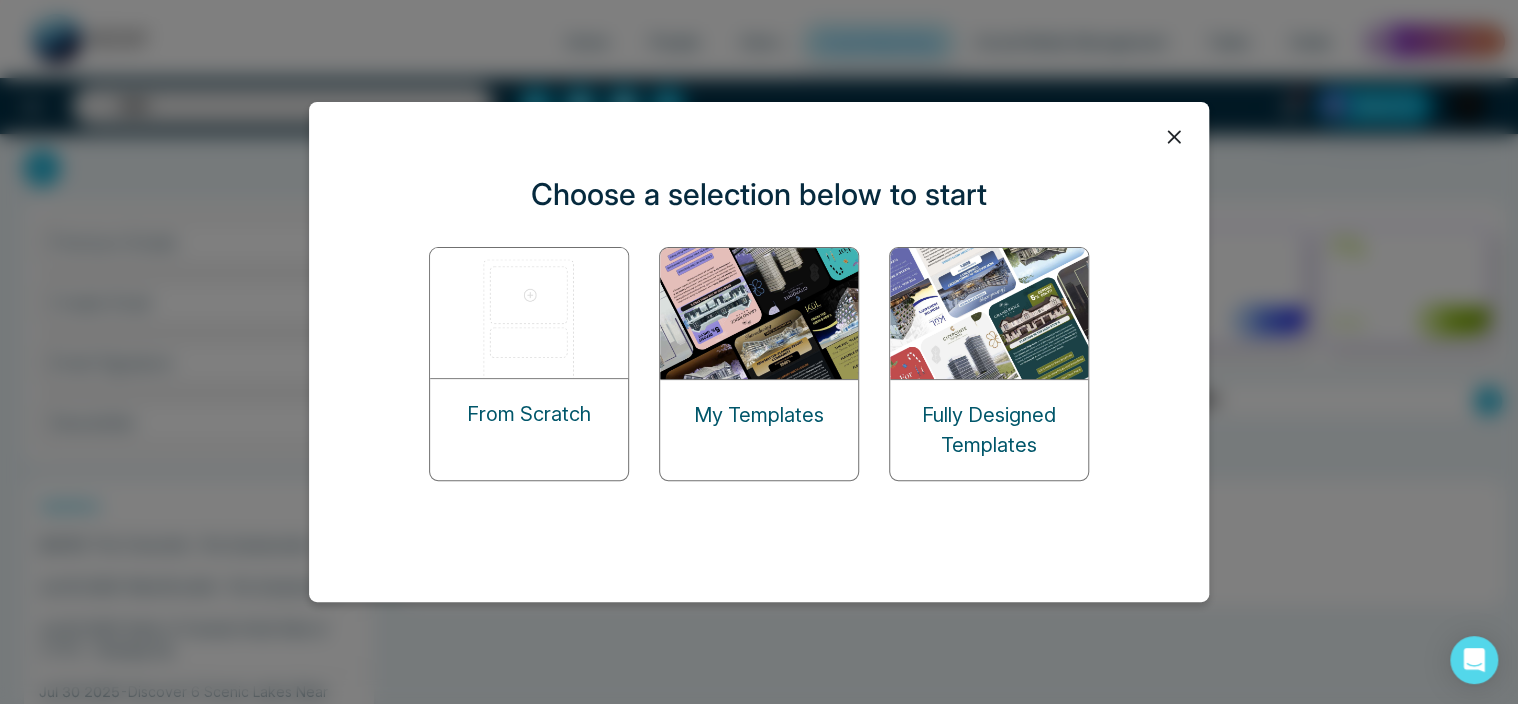 click on "My Templates" at bounding box center [759, 415] 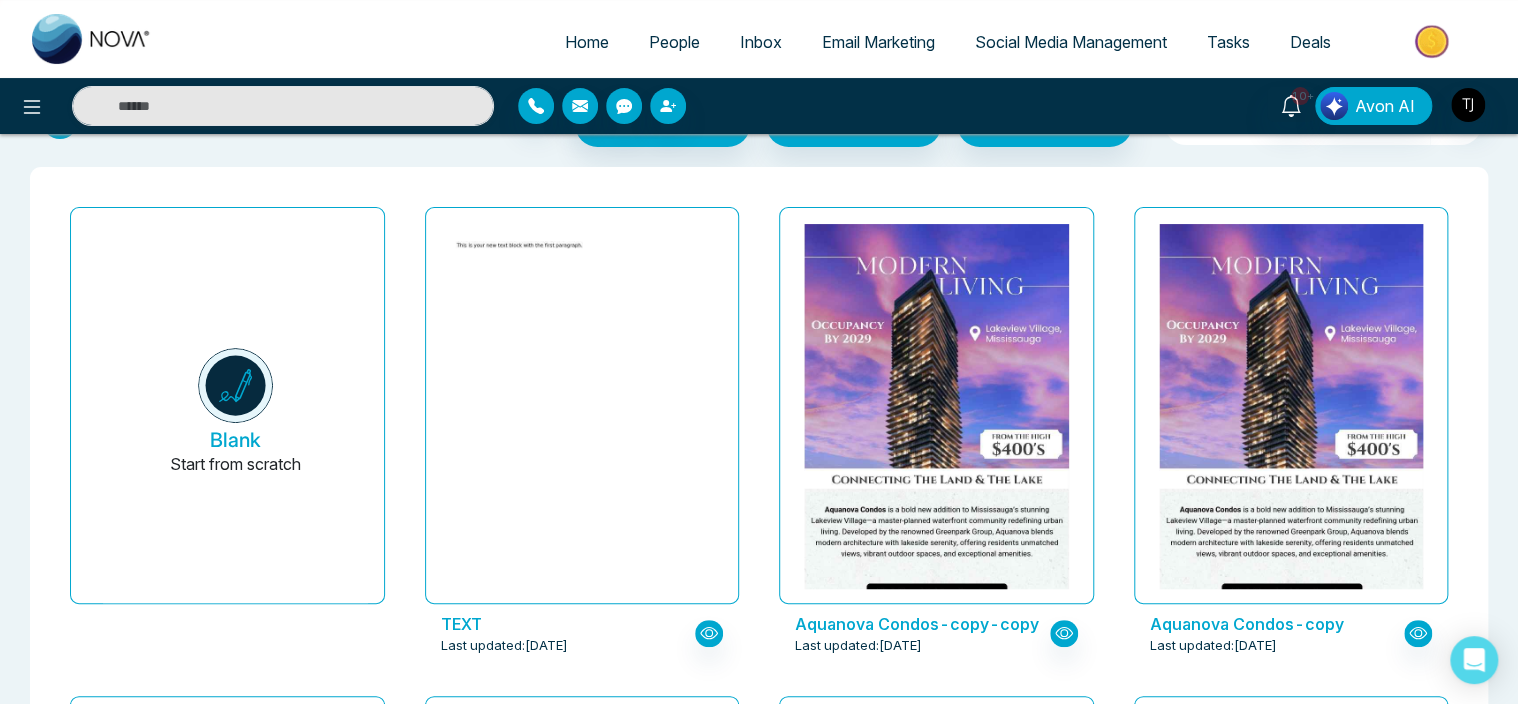 scroll, scrollTop: 60, scrollLeft: 0, axis: vertical 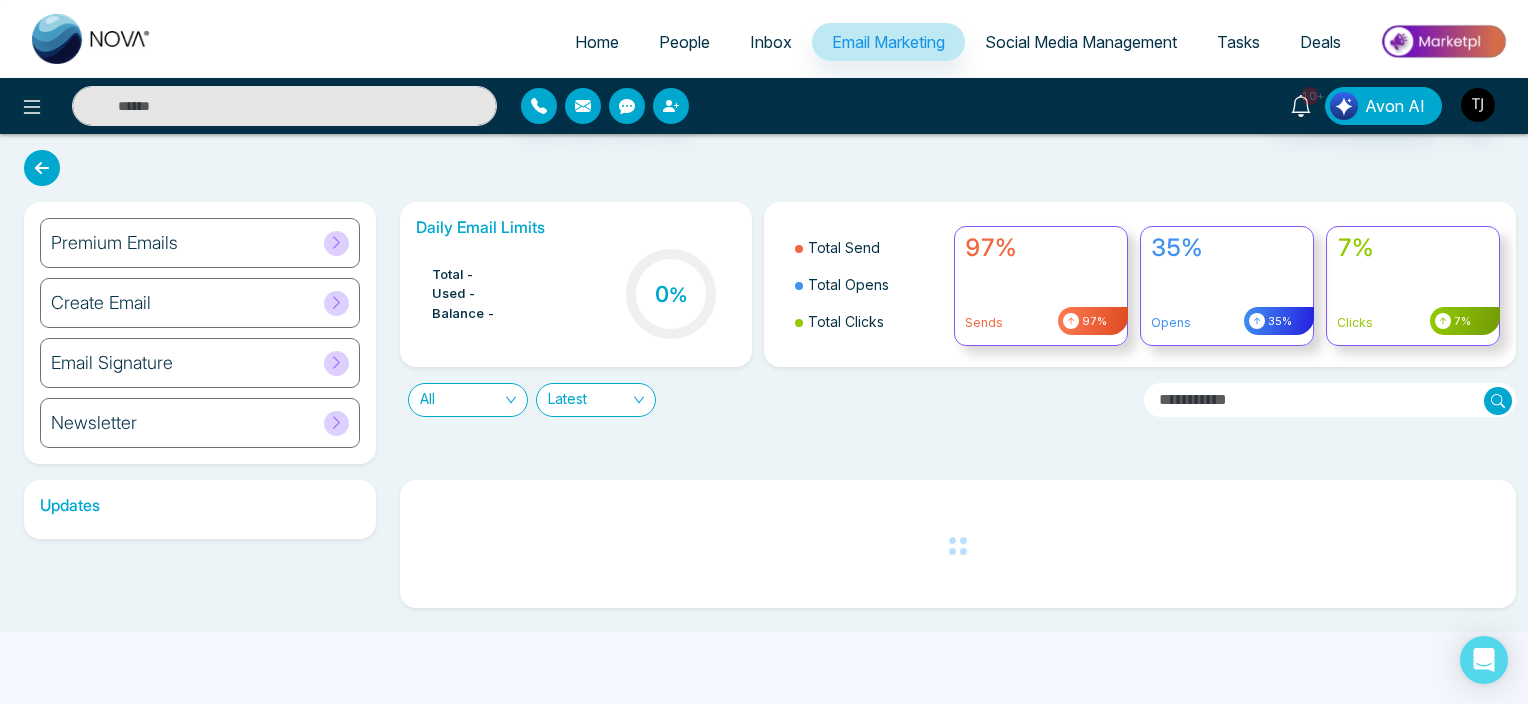 click on "Create Email" at bounding box center (200, 303) 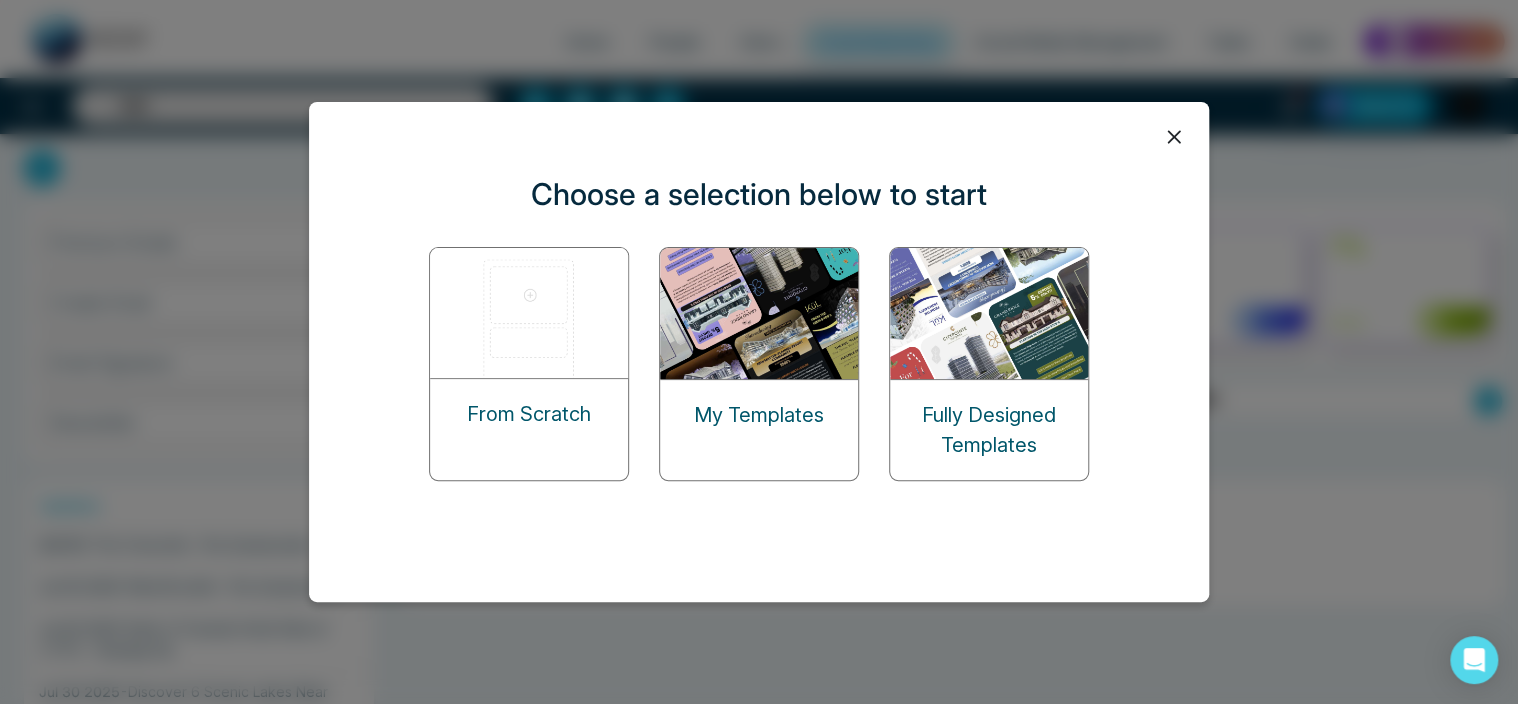 click 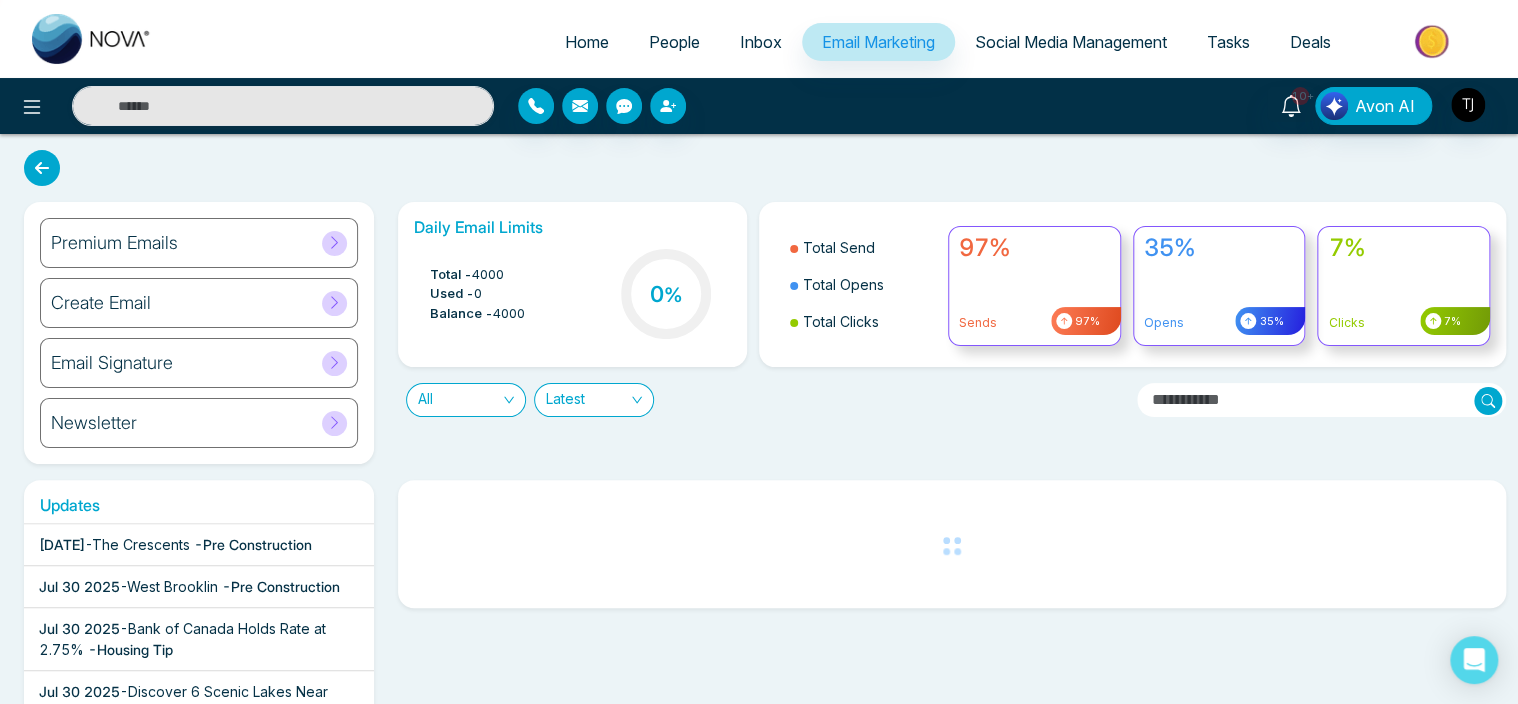 click on "Premium Emails" at bounding box center (199, 243) 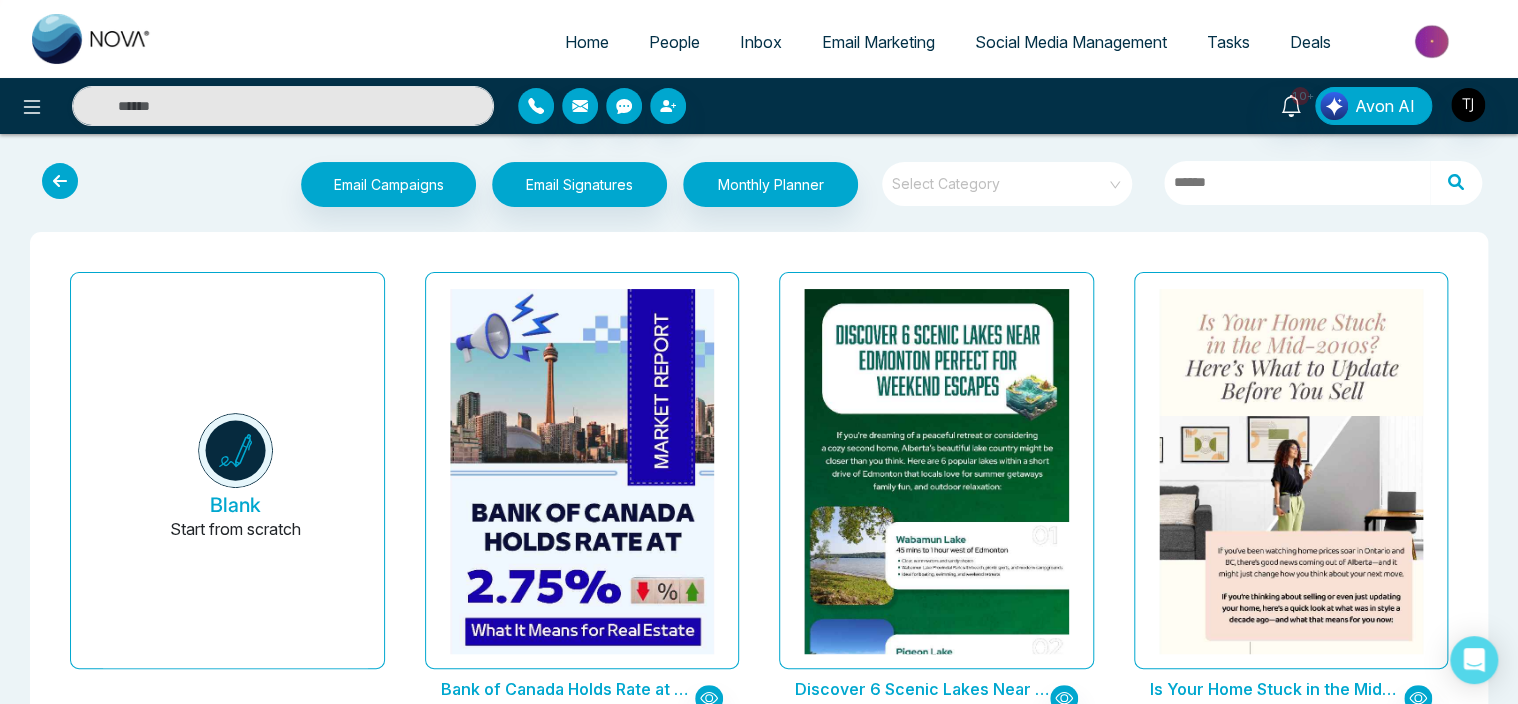 click at bounding box center [60, 181] 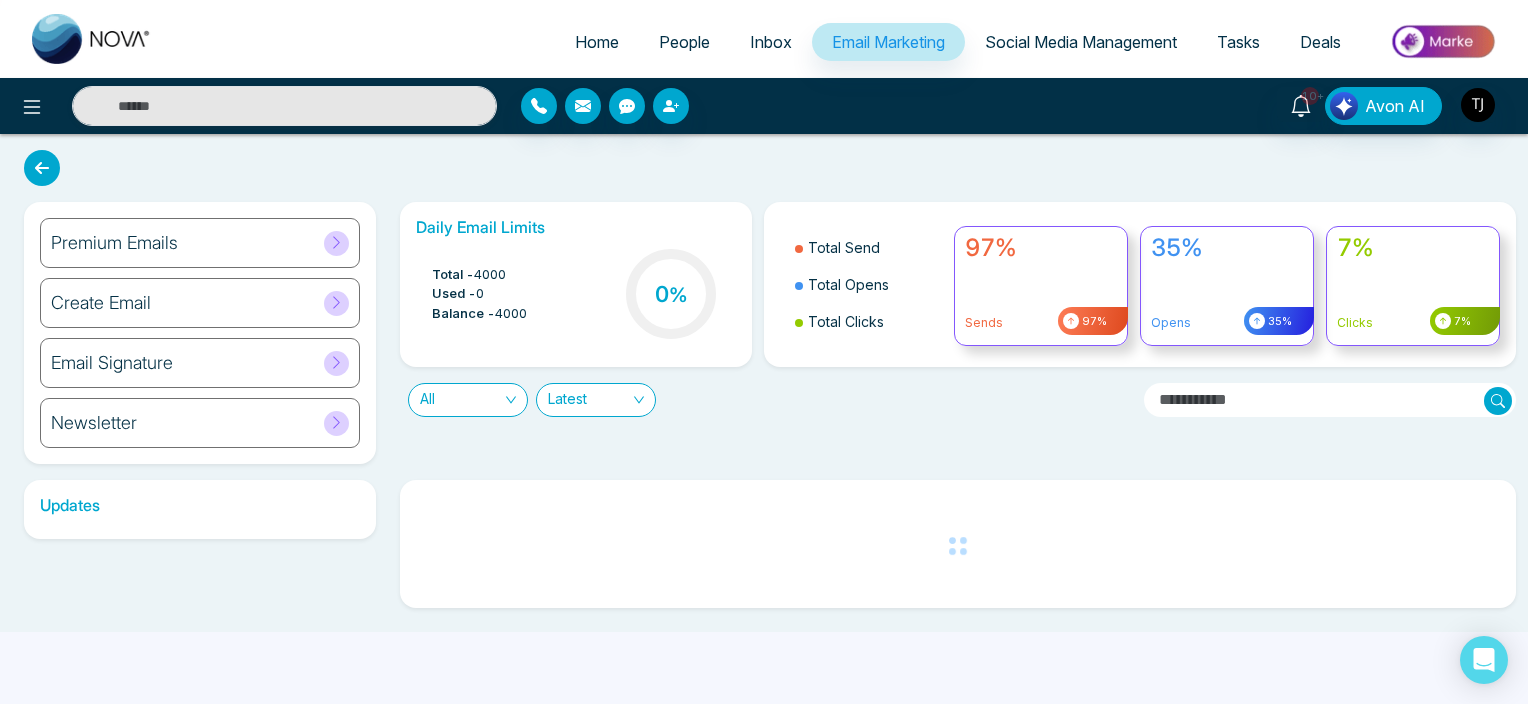 click on "Create Email" at bounding box center (200, 303) 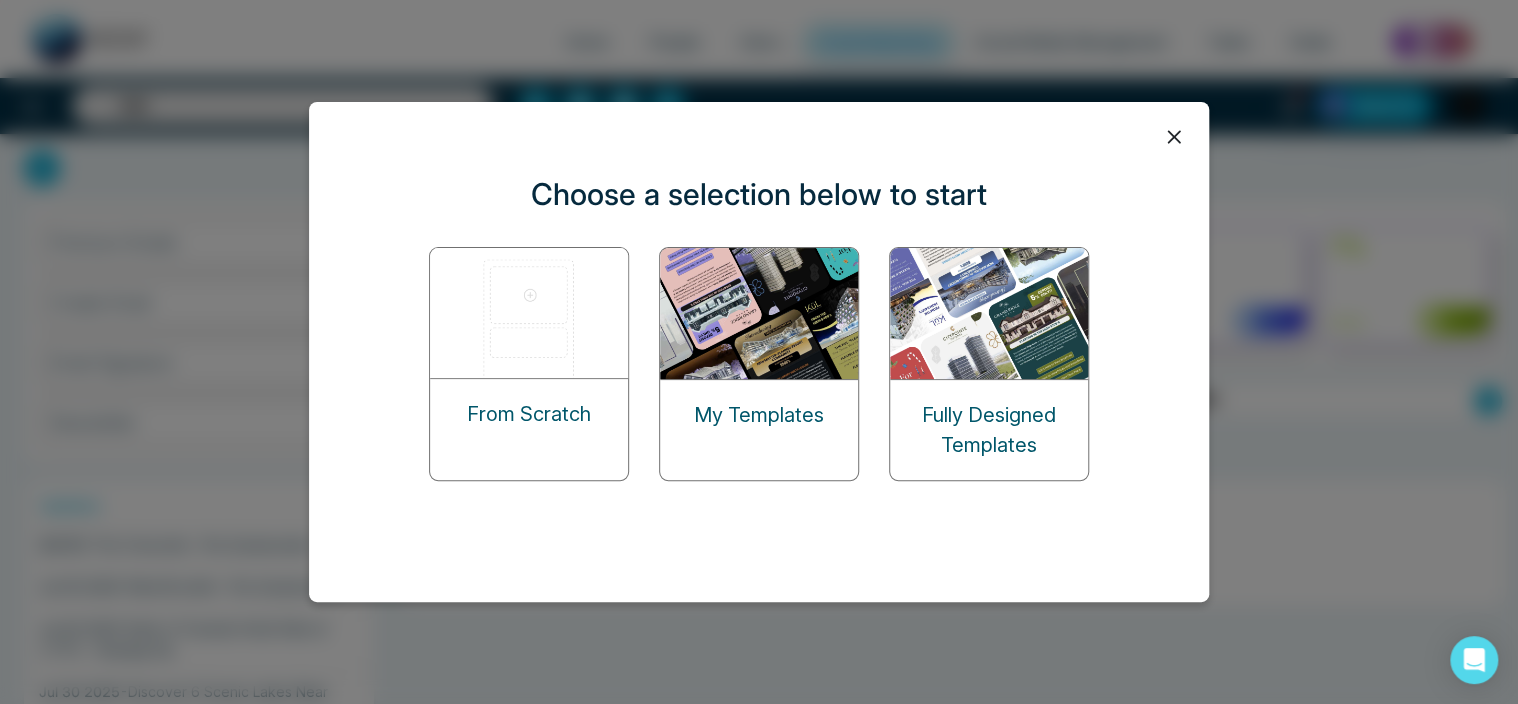 click on "My Templates" at bounding box center [759, 415] 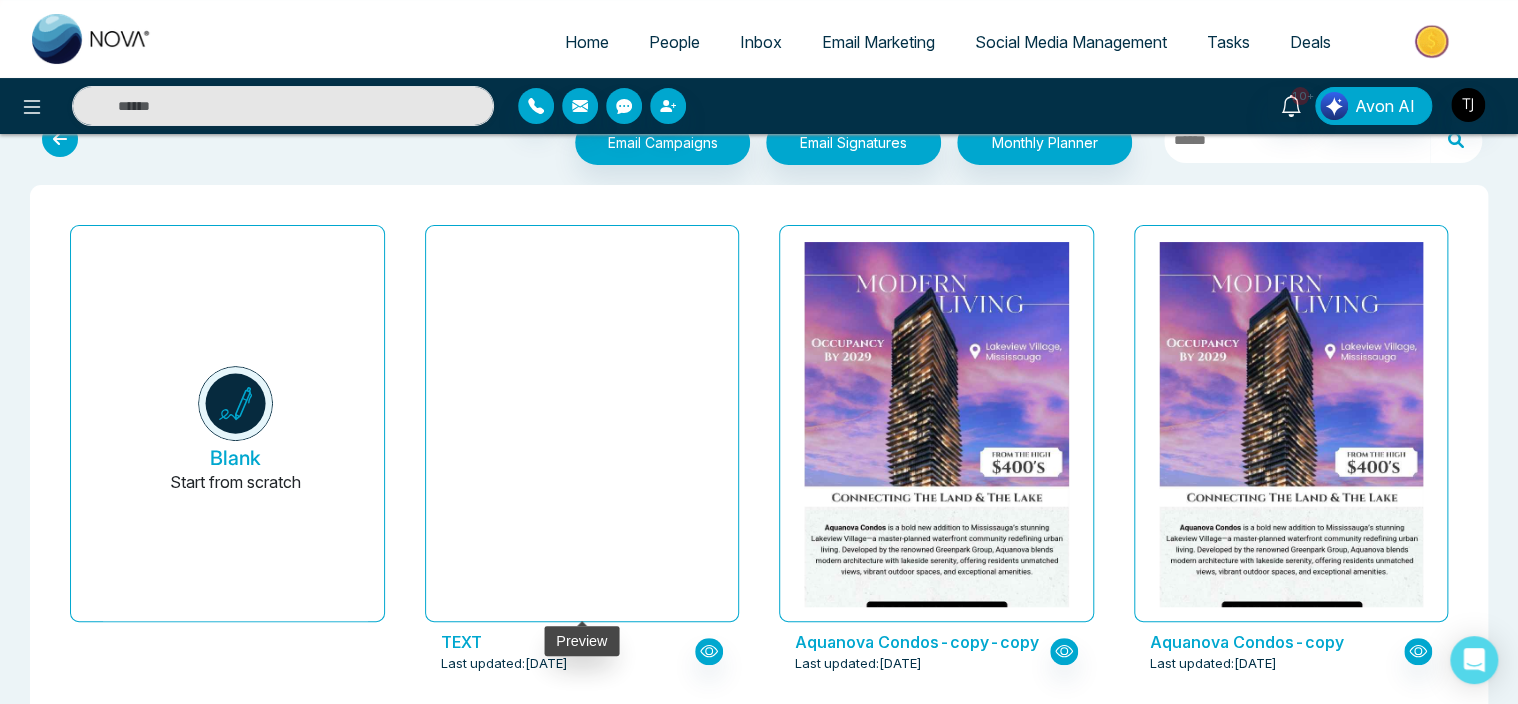 scroll, scrollTop: 0, scrollLeft: 0, axis: both 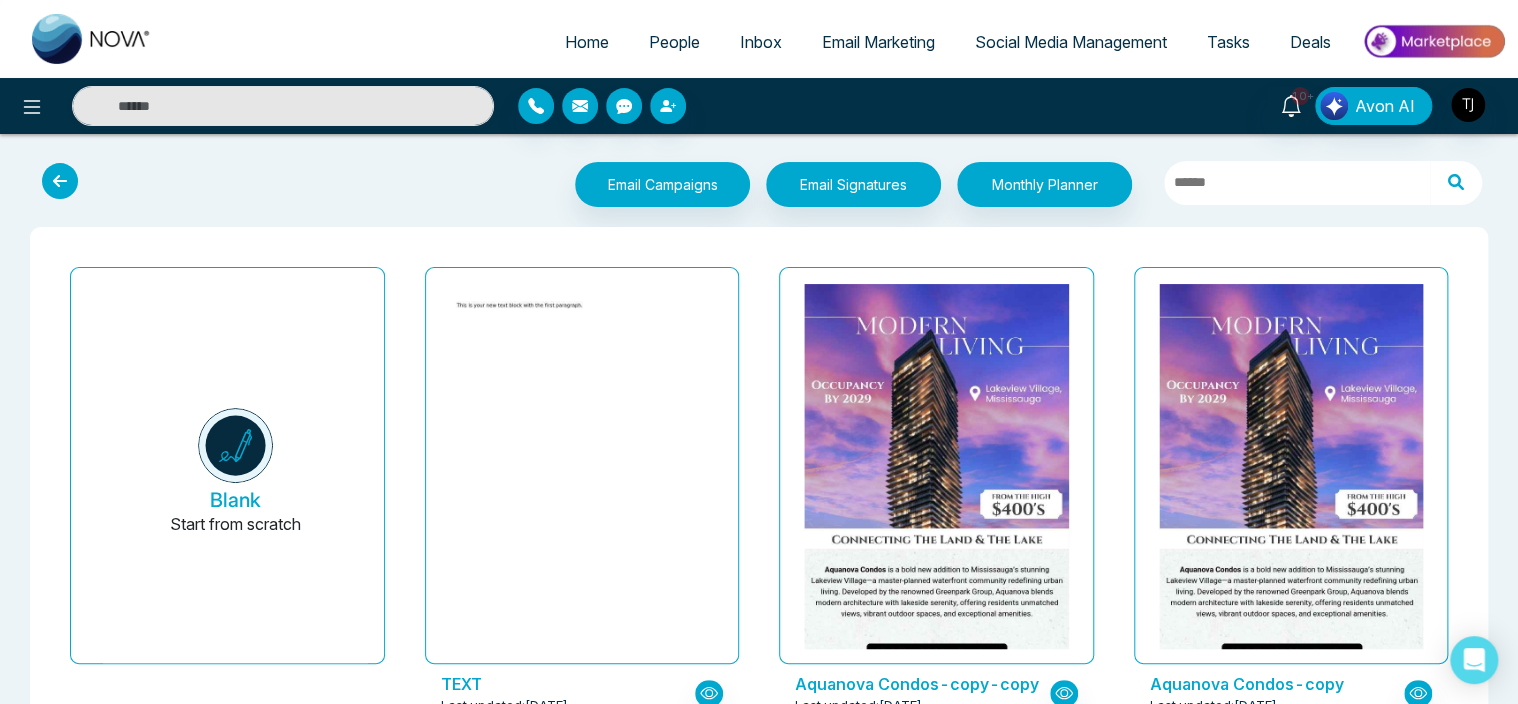 click on "Email Marketing" at bounding box center [878, 42] 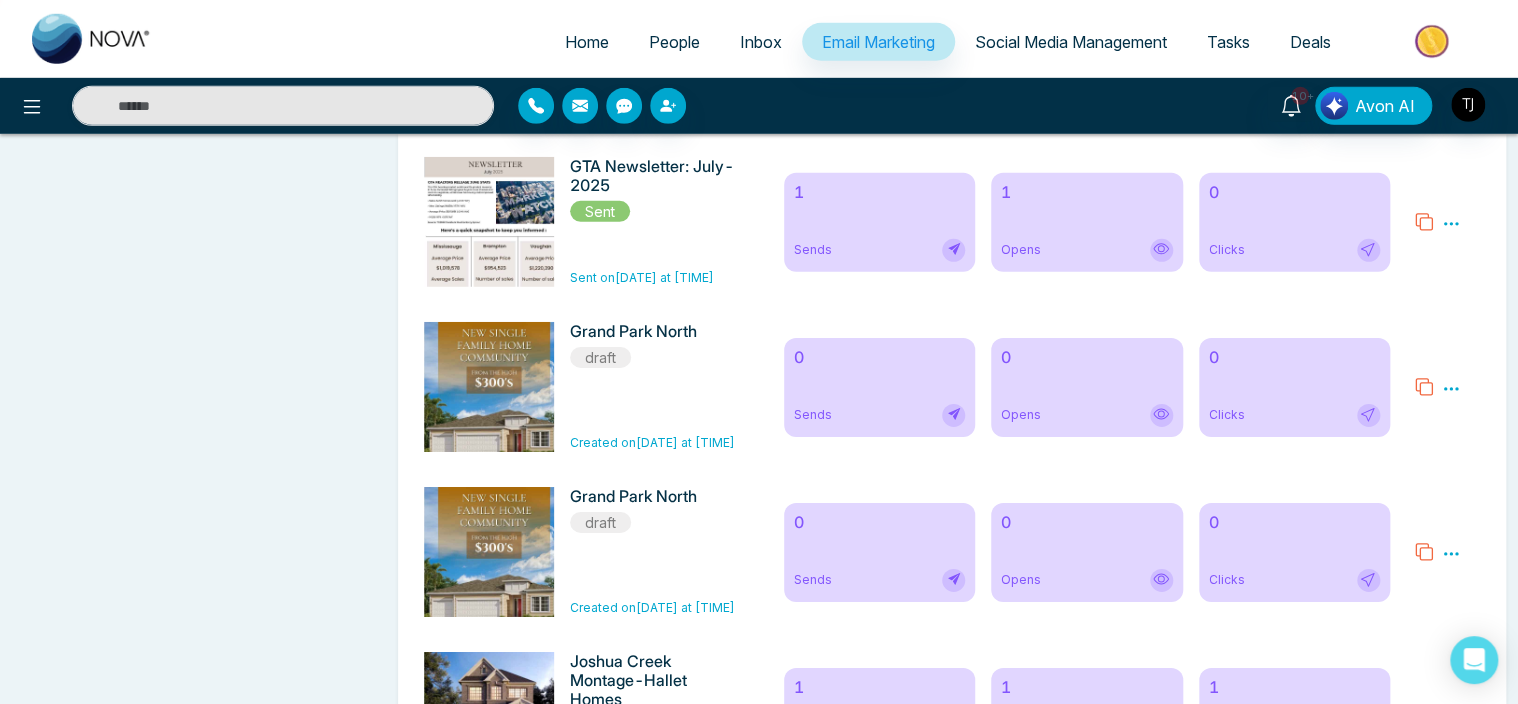 scroll, scrollTop: 2992, scrollLeft: 0, axis: vertical 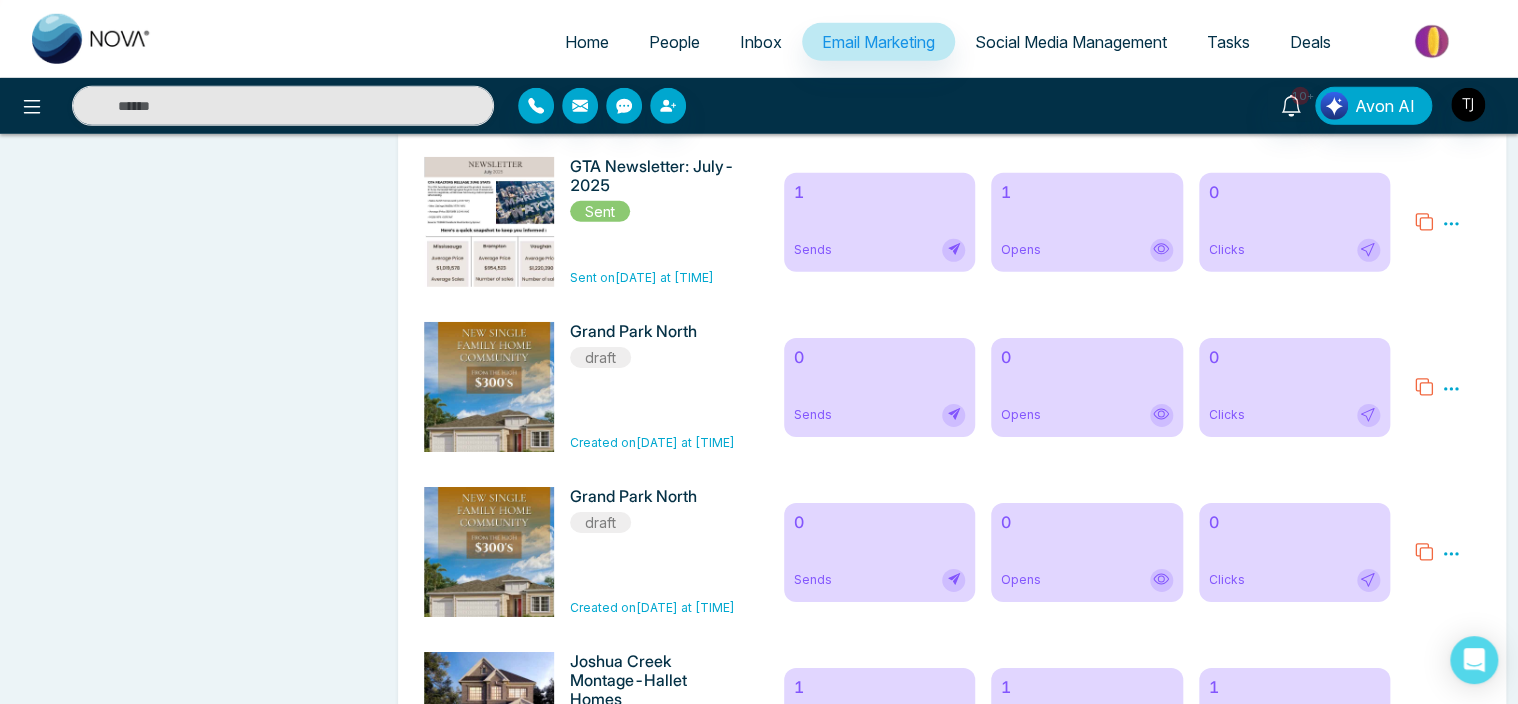 click 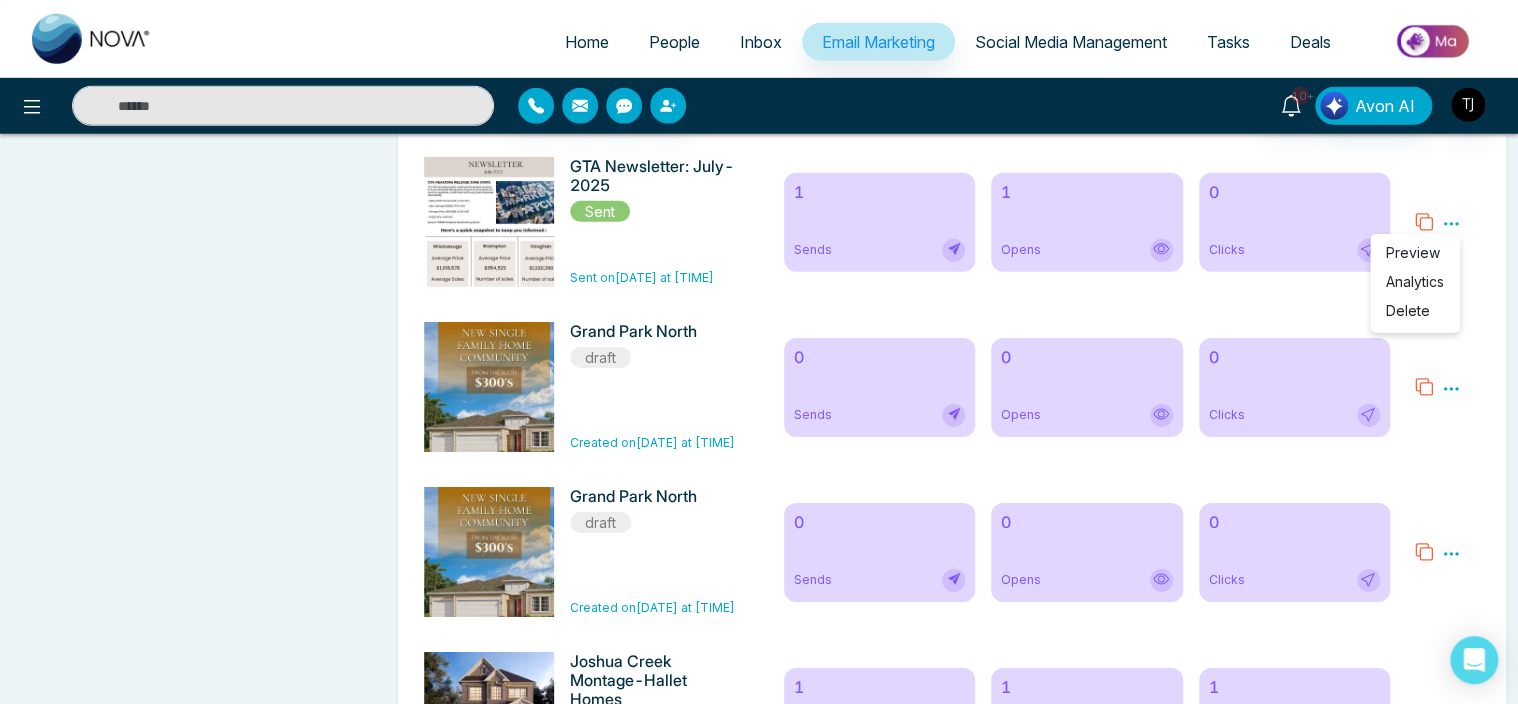 click on "Updates [DATE]   -  The Crescents    -  Pre Construction [DATE]   -  [CITY]    -  Pre Construction [DATE]   -  Bank of Canada Holds Rate at 2.75%    -  Housing Tip [DATE]   -  Discover 6 Scenic Lakes Near [CITY] Perfect for Weekend Escapes    -  Housing Tip [DATE]   -  Is Your Home Stuck in the Mid-2010s? Here’s What to Update Before You Sell    -  Housing Tip [DATE]   -  GTA Newsletter: [DATE]    -  Housing Tip [DATE]   -  What’s Next for Mortgage Rates & Home Prices in Canada? Here’s What You Should Know    -  Housing Tip [DATE]   -  Private Lending is Booming—What Homebuyers & Investors Need to Know    -  Housing Tip [DATE]   -  [CITY] View Home- Treasure Hill Homes    -  Pre Construction [DATE]   -  [CITY] View Home- Treasure Hill Homes    -  Pre Construction [DATE]   -  Joshua Creek Montage-Hallet Homes    -  Pre Construction [DATE]   -  Why Alberta is Leading Canada’s Housing Comeback    -  Housing Tip   -" at bounding box center [199, 5749] 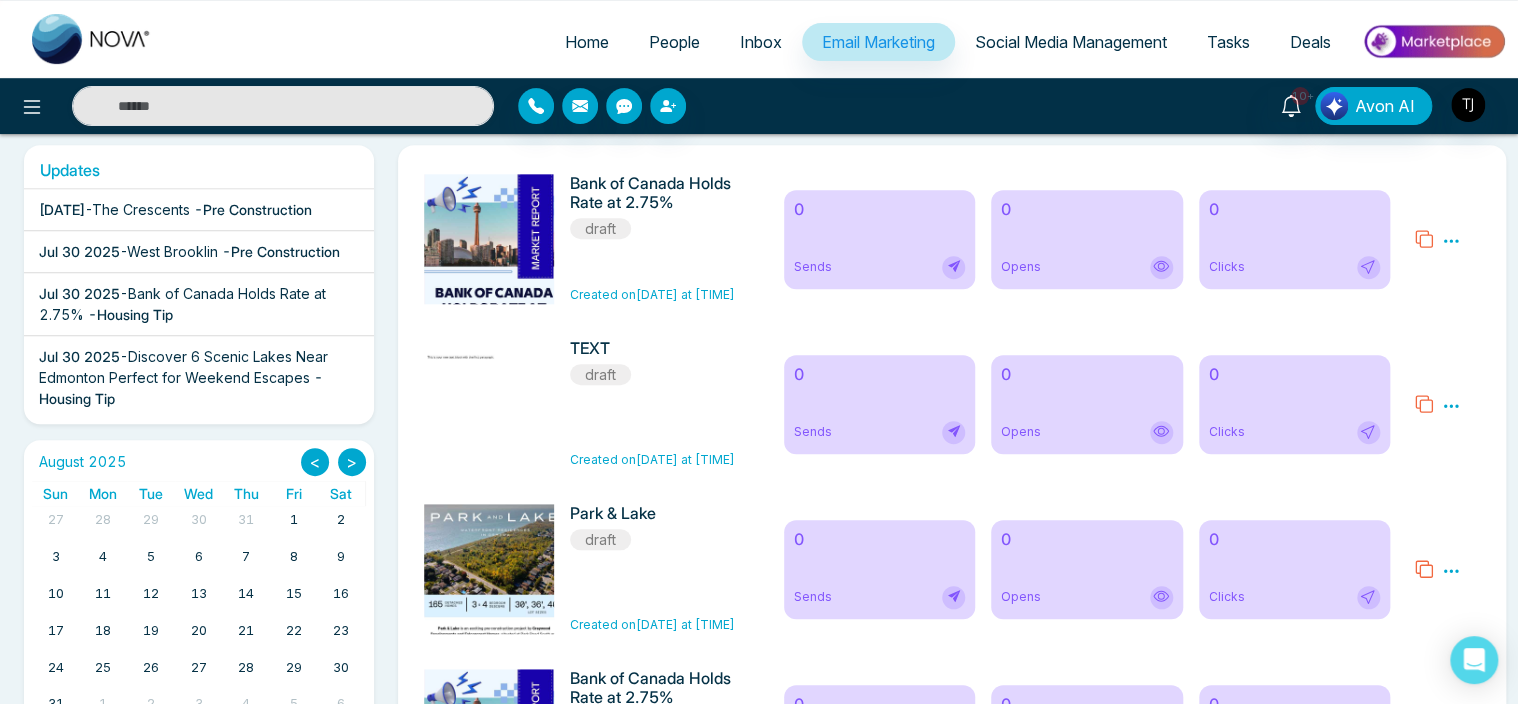 scroll, scrollTop: 336, scrollLeft: 0, axis: vertical 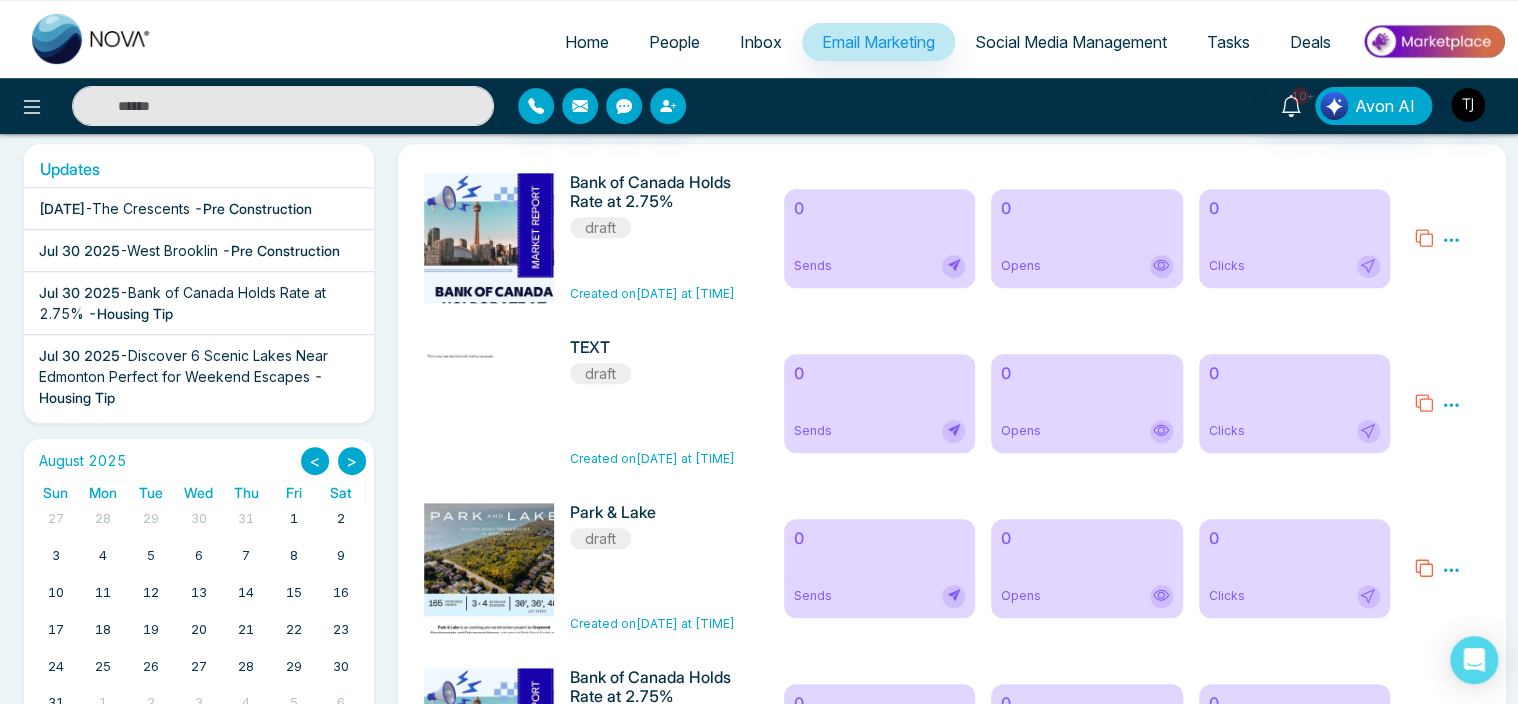 click on "1" at bounding box center (294, 519) 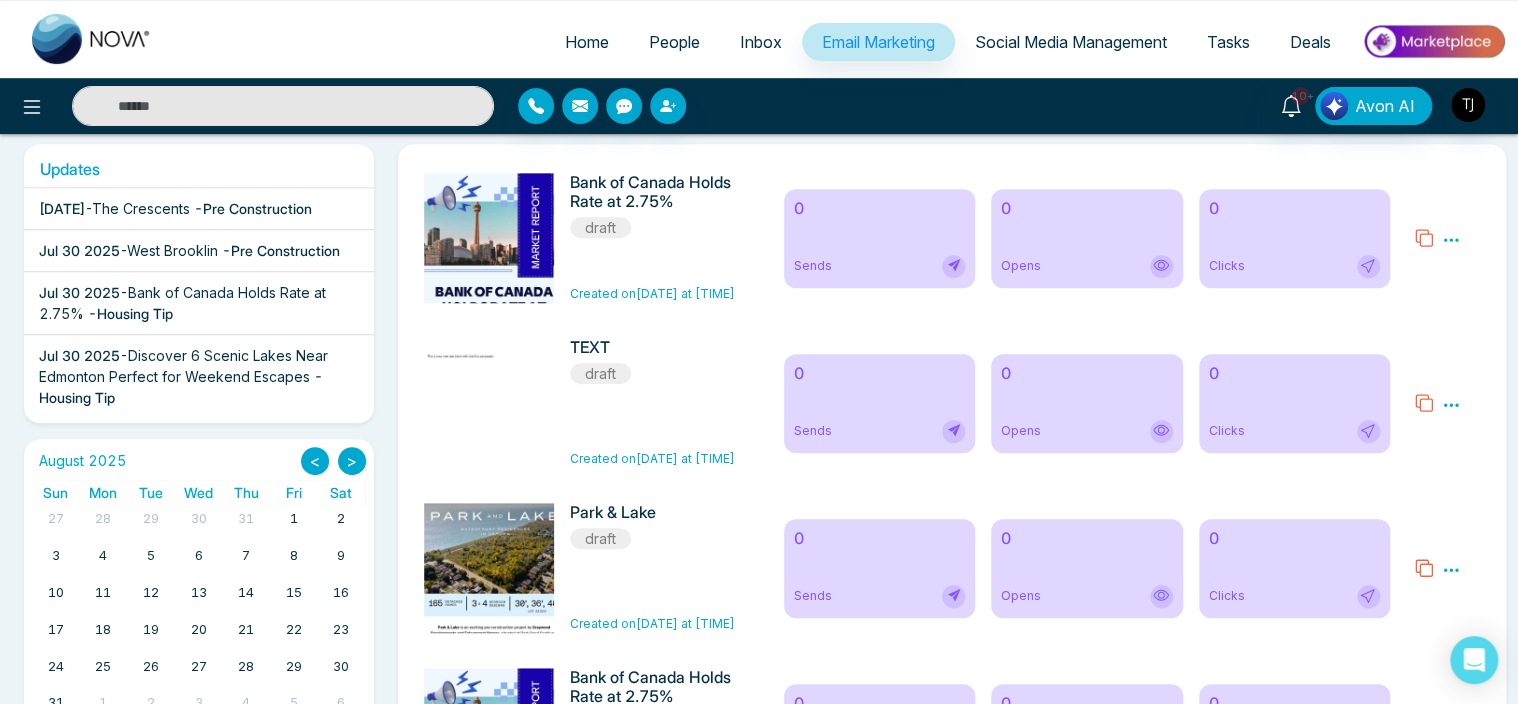 click on "1" at bounding box center [294, 519] 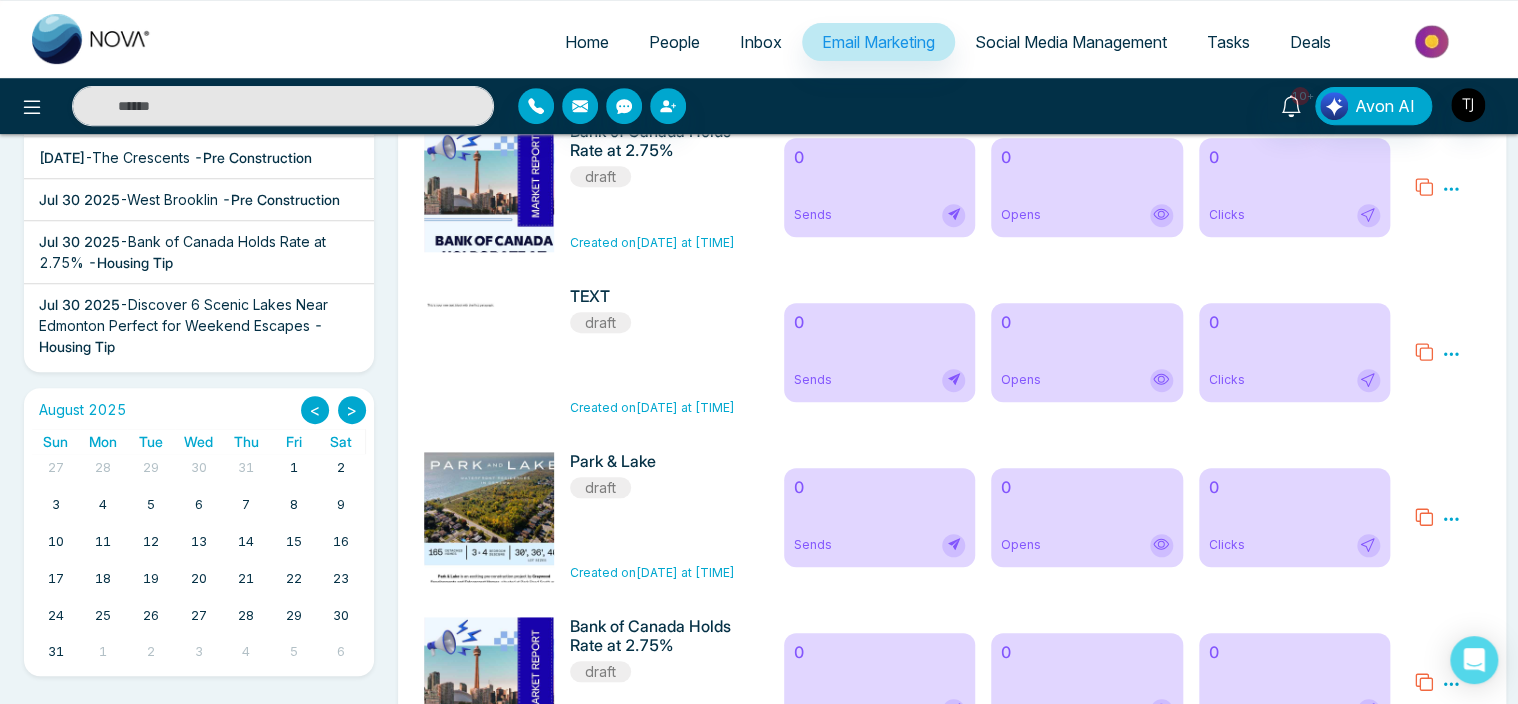 scroll, scrollTop: 388, scrollLeft: 0, axis: vertical 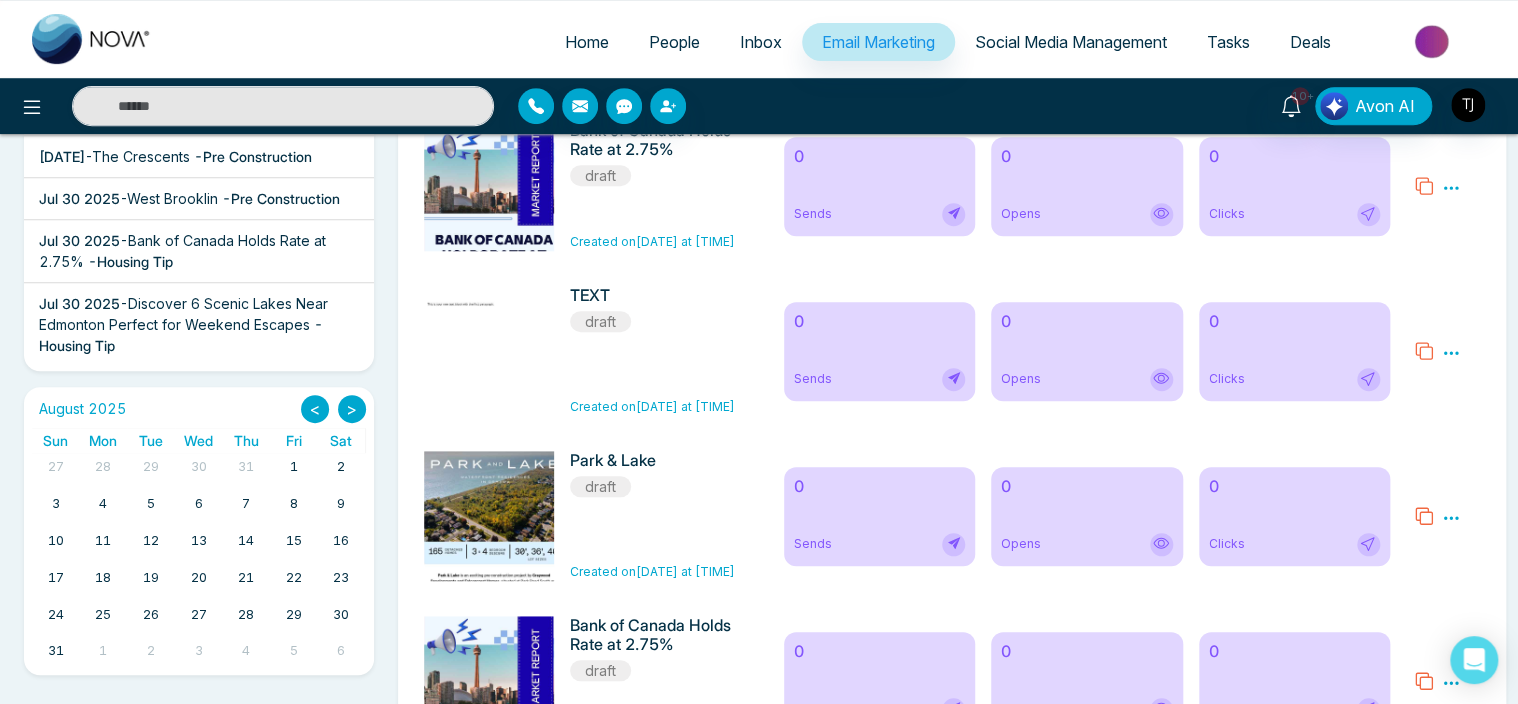 click on "Created on  [DATE] at [TIME]" at bounding box center [654, 242] 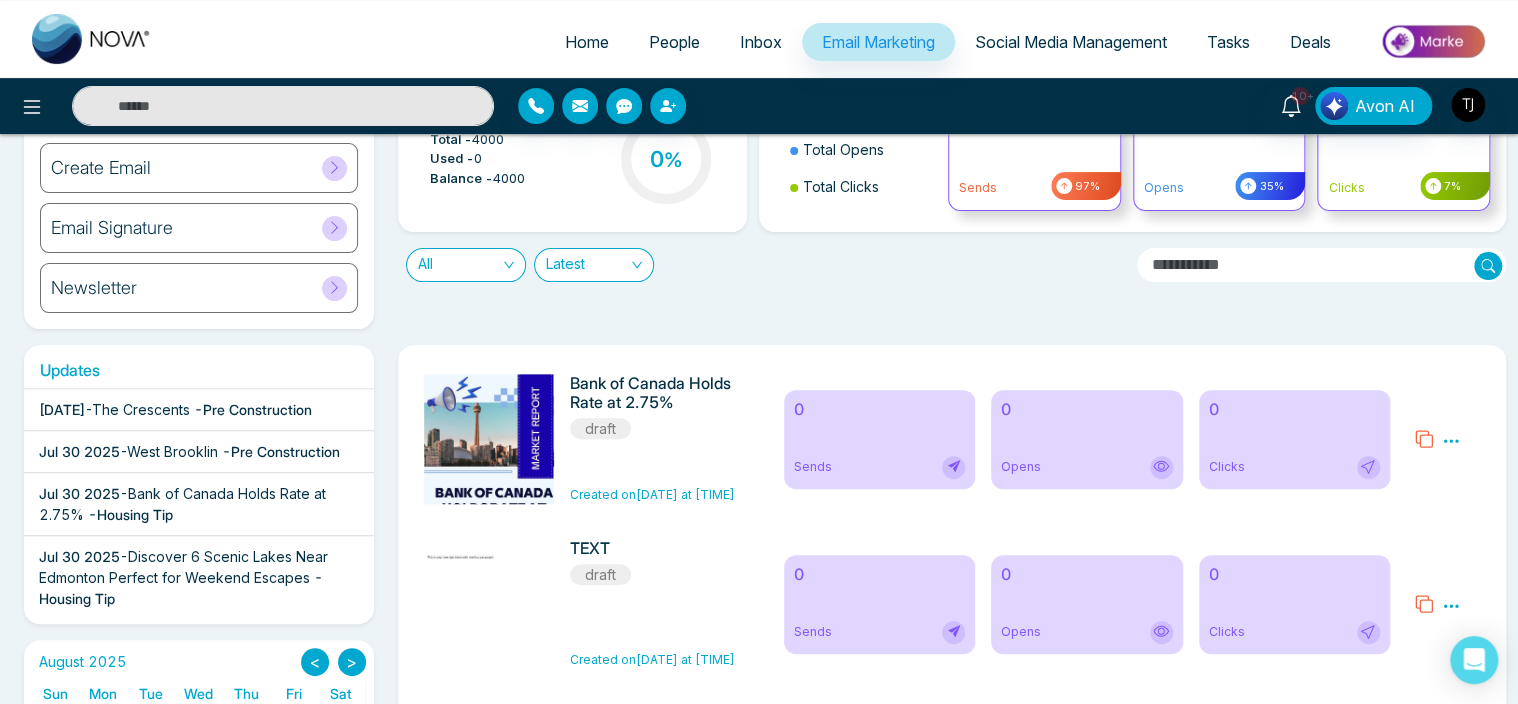 scroll, scrollTop: 134, scrollLeft: 0, axis: vertical 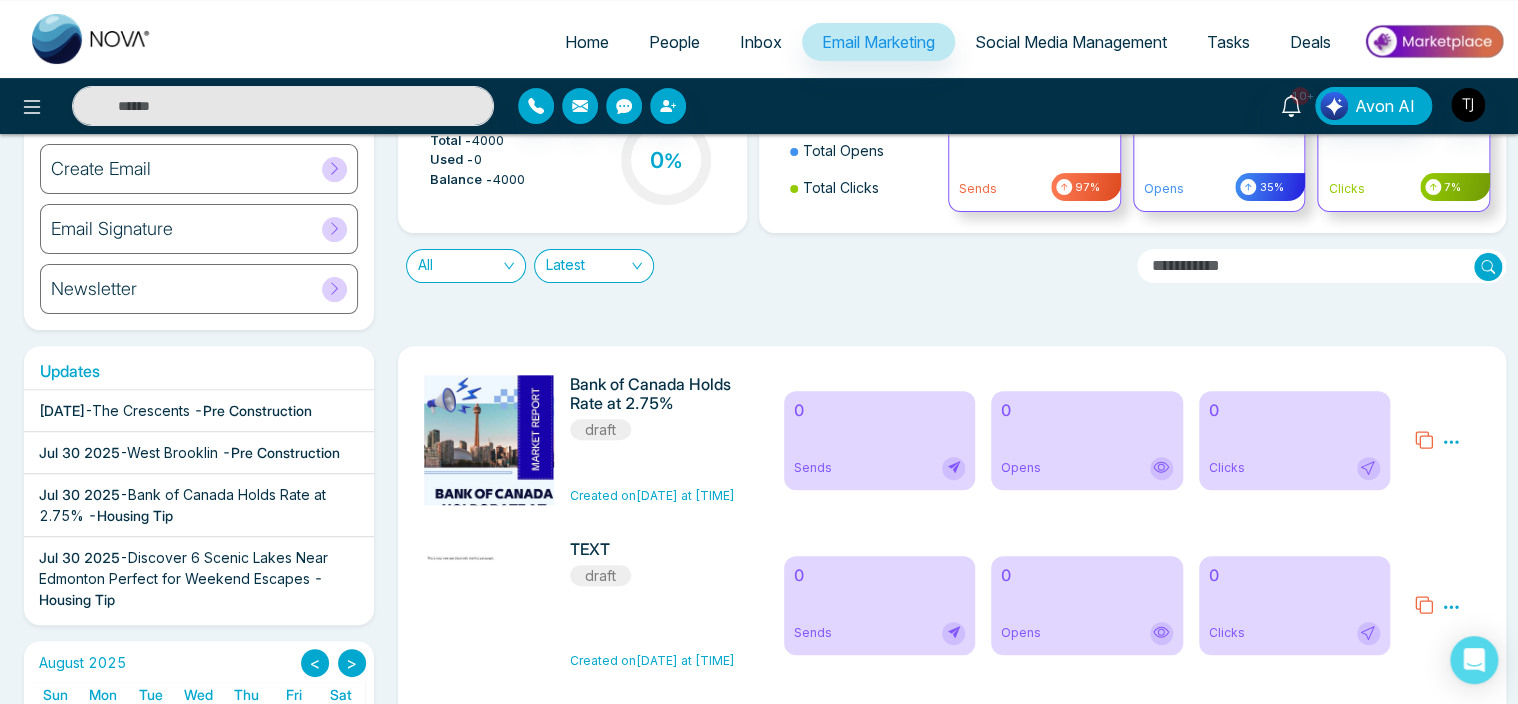 click on "Bank of Canada Holds Rate at 2.75% draft" at bounding box center [654, 408] 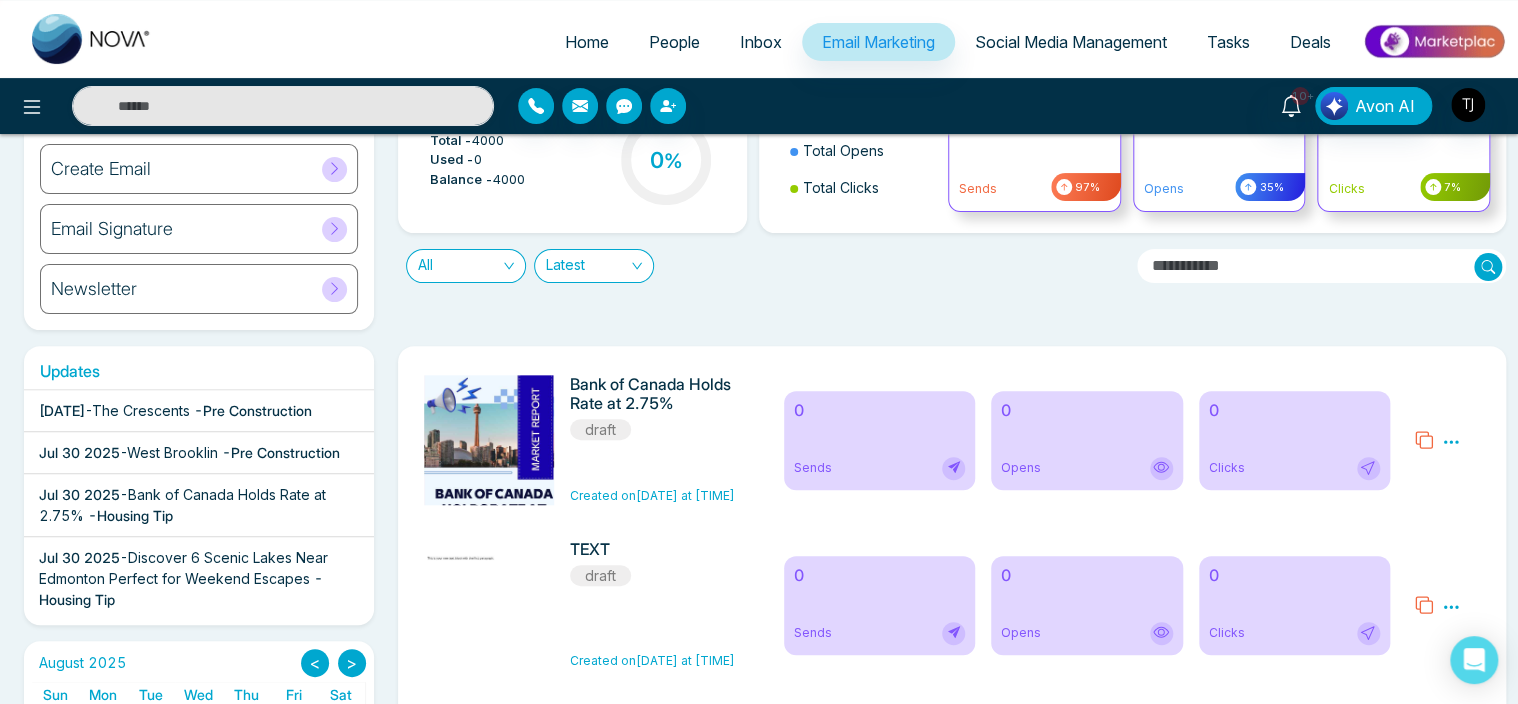 scroll, scrollTop: 0, scrollLeft: 0, axis: both 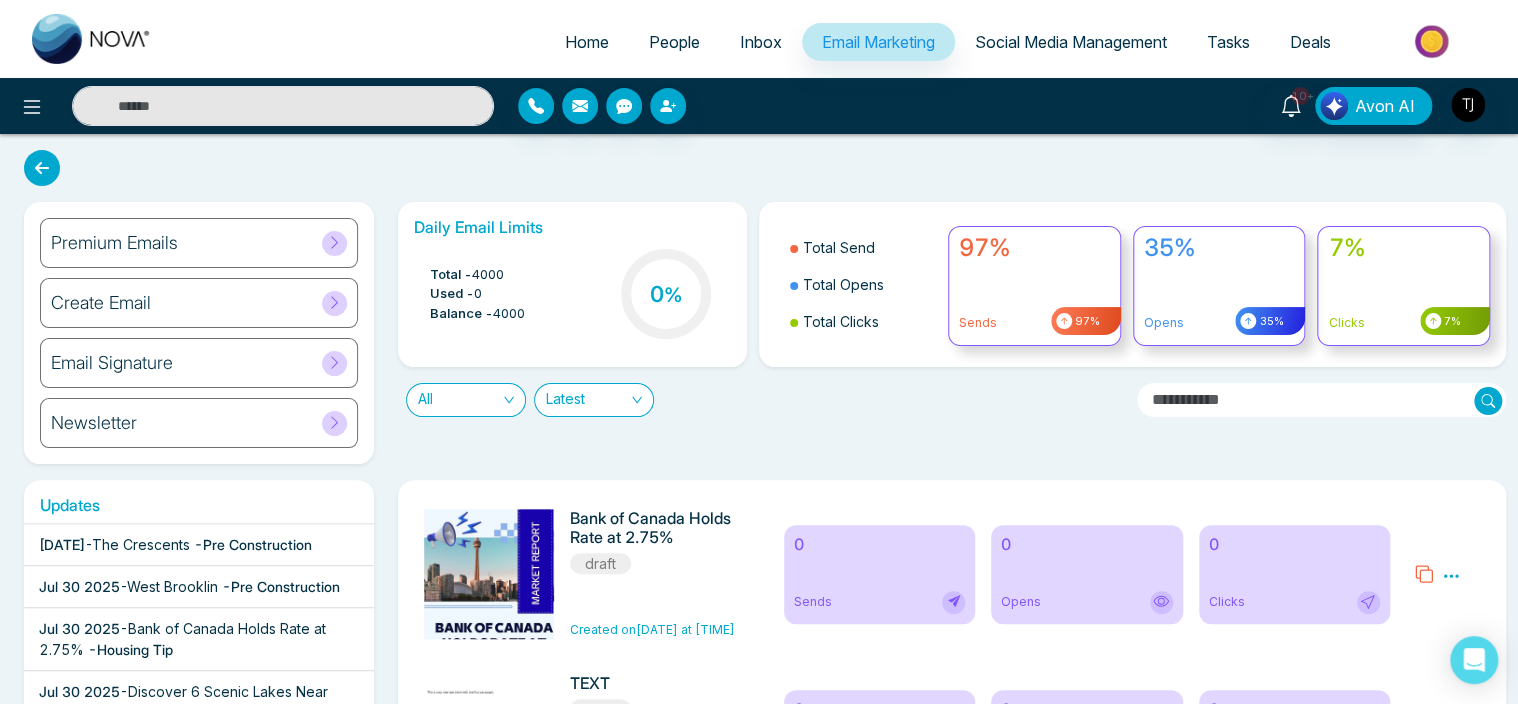 click on "Tasks" at bounding box center (1228, 42) 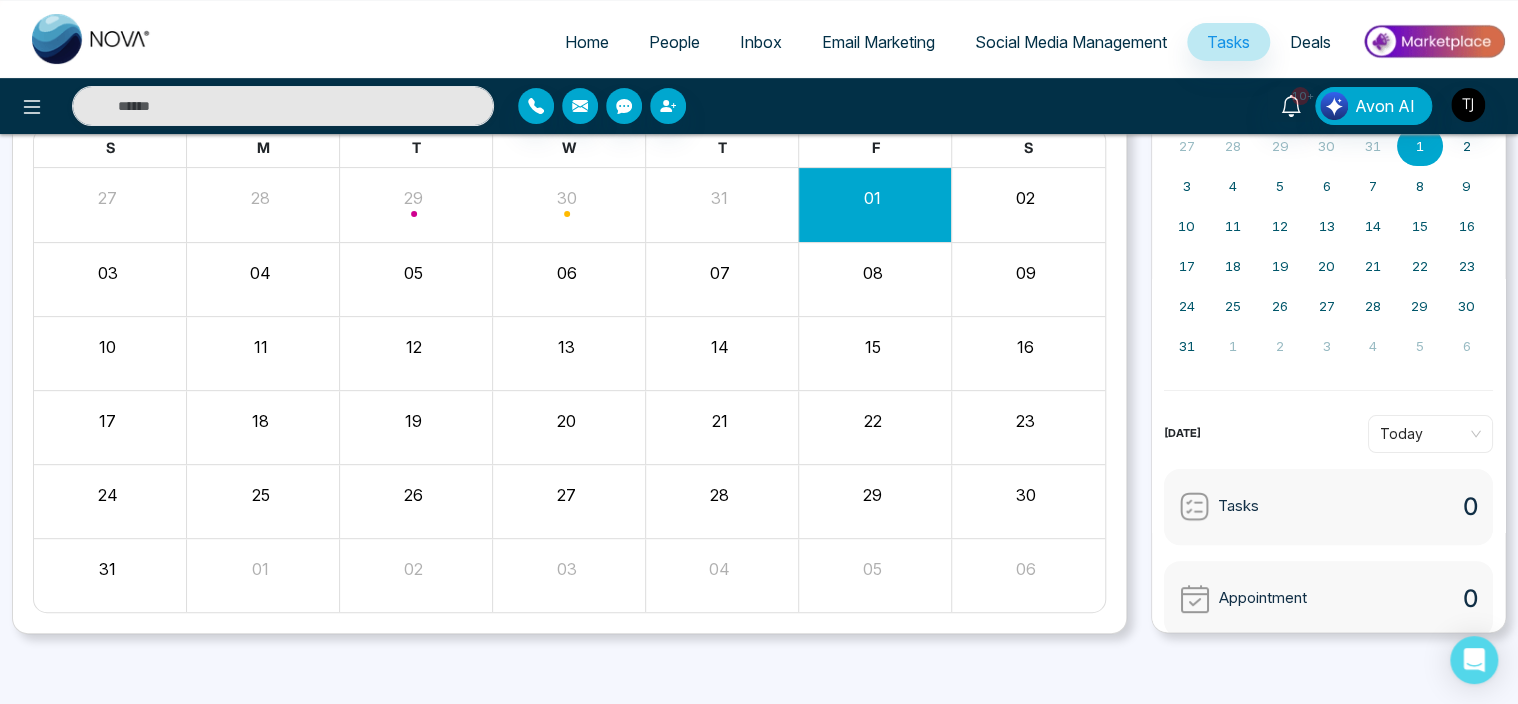 scroll, scrollTop: 63, scrollLeft: 0, axis: vertical 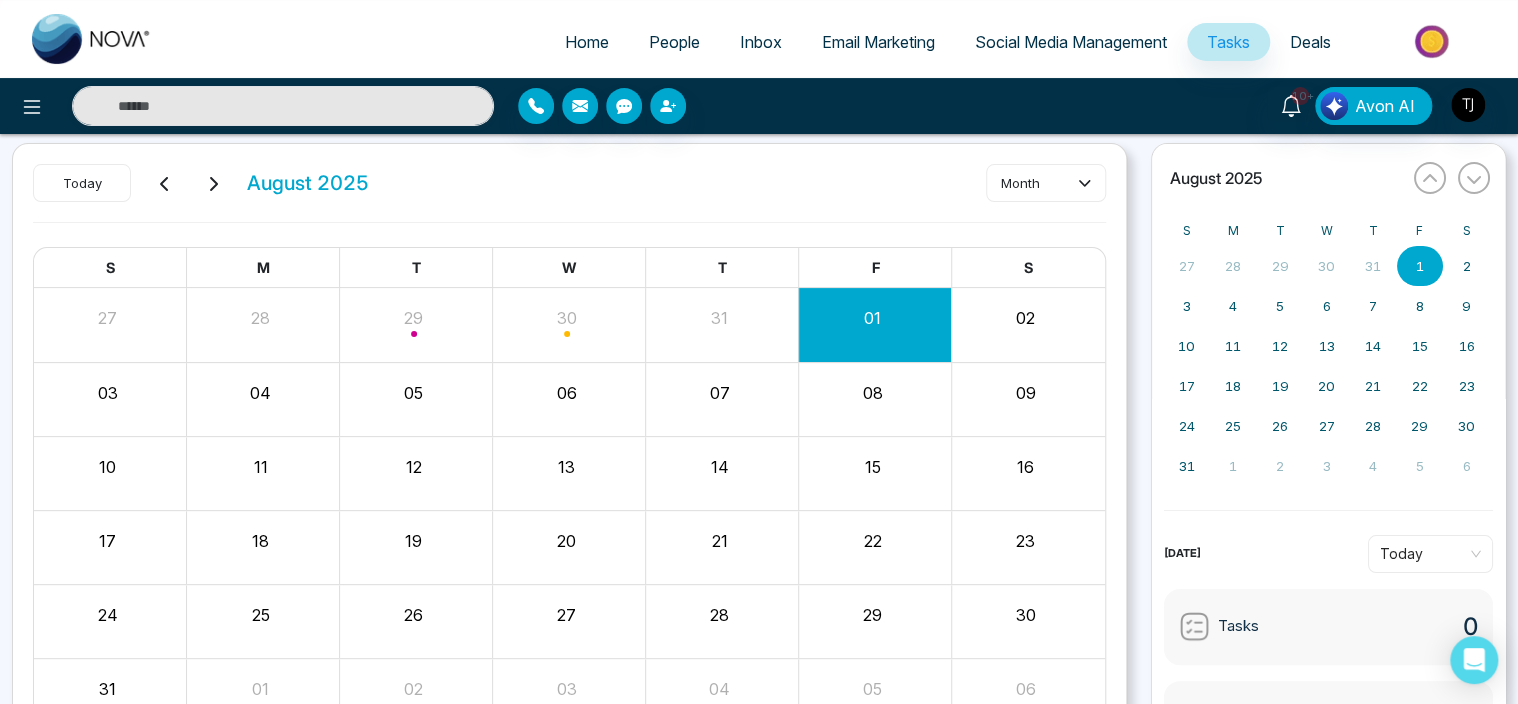 click on "01" at bounding box center [875, 324] 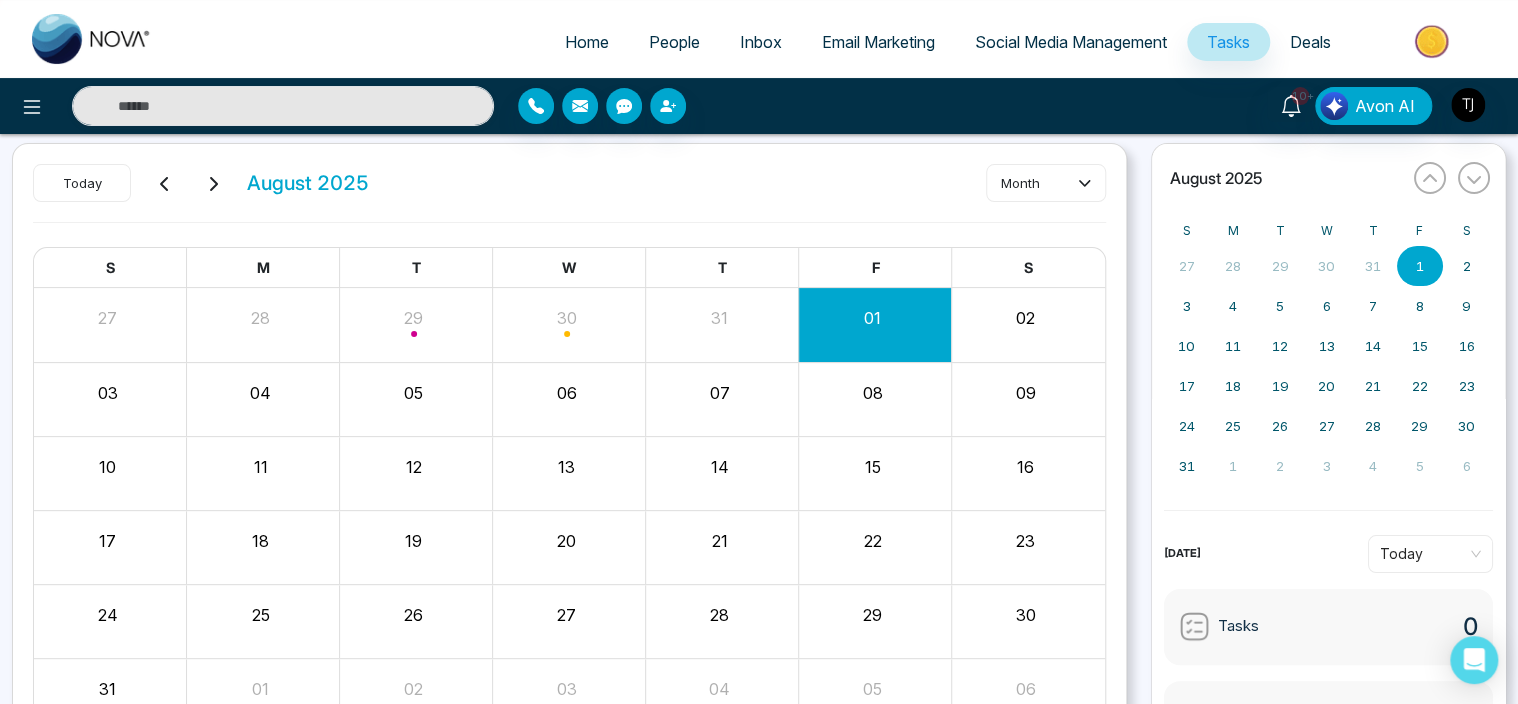click on "01" at bounding box center (875, 324) 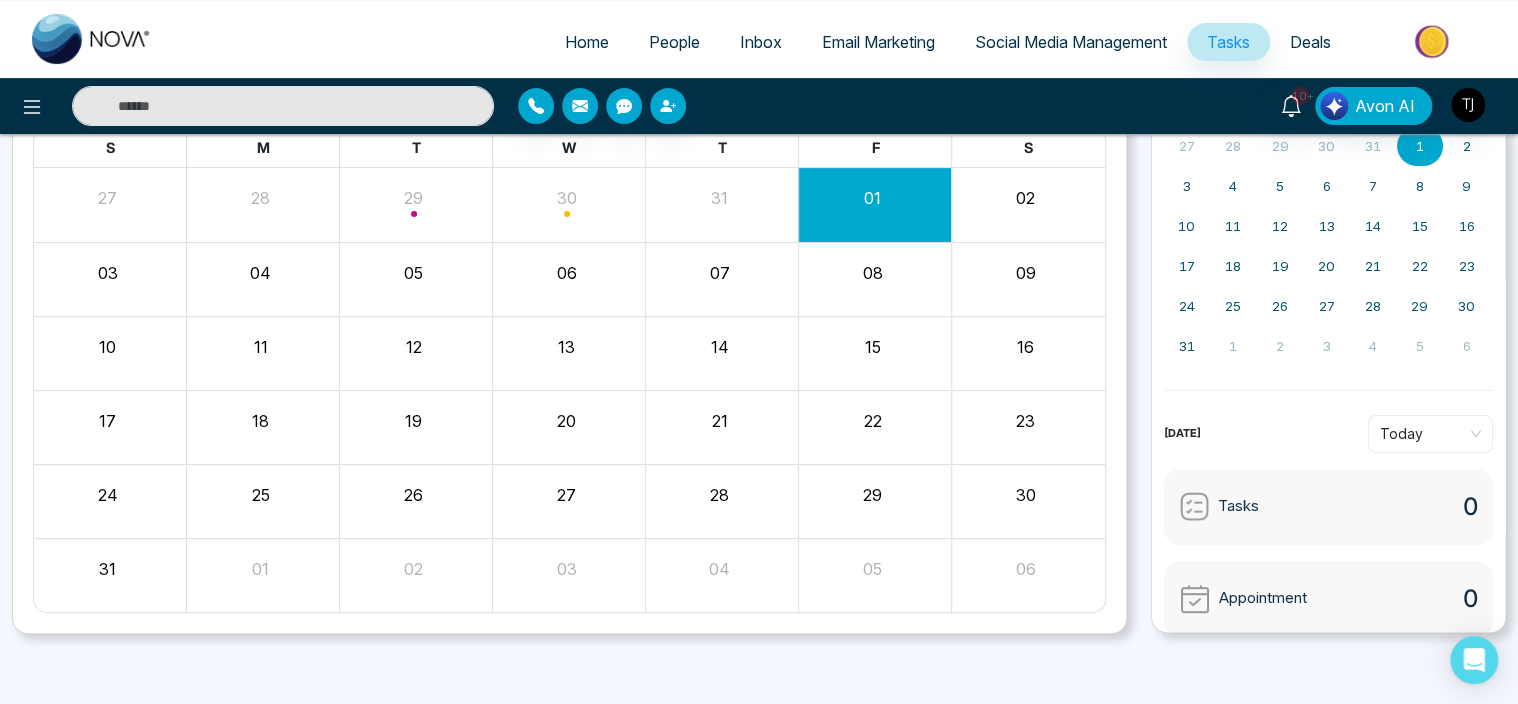 scroll, scrollTop: 0, scrollLeft: 0, axis: both 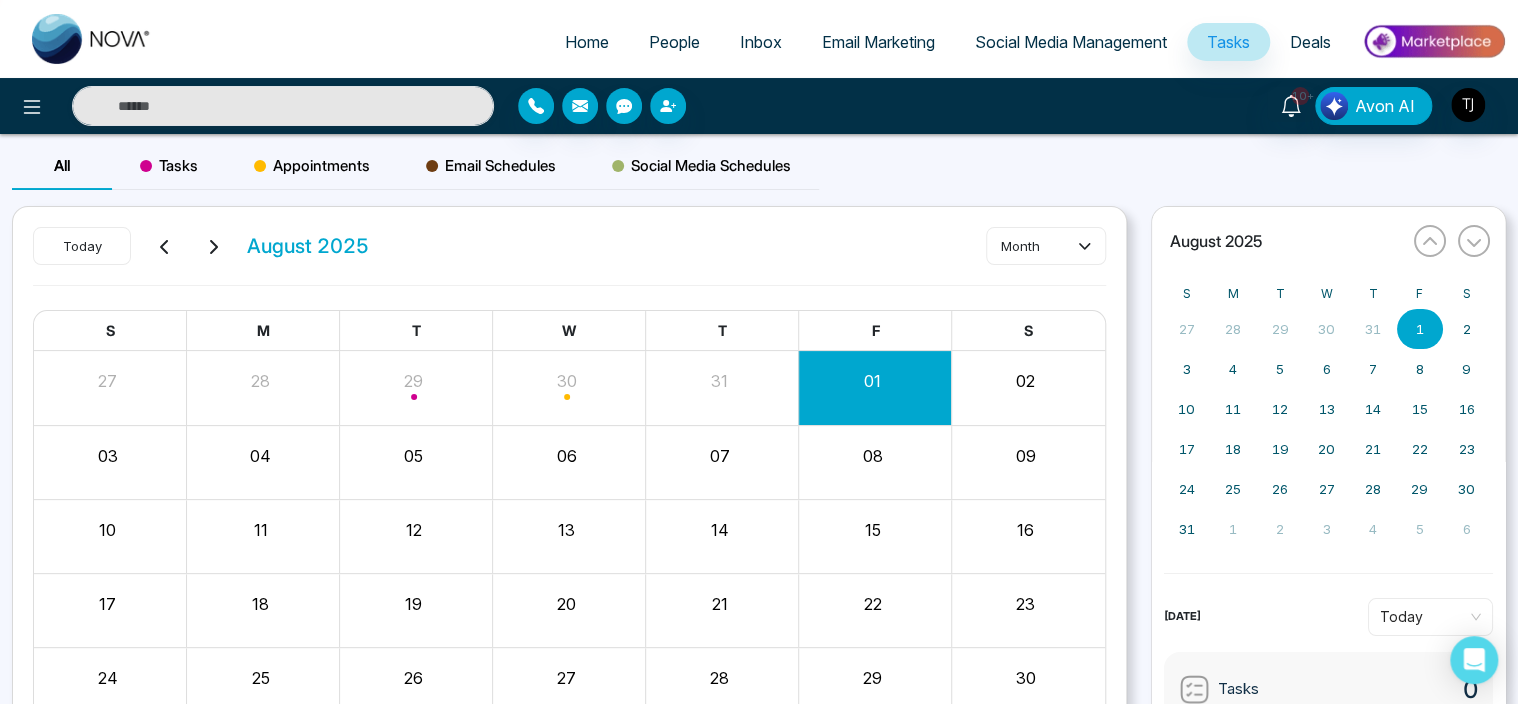 click on "Email Schedules" at bounding box center [491, 166] 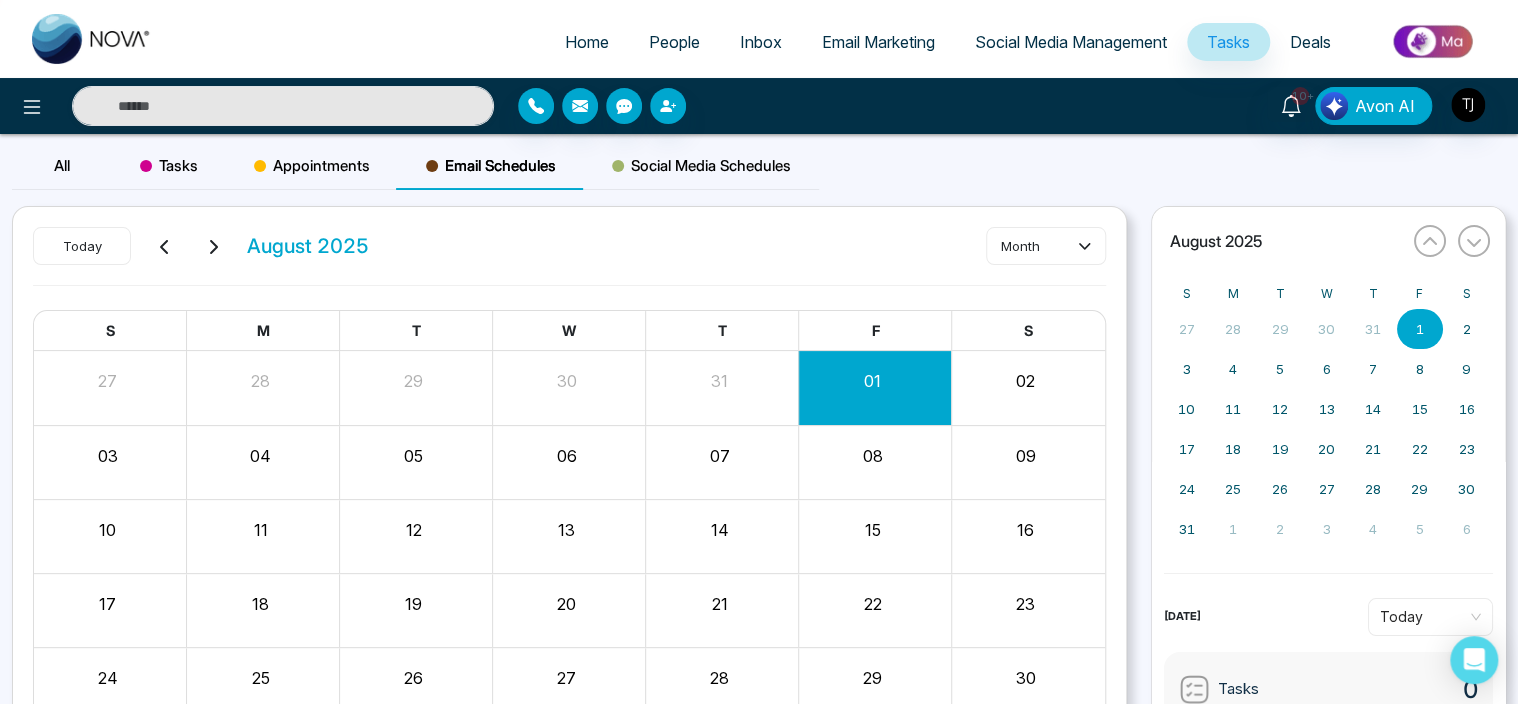 click on "01" at bounding box center [872, 381] 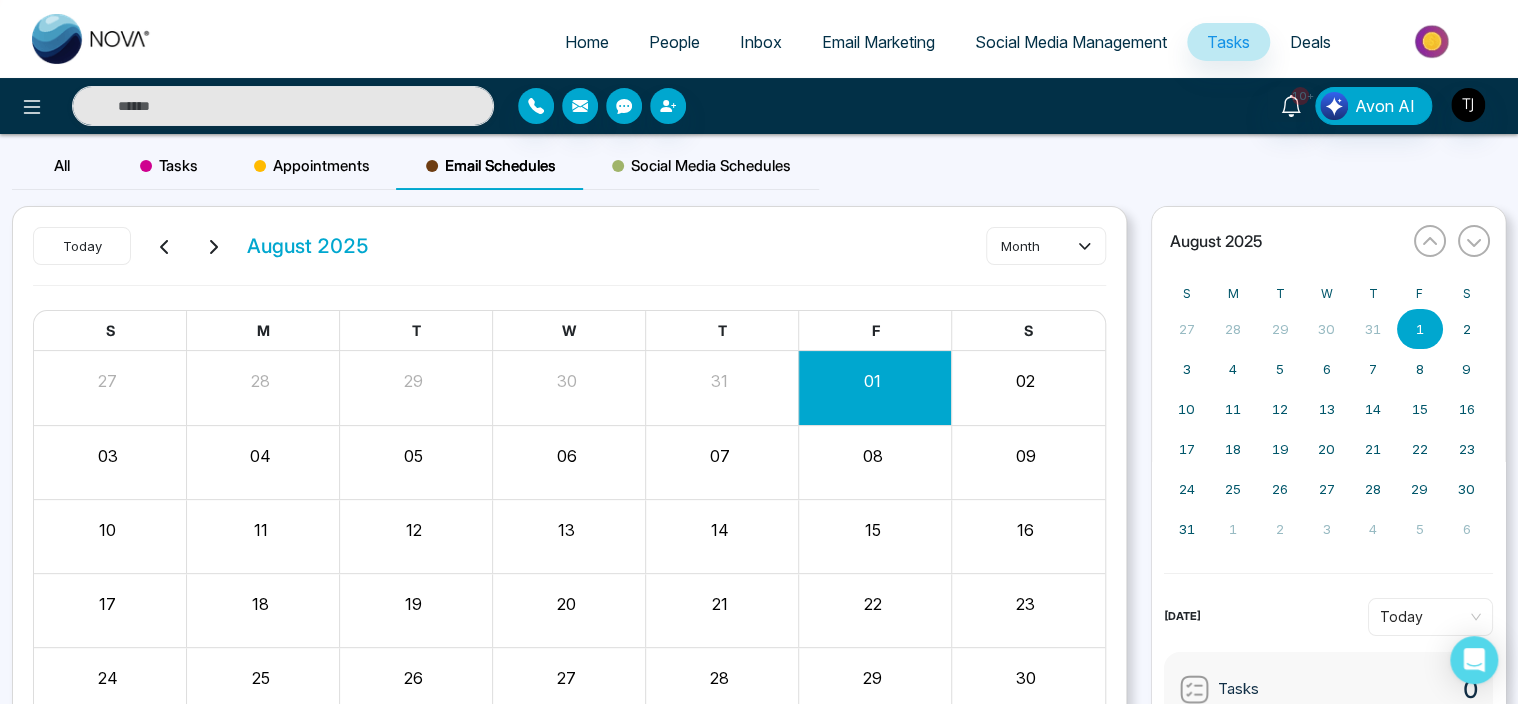 click on "01" at bounding box center [872, 381] 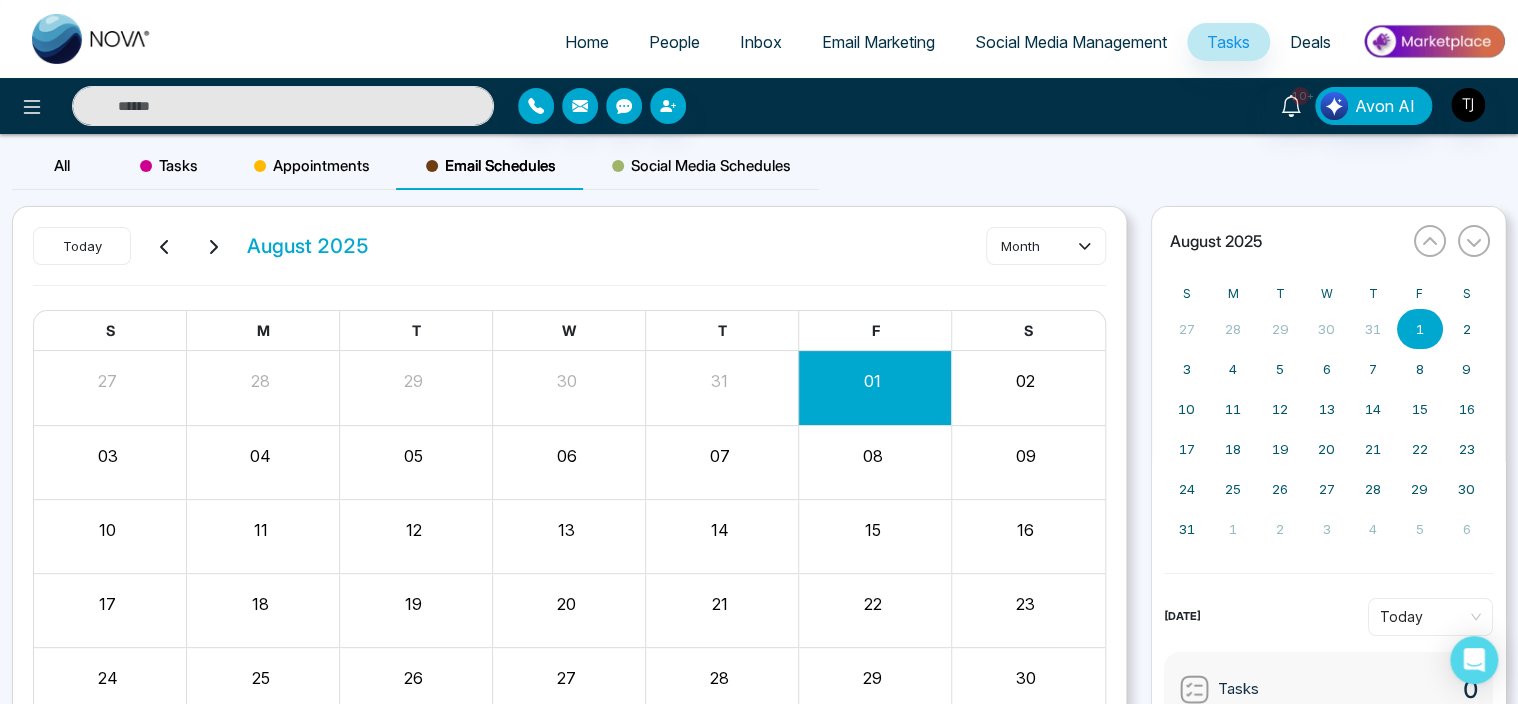 click on "Email Schedules" at bounding box center [491, 166] 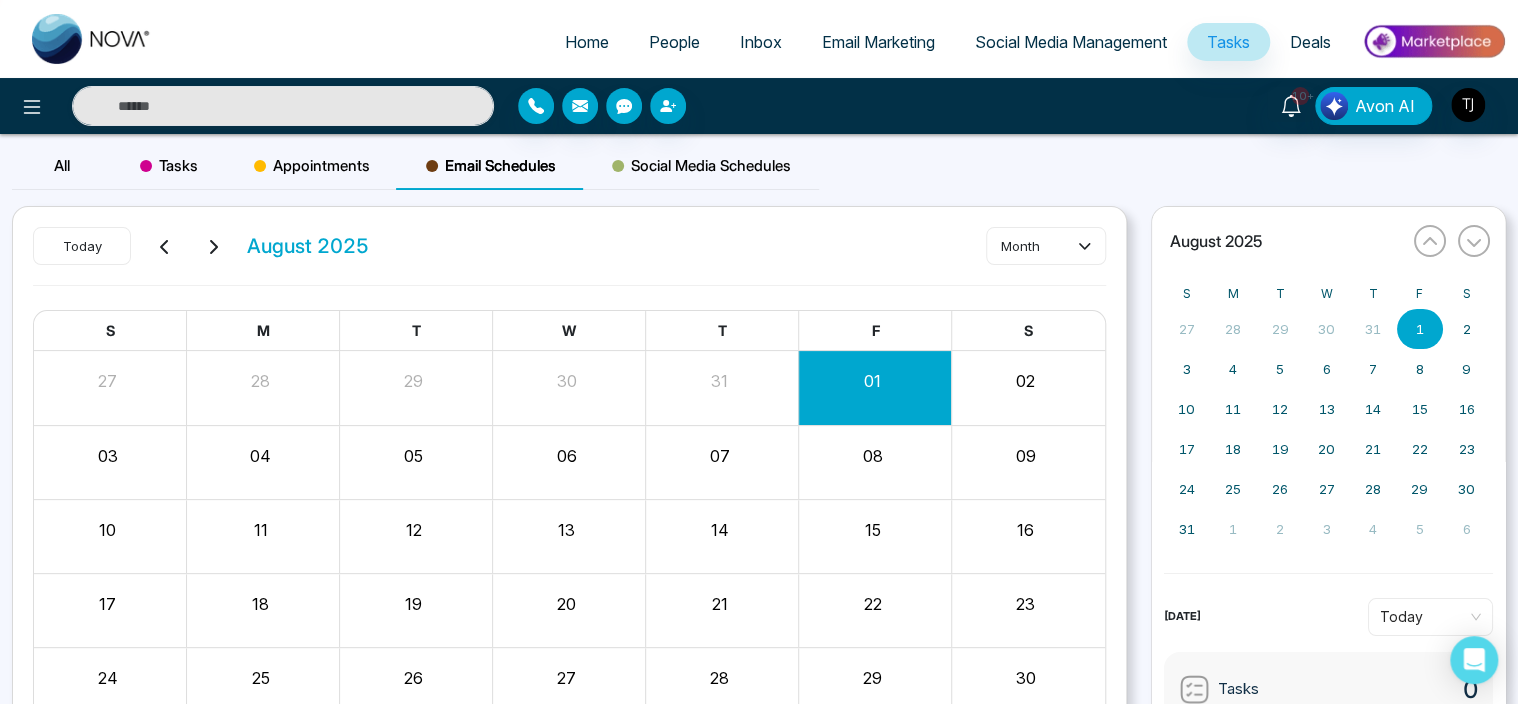 scroll, scrollTop: 183, scrollLeft: 0, axis: vertical 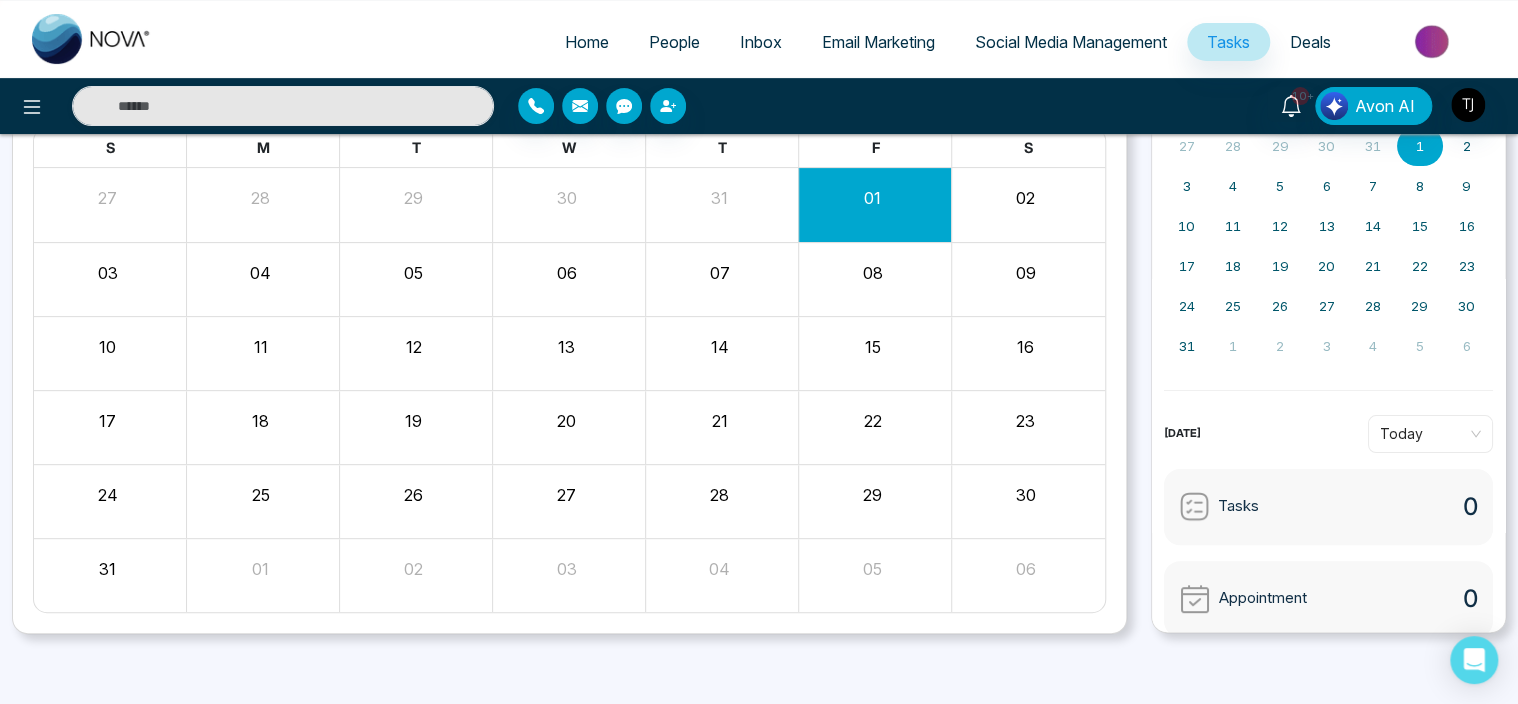 click on "01" at bounding box center (872, 198) 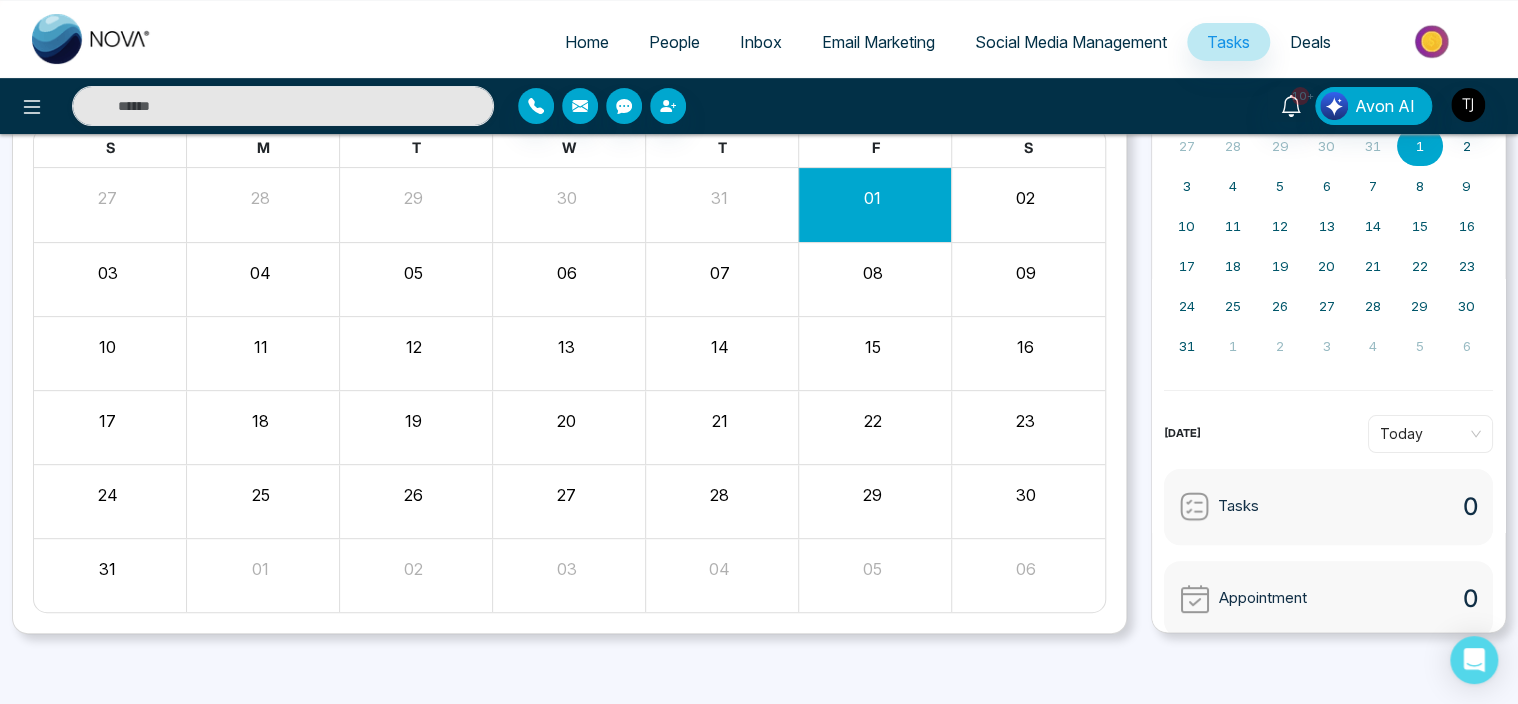 scroll, scrollTop: 0, scrollLeft: 0, axis: both 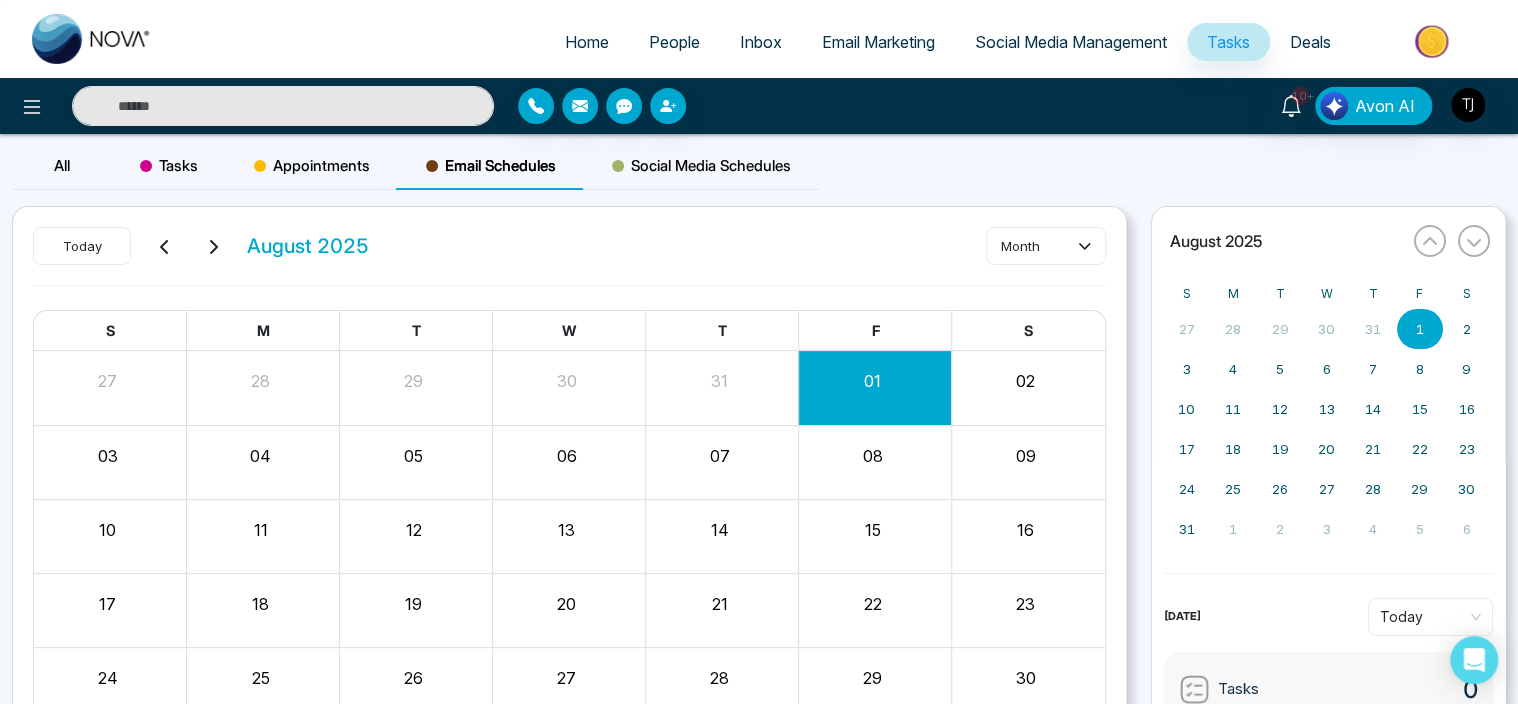 click on "Appointments" at bounding box center (312, 166) 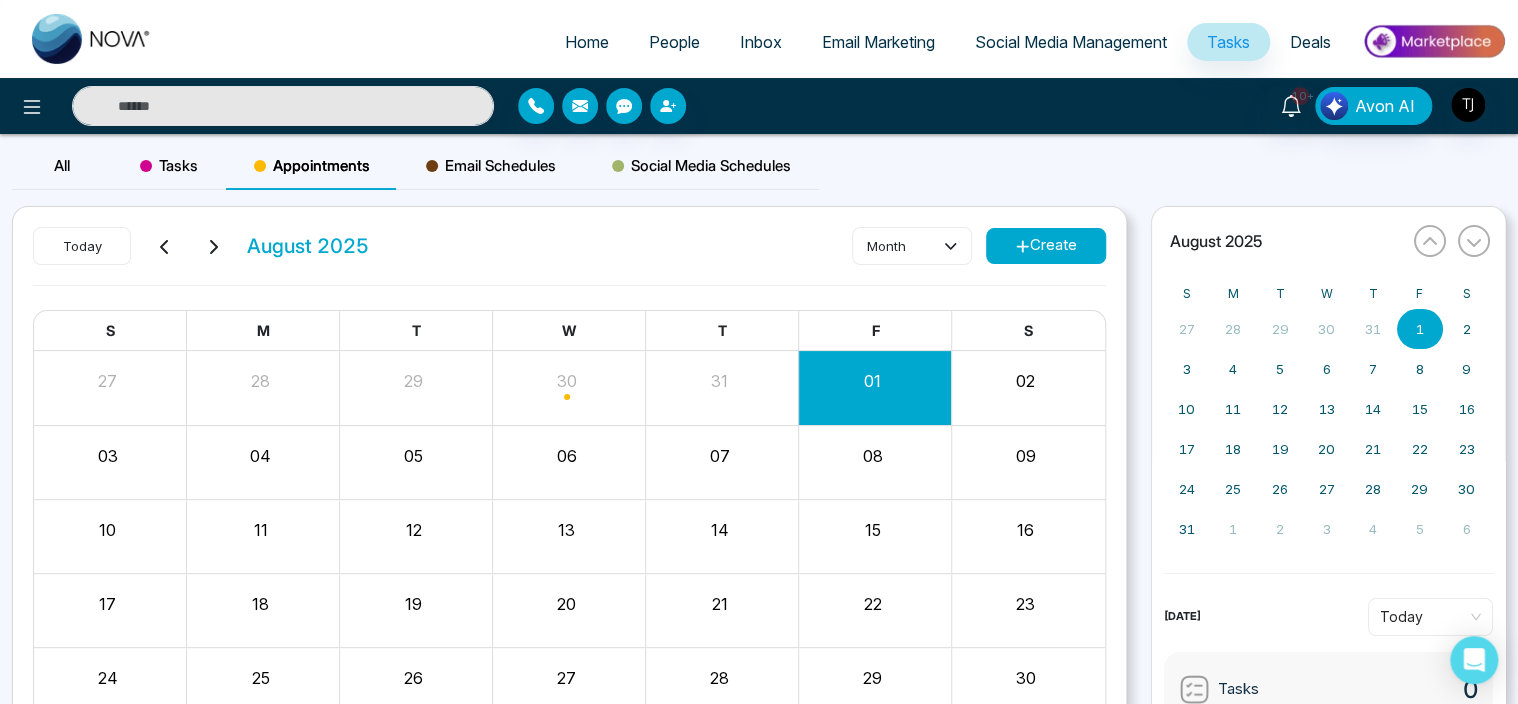 click on "Email Schedules" at bounding box center (491, 166) 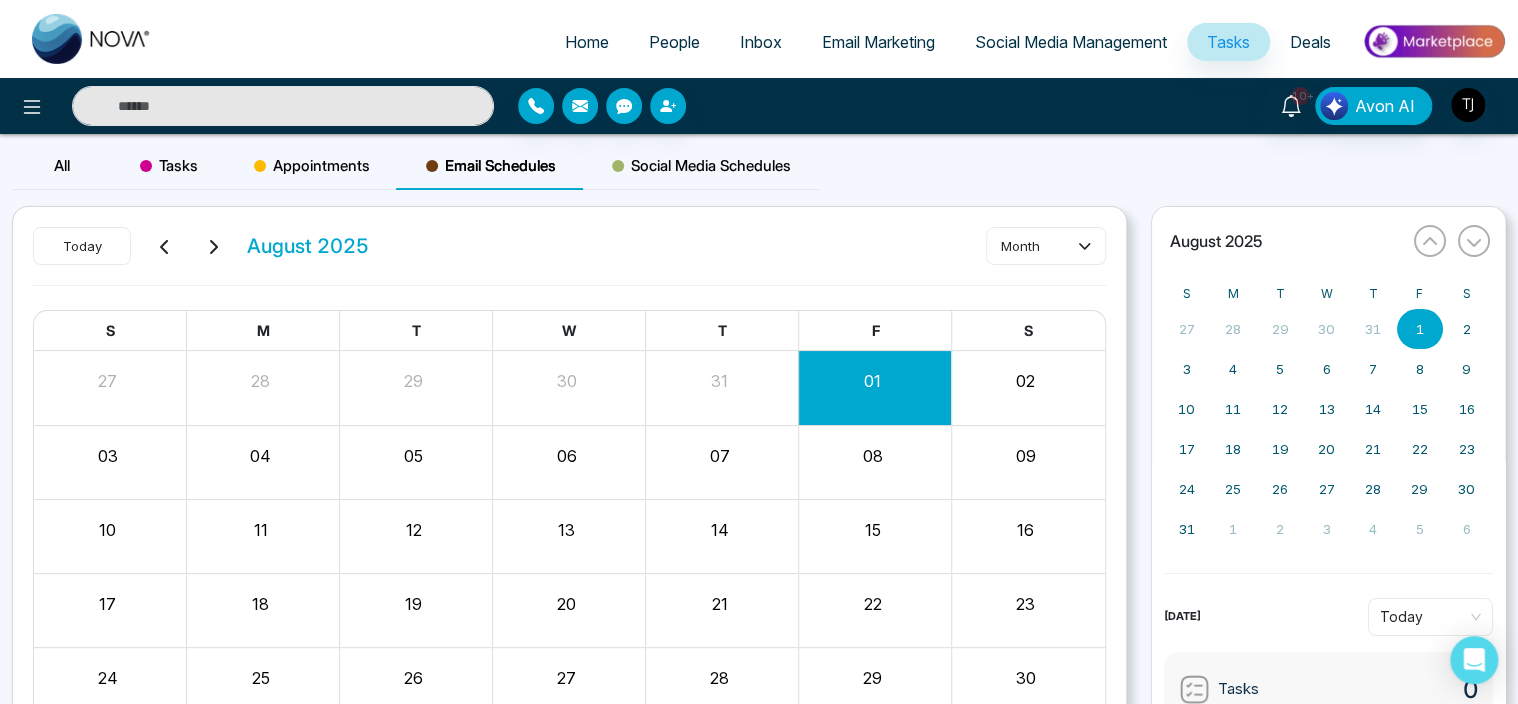 click on "Tasks" at bounding box center [169, 166] 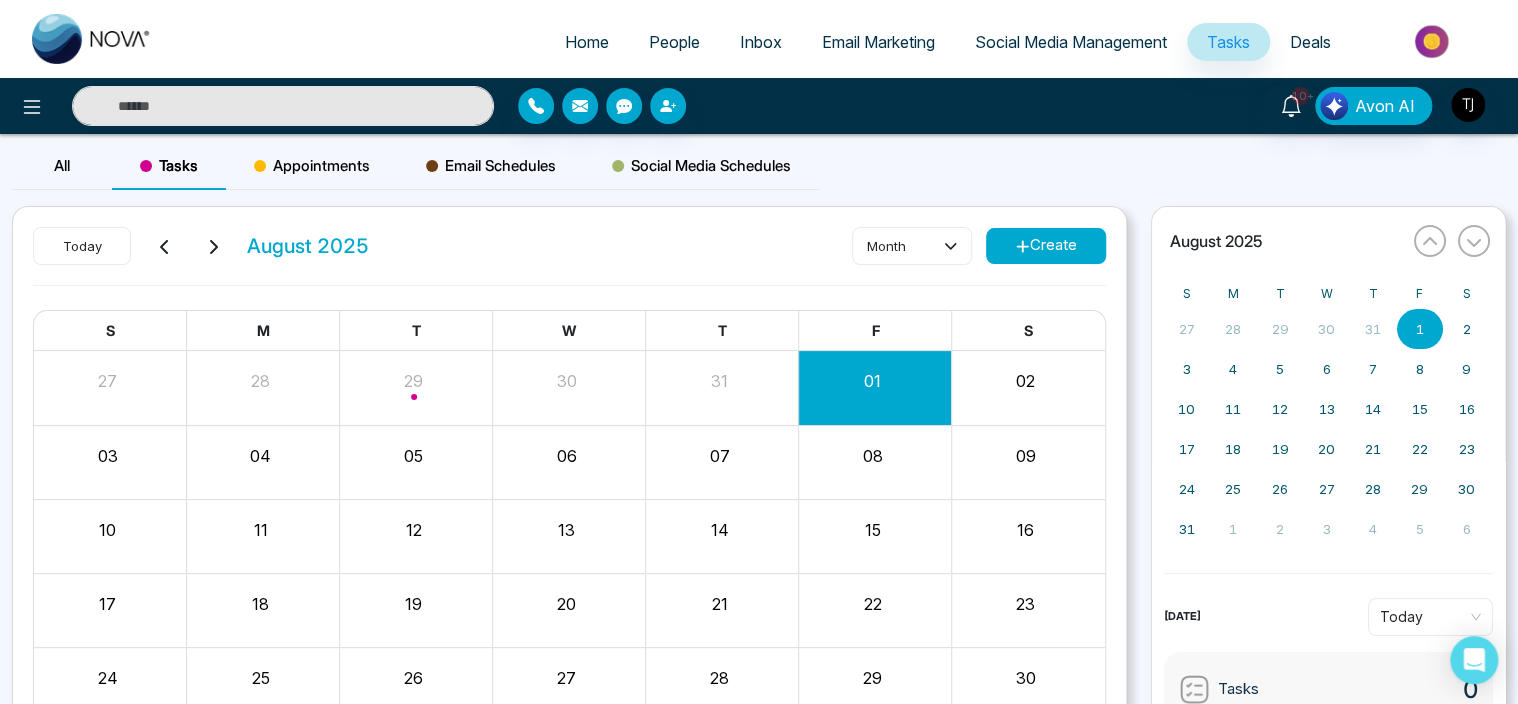 click on "Appointments" at bounding box center [312, 166] 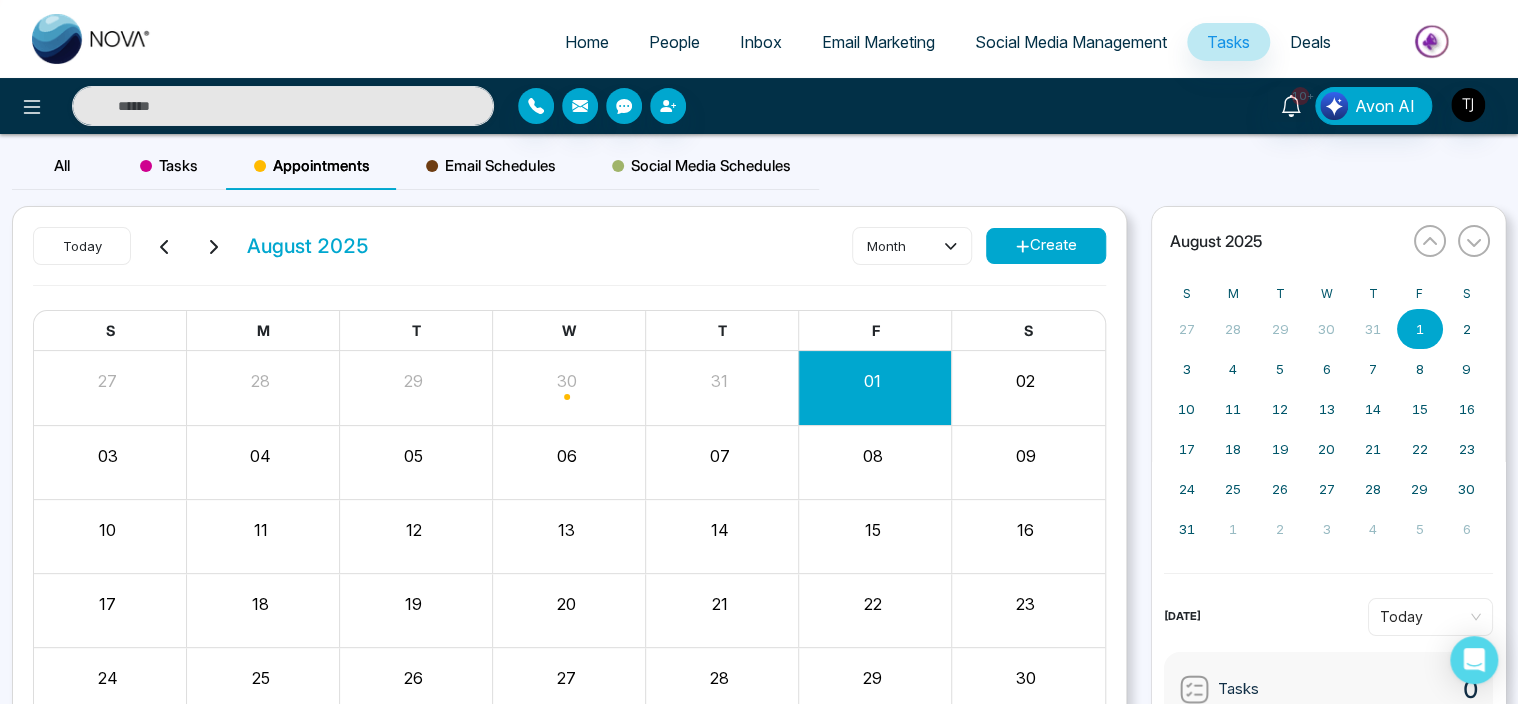 click on "Social Media Schedules" at bounding box center (701, 166) 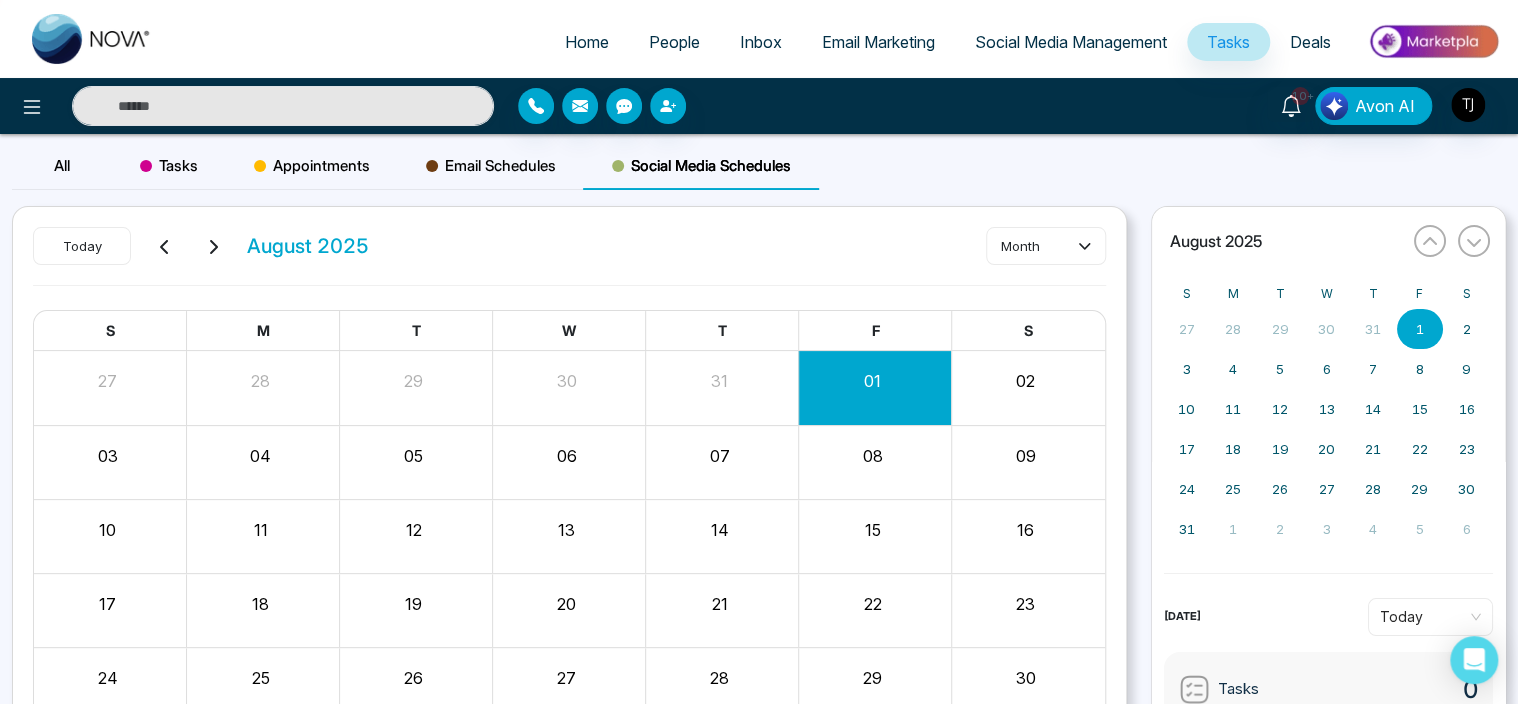 click on "Email Schedules" at bounding box center (491, 166) 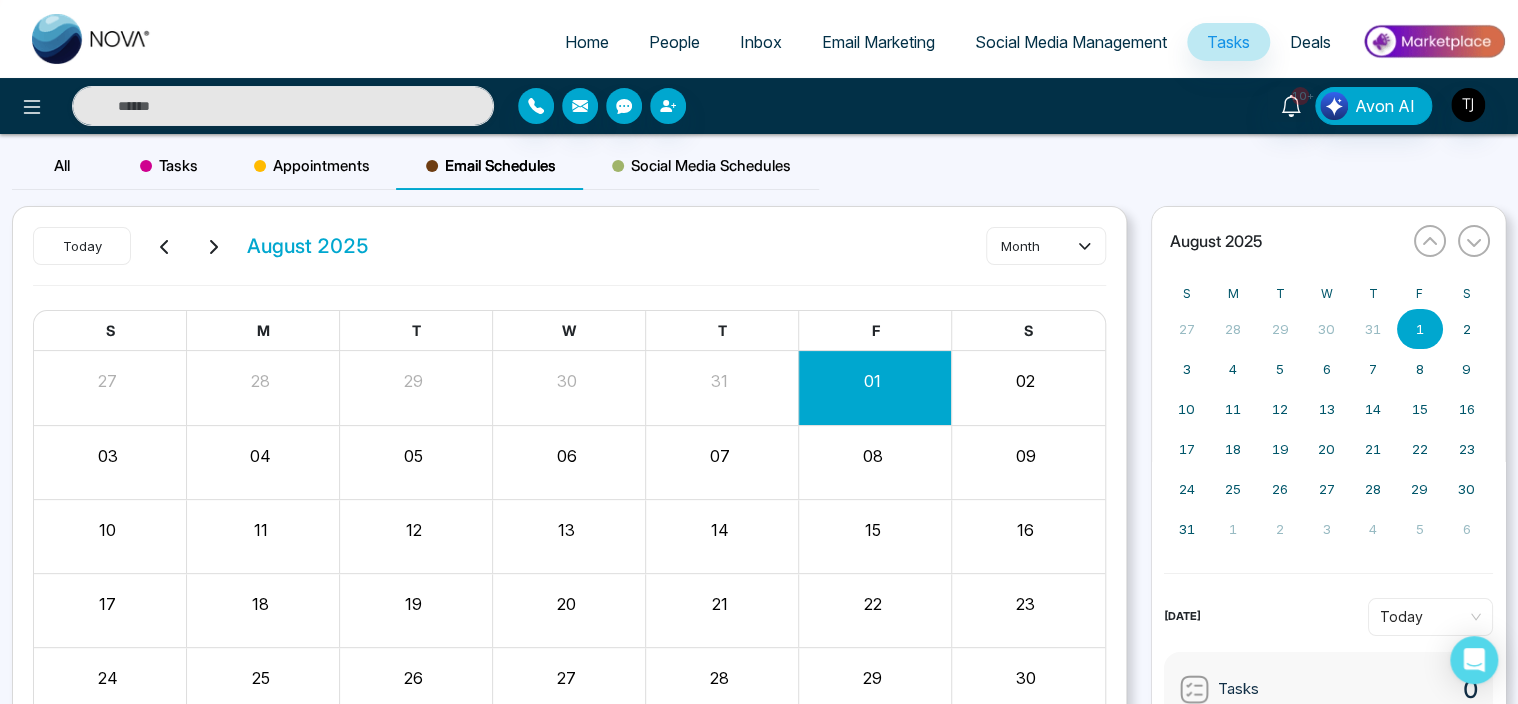 click on "01" at bounding box center [875, 387] 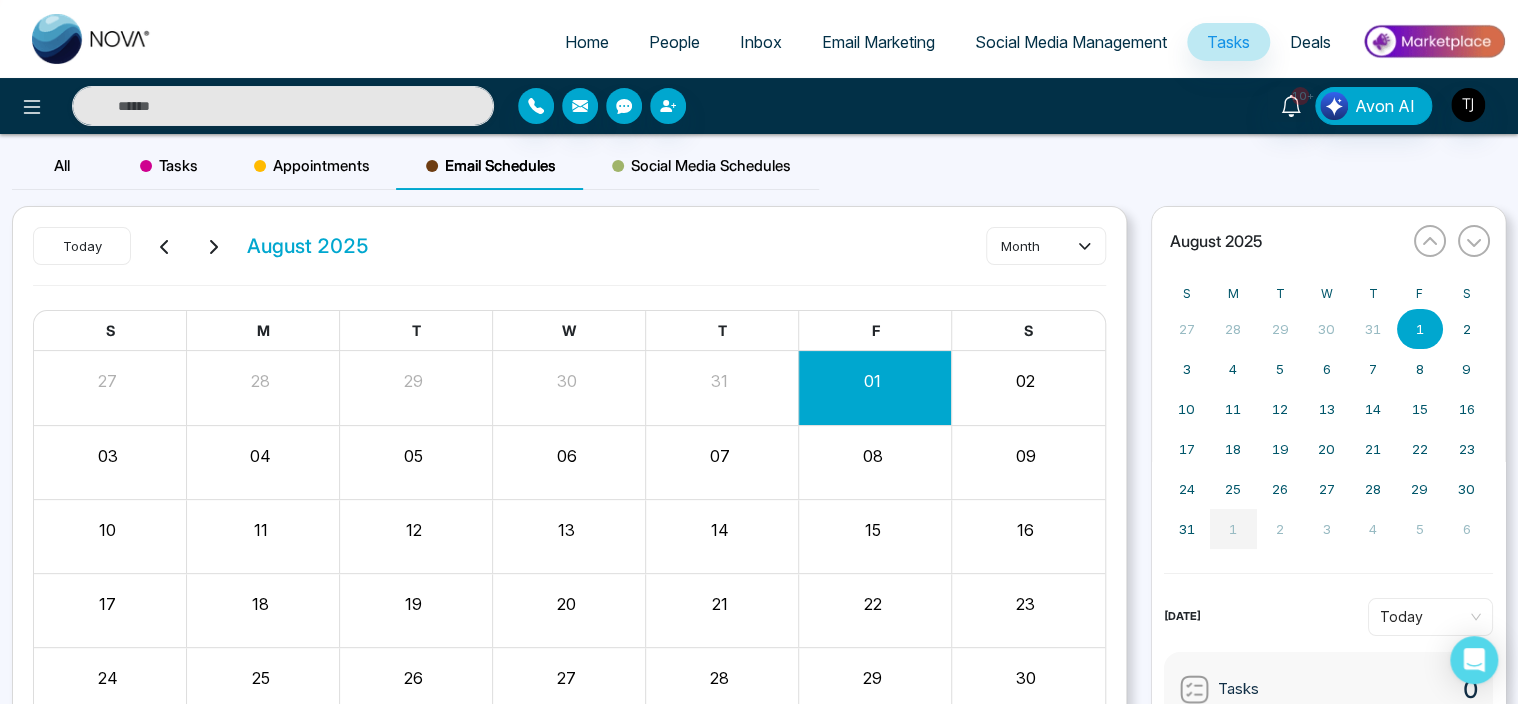scroll, scrollTop: 108, scrollLeft: 0, axis: vertical 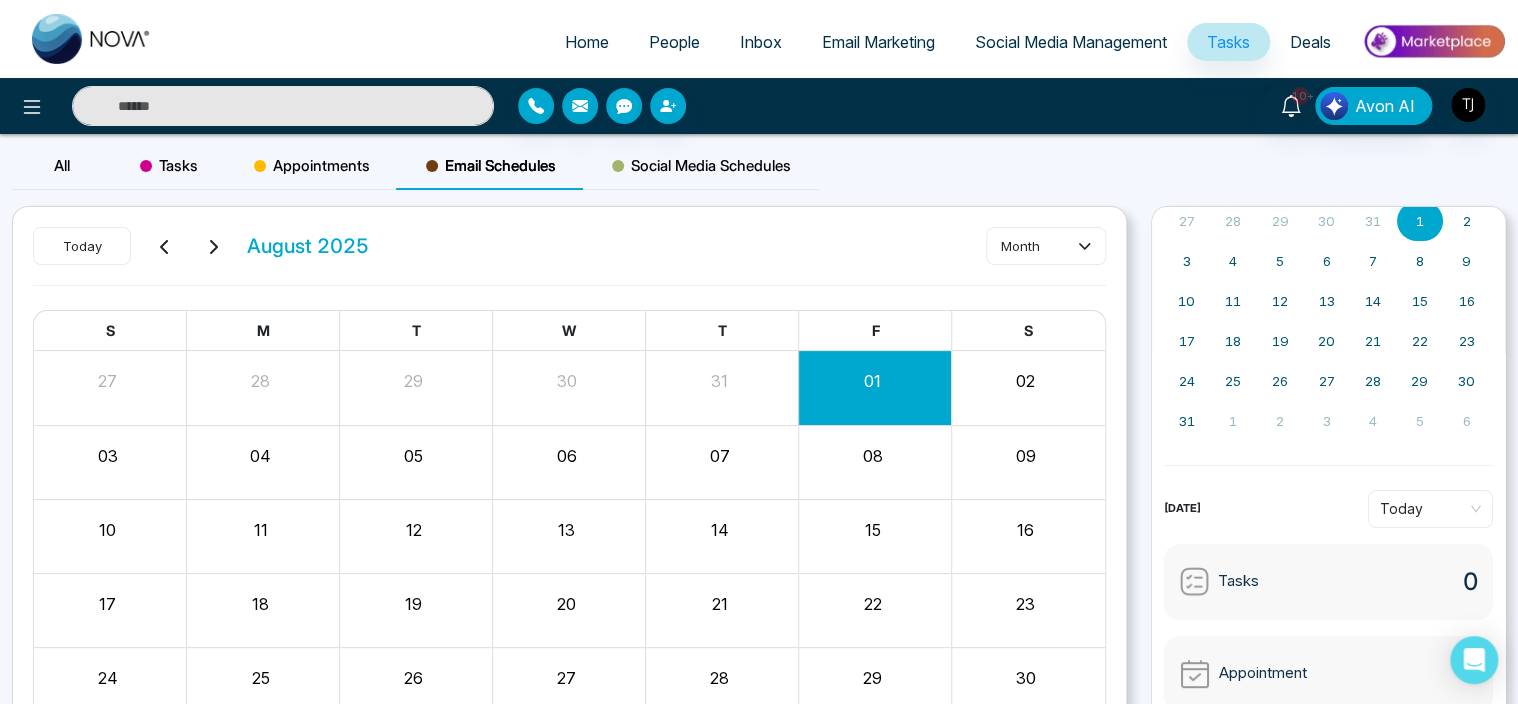 click on "Email Marketing" at bounding box center (878, 42) 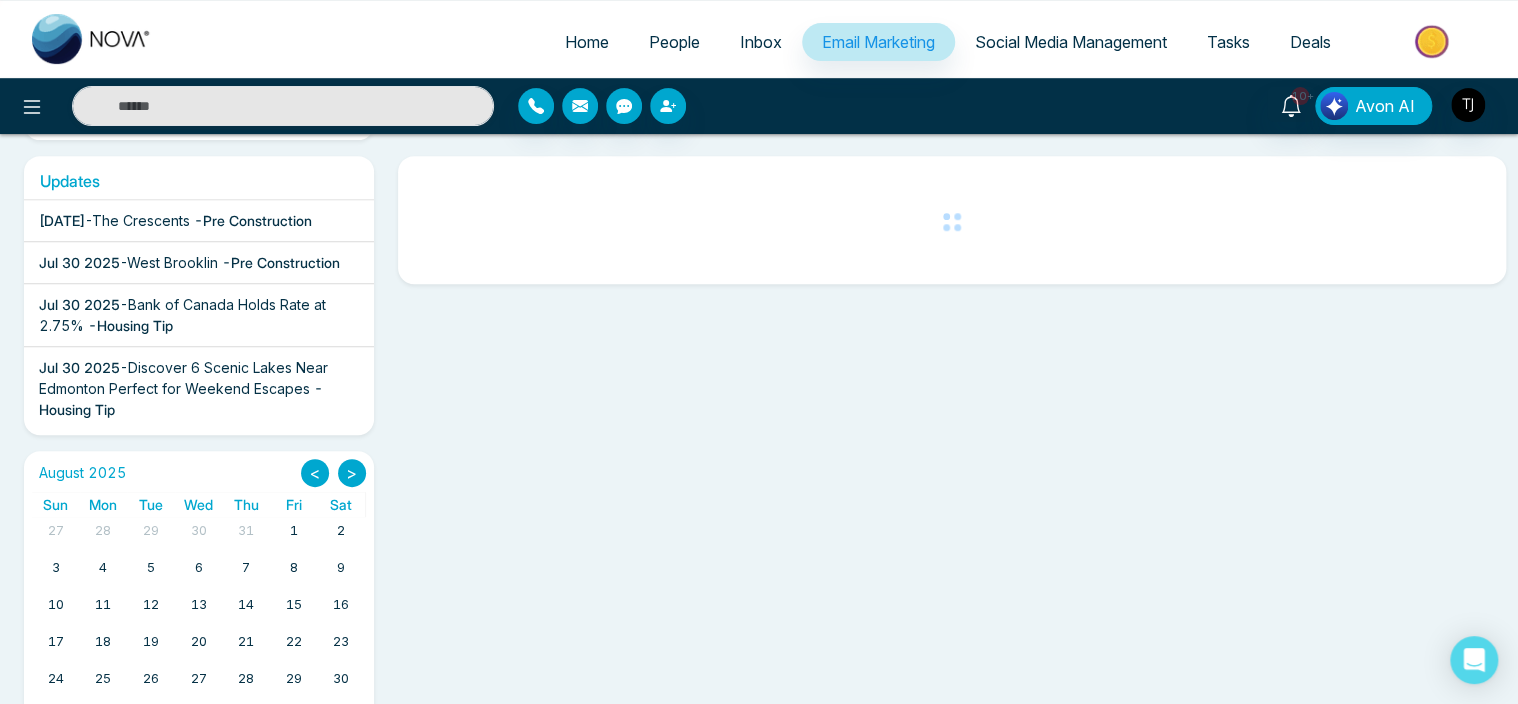 scroll, scrollTop: 0, scrollLeft: 0, axis: both 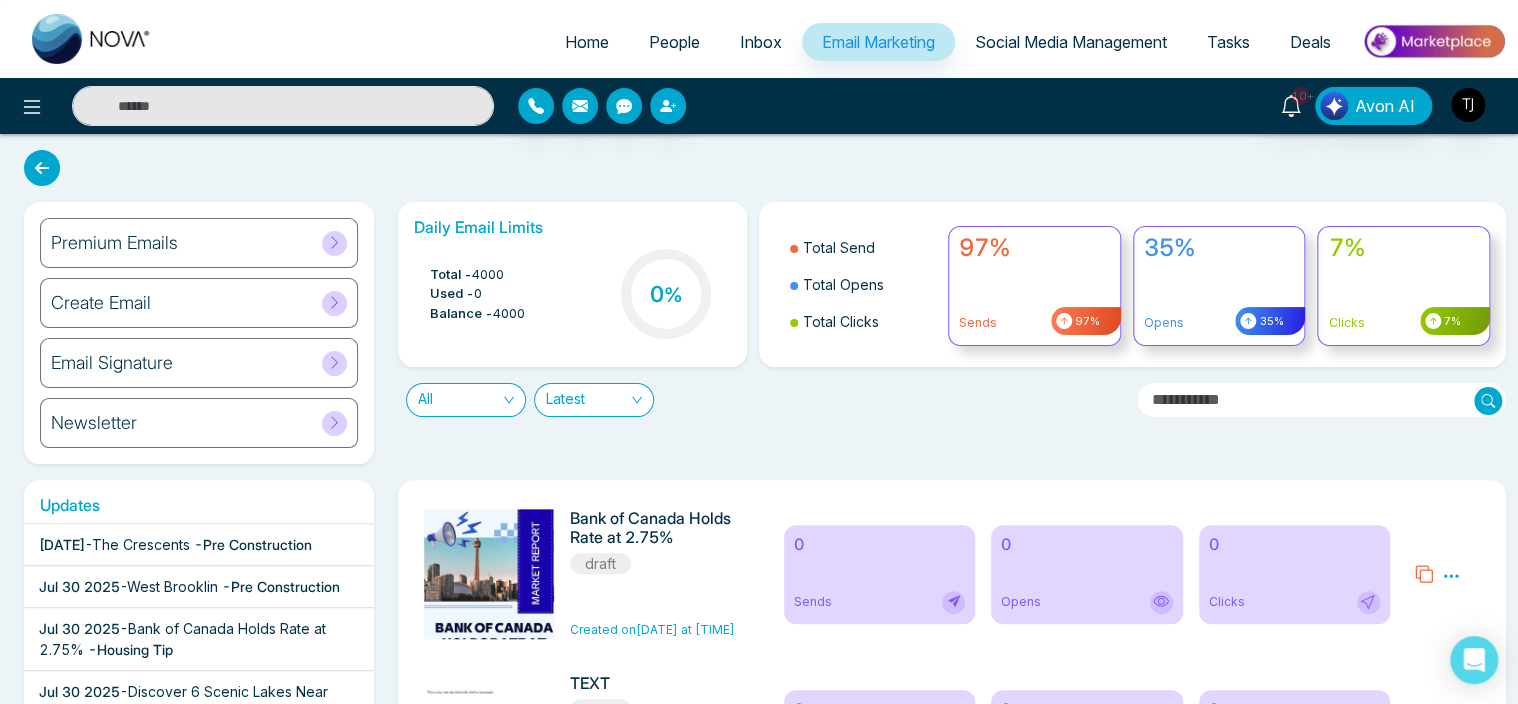 click 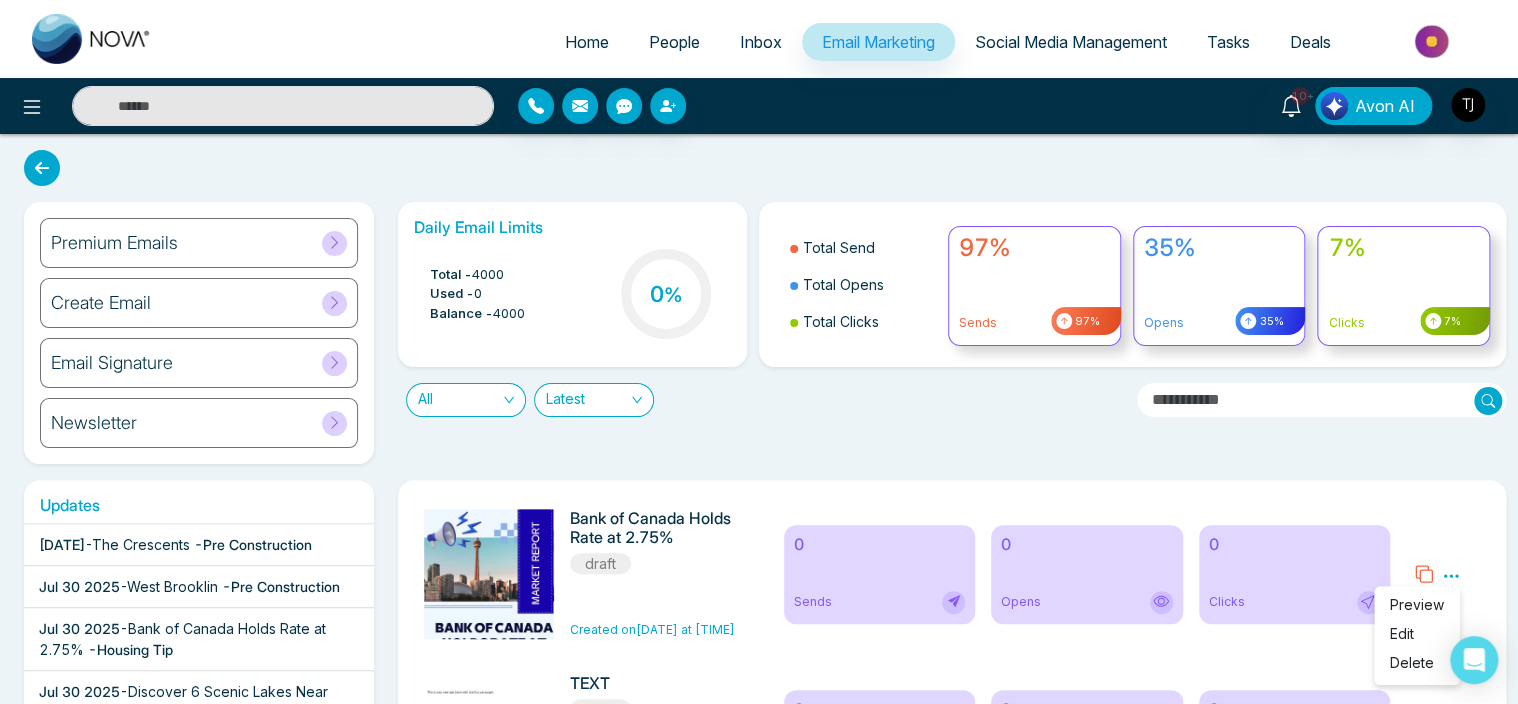 click on "Edit" at bounding box center [1402, 633] 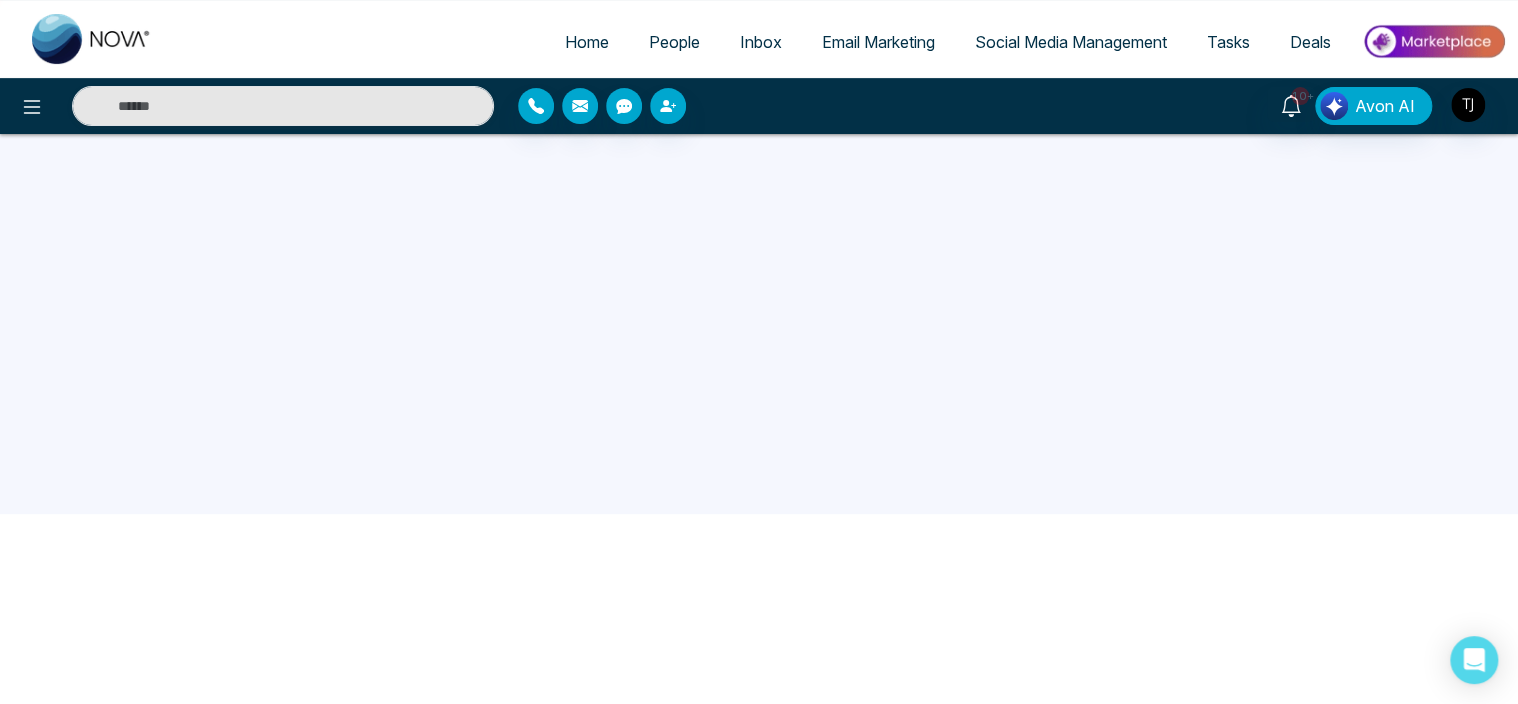 scroll, scrollTop: 0, scrollLeft: 0, axis: both 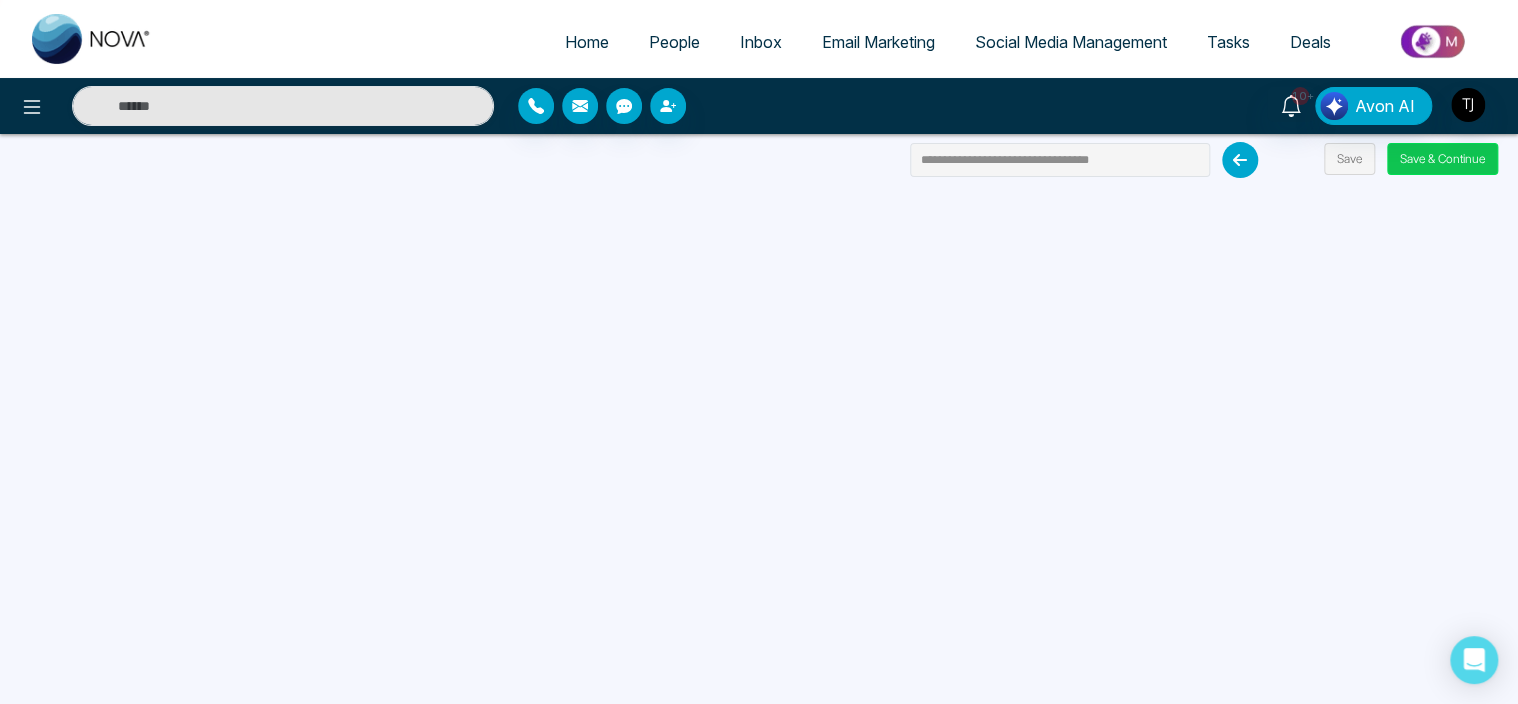 click on "Save & Continue" at bounding box center [1442, 159] 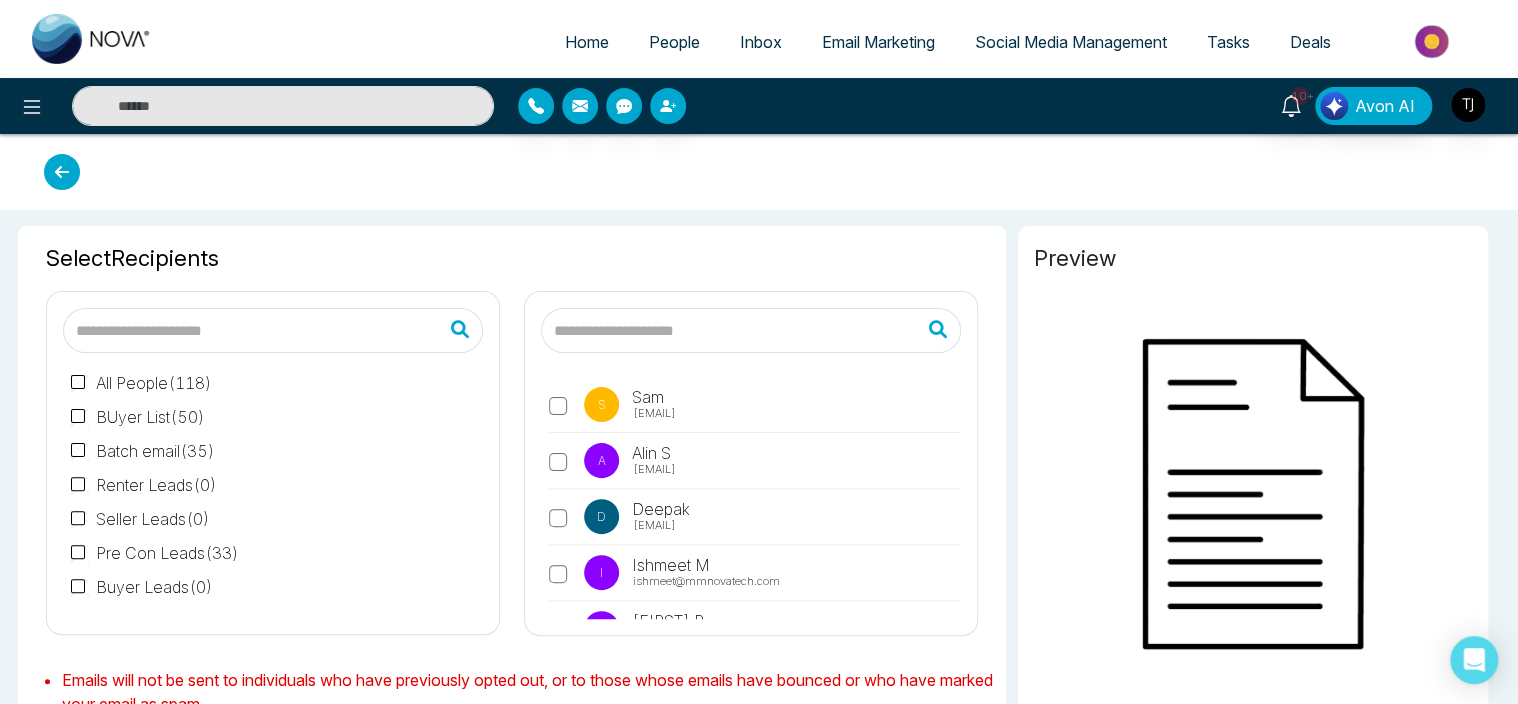 type on "**********" 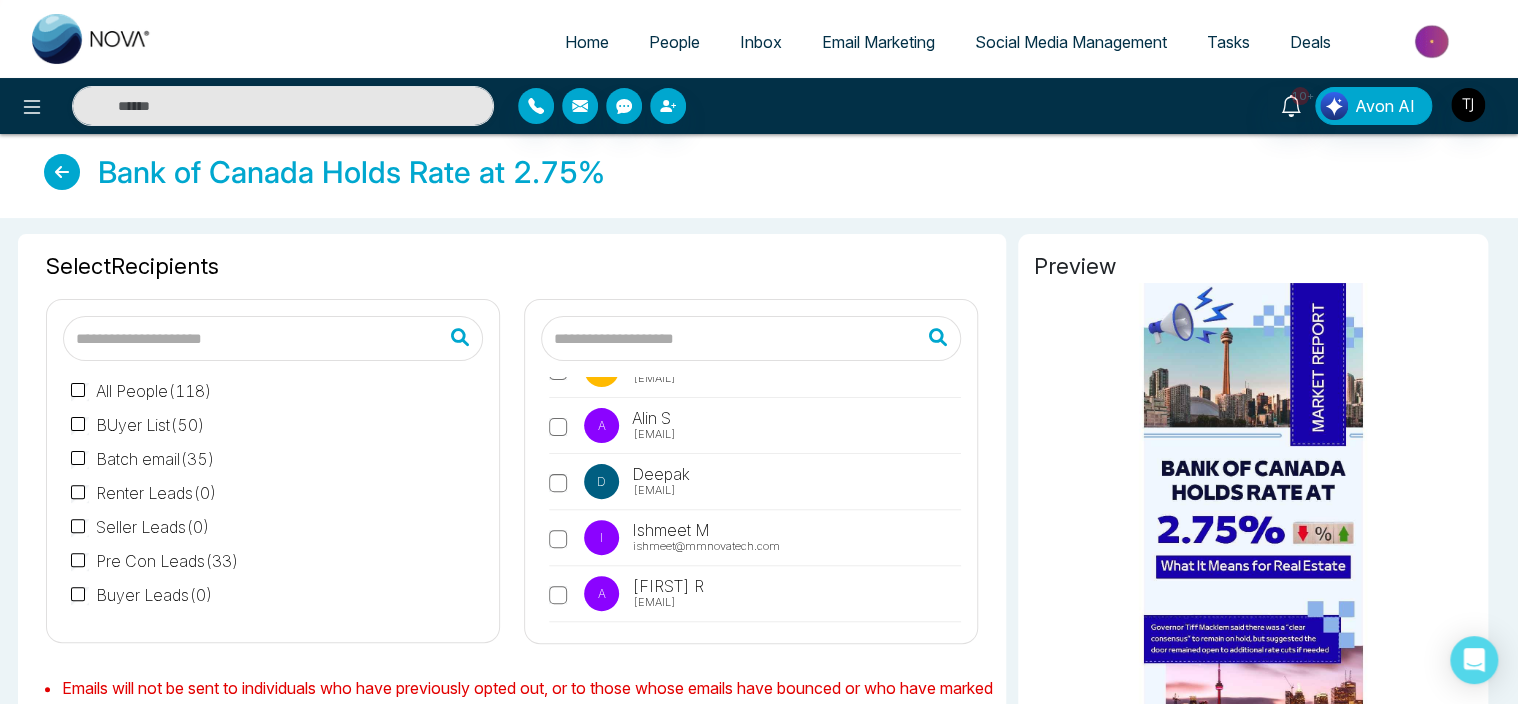 scroll, scrollTop: 46, scrollLeft: 0, axis: vertical 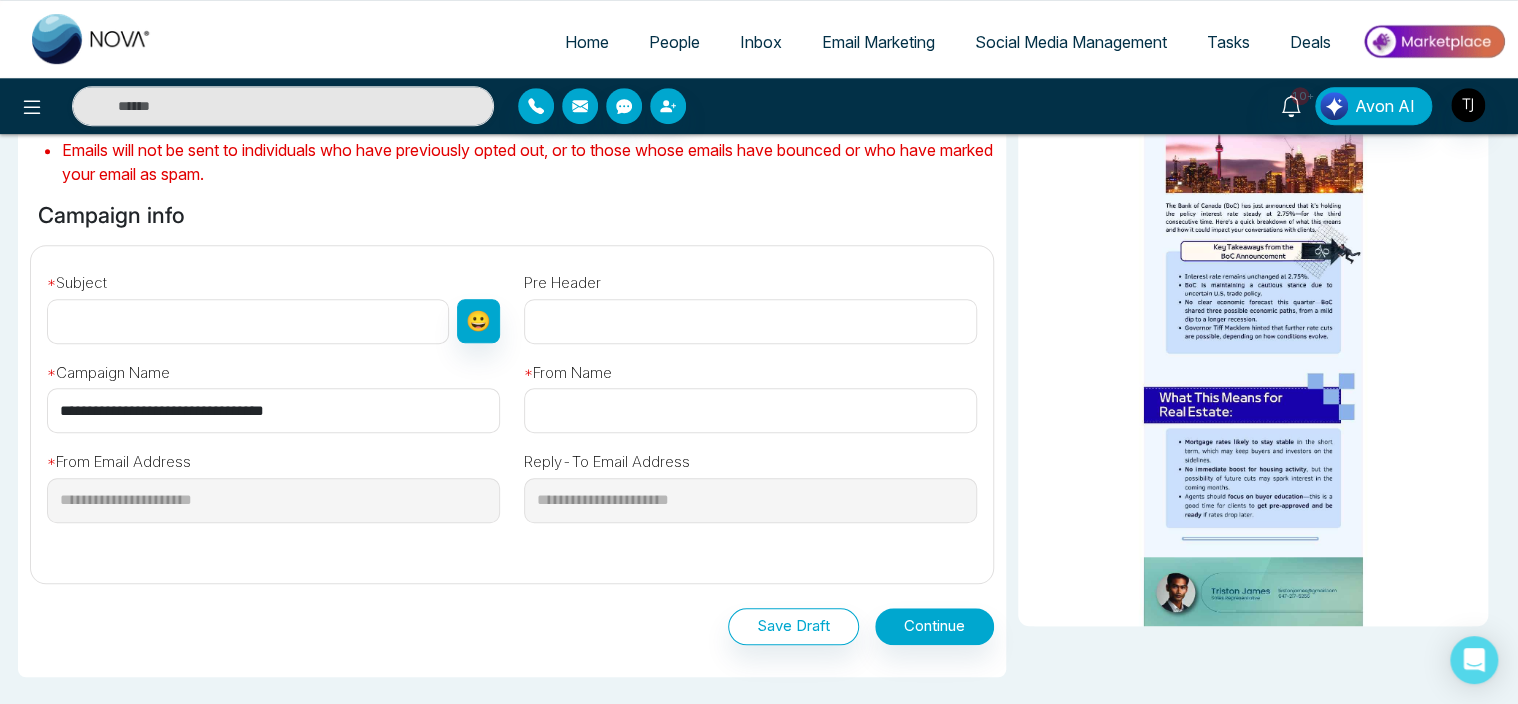click at bounding box center (248, 321) 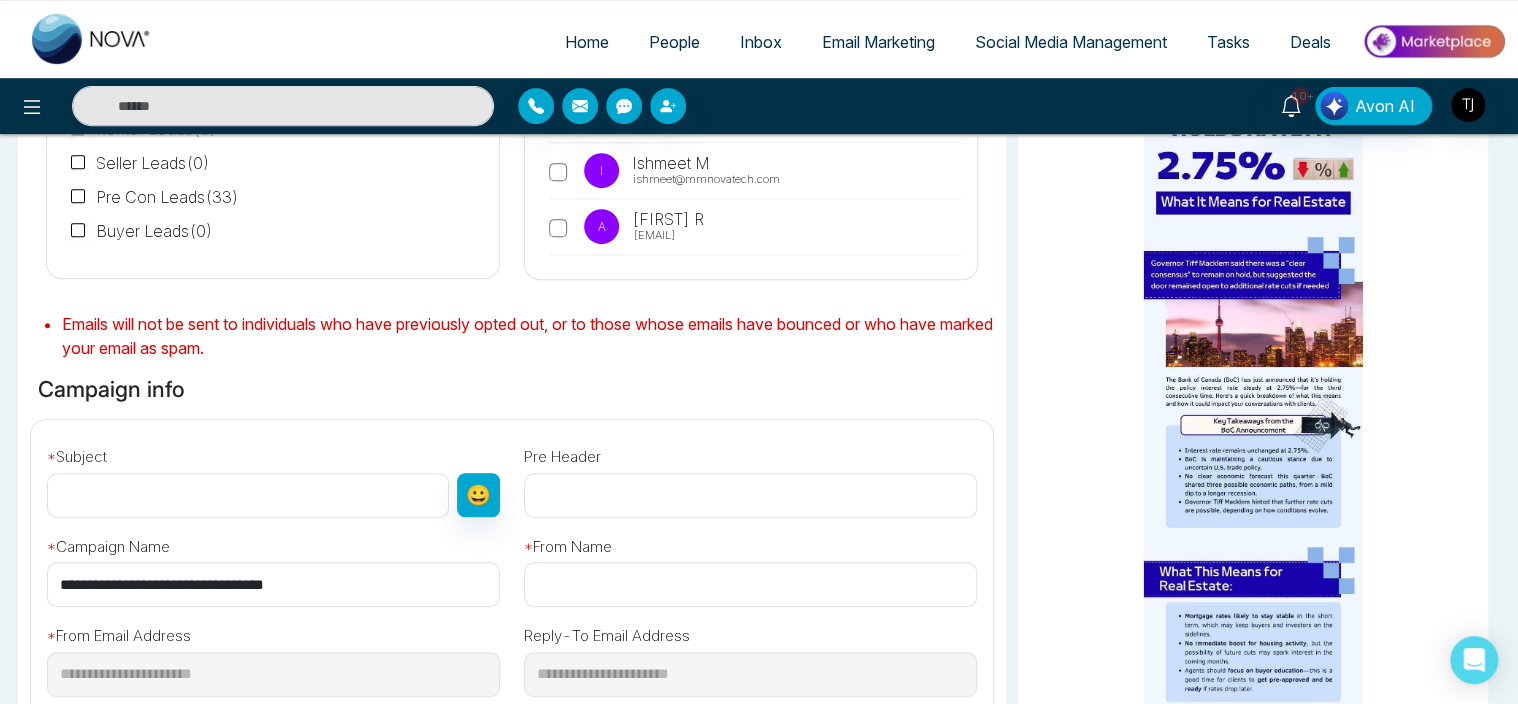 scroll, scrollTop: 380, scrollLeft: 0, axis: vertical 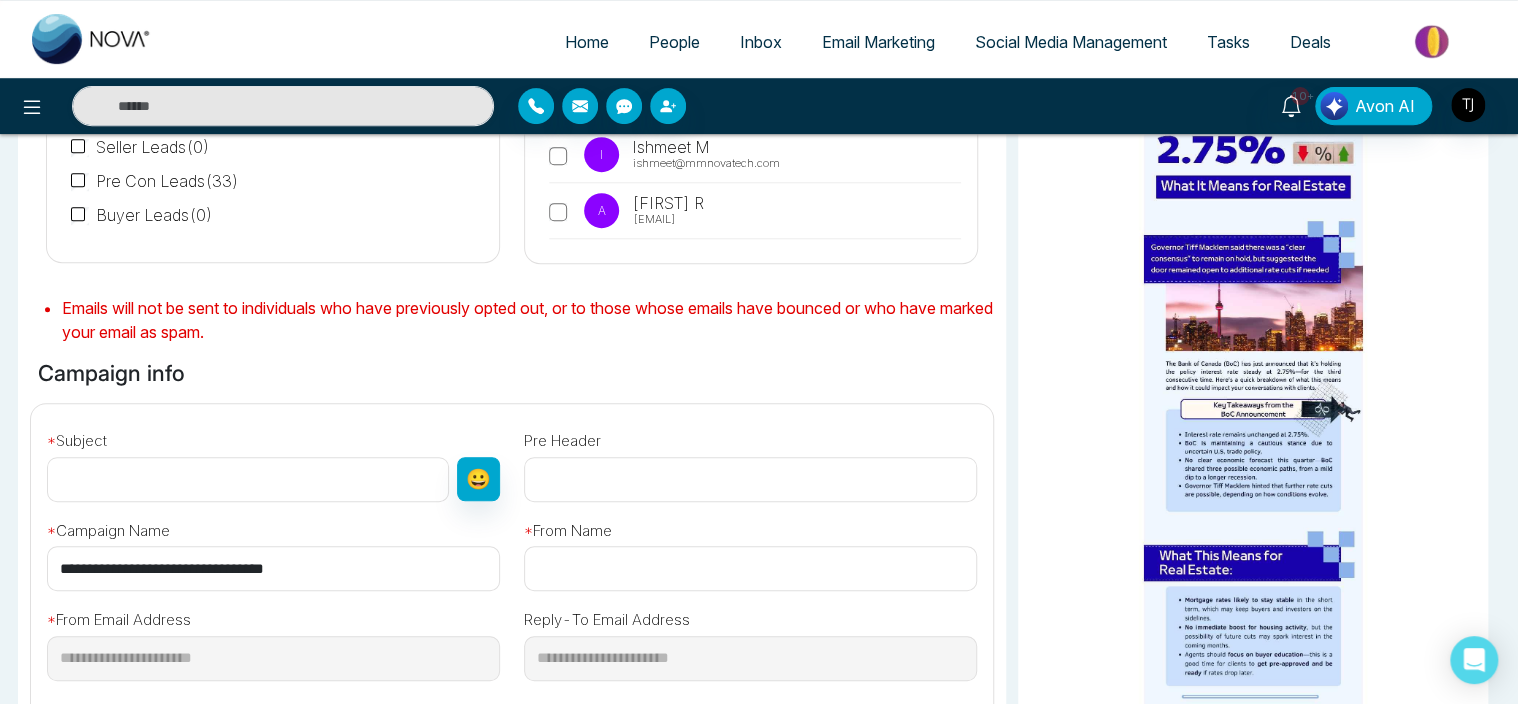 click on "**********" at bounding box center (512, 557) 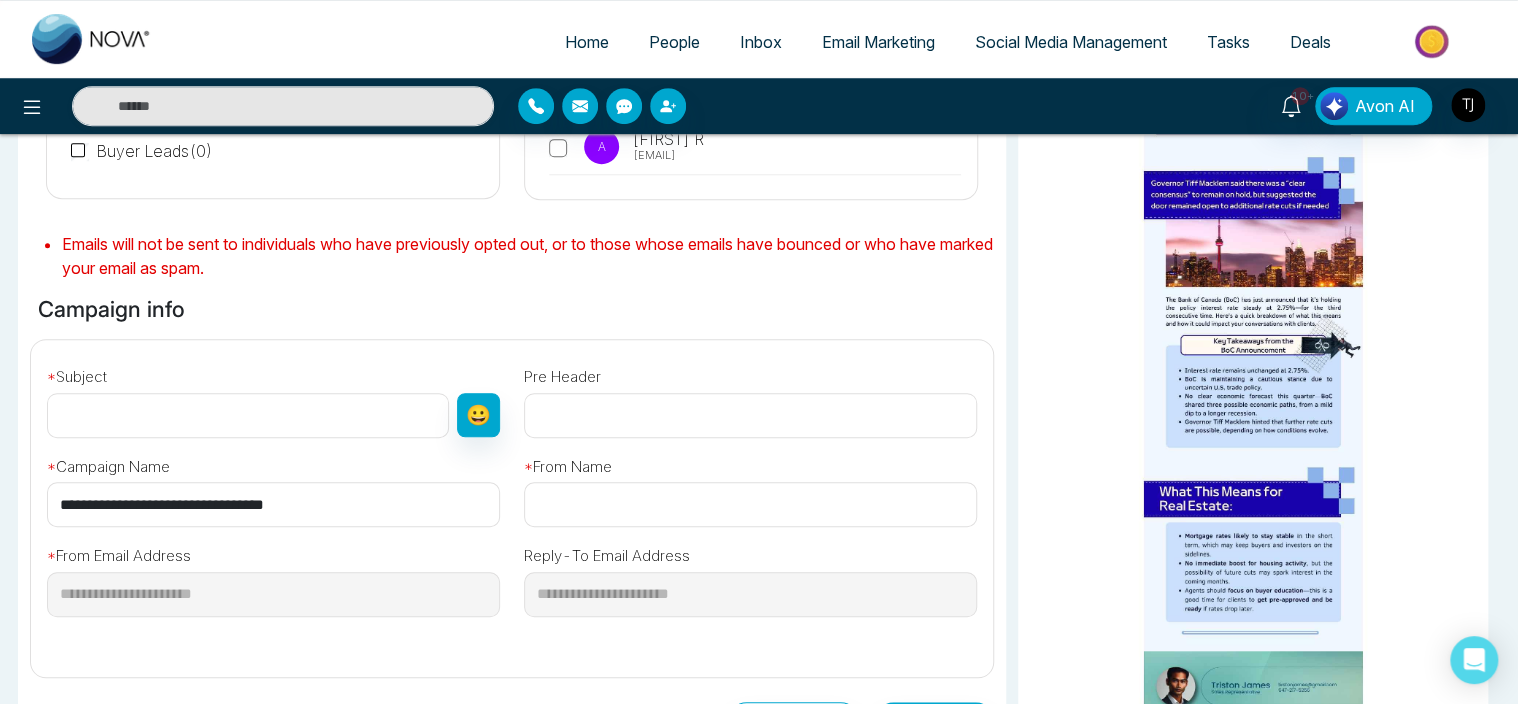 scroll, scrollTop: 446, scrollLeft: 0, axis: vertical 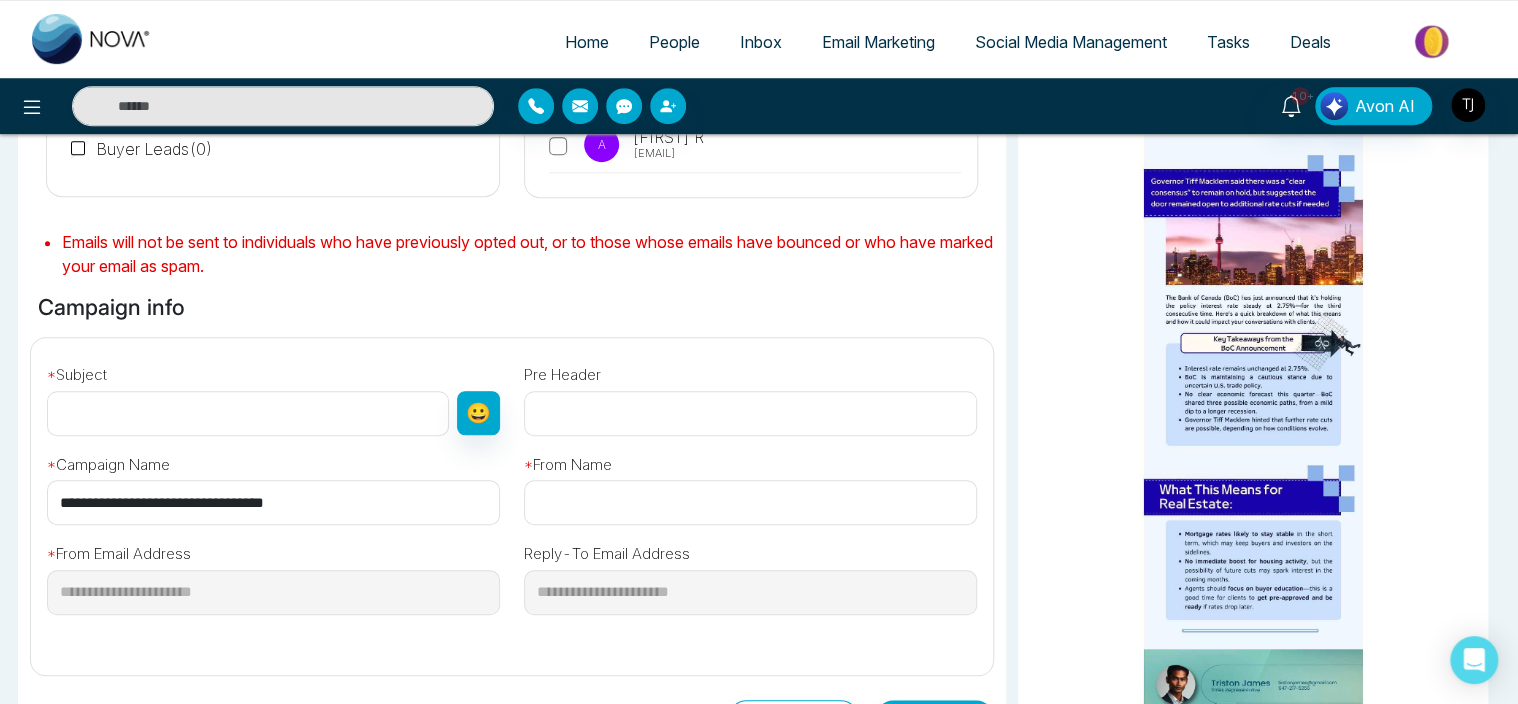 click at bounding box center (248, 413) 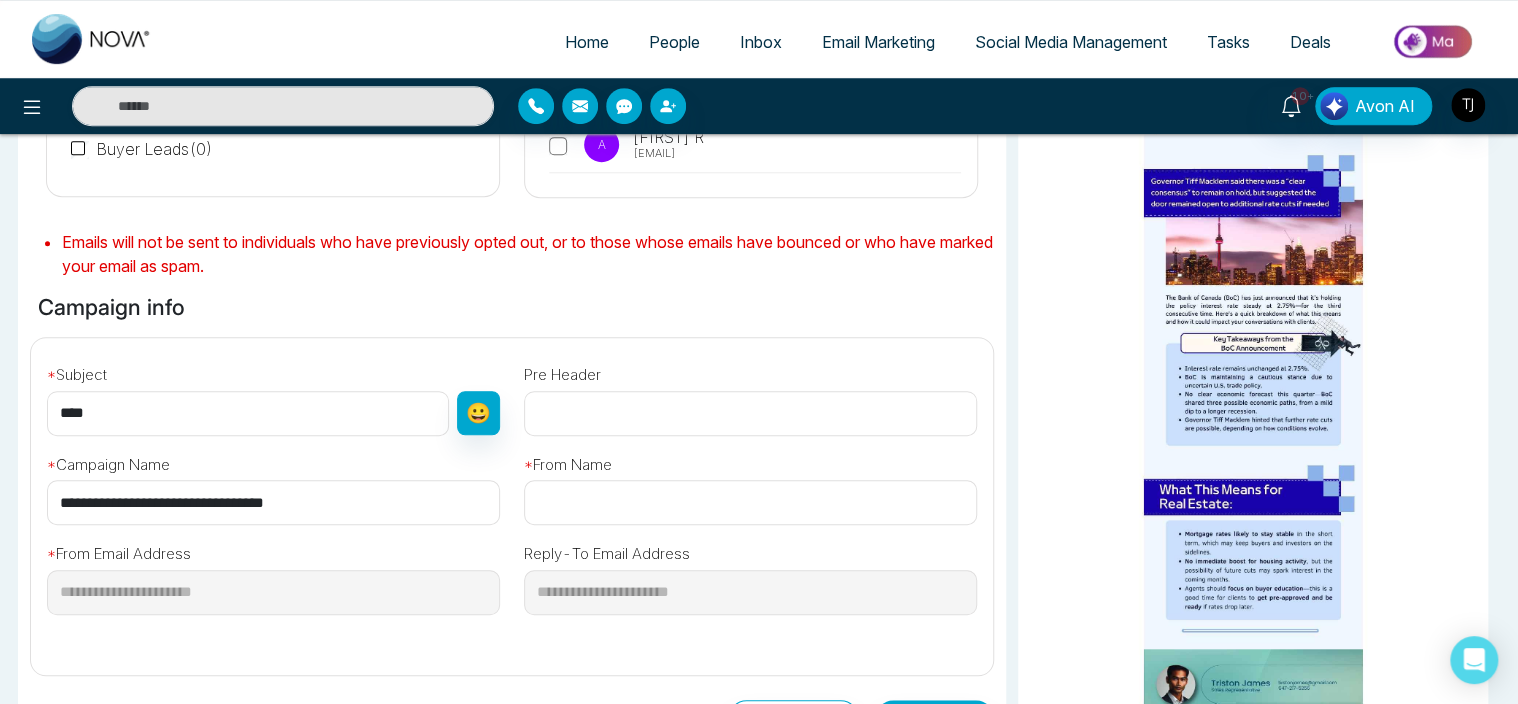 type on "****" 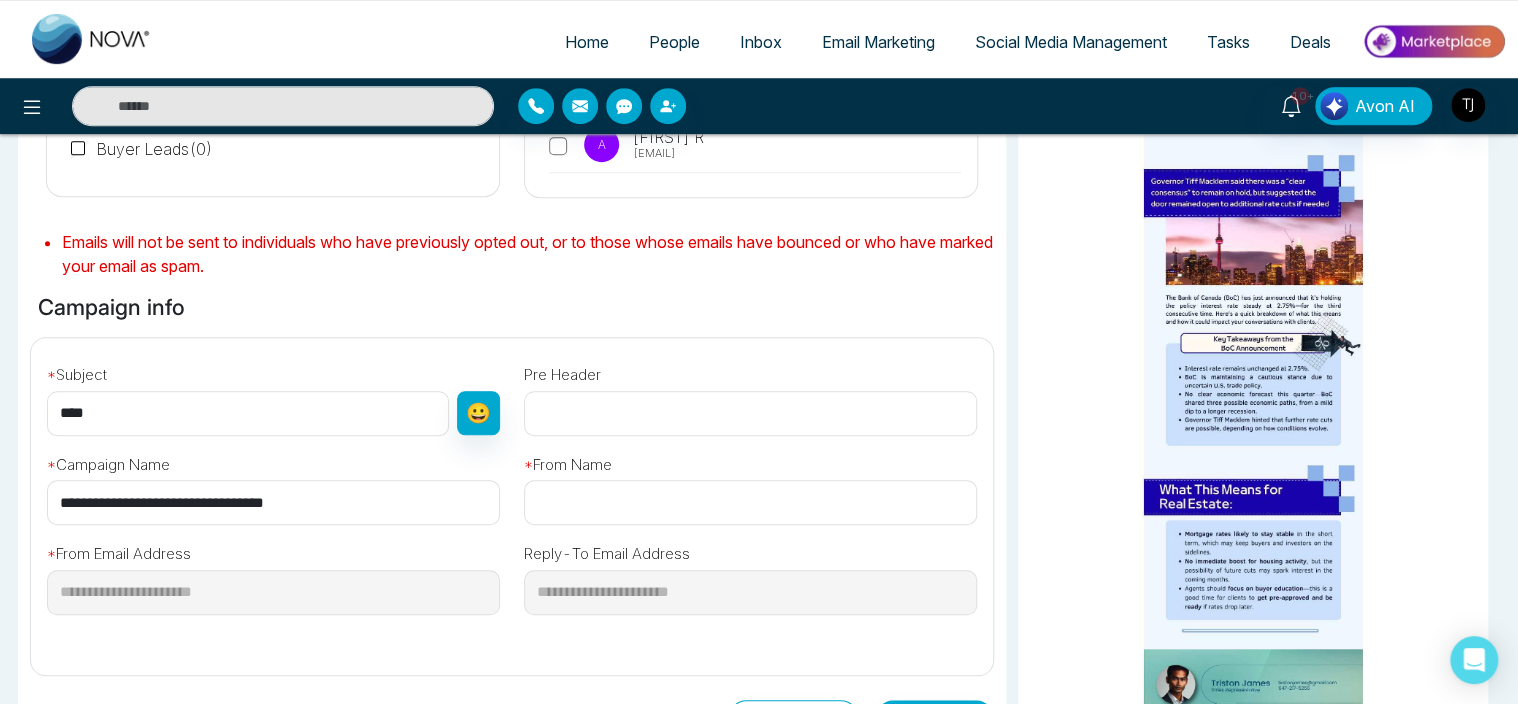 click at bounding box center [750, 502] 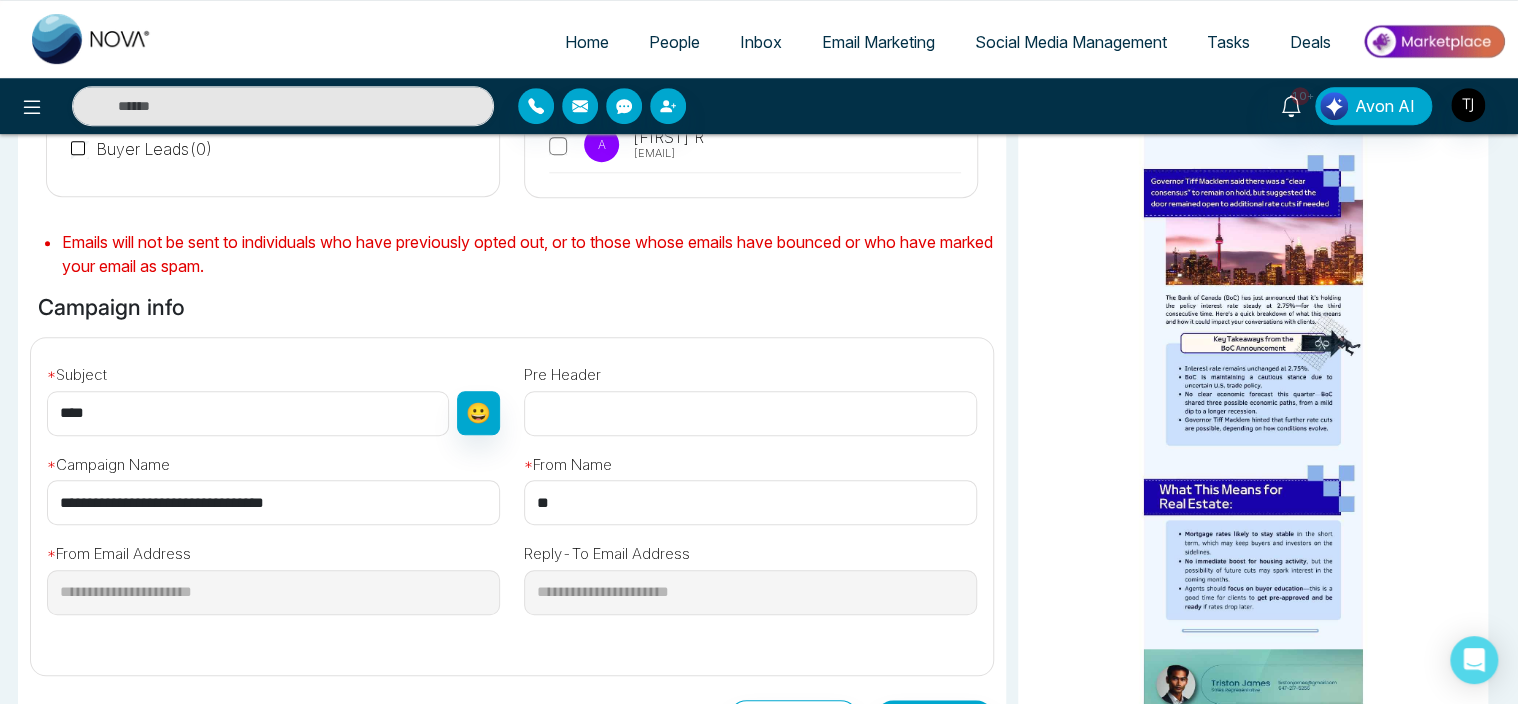 type on "*" 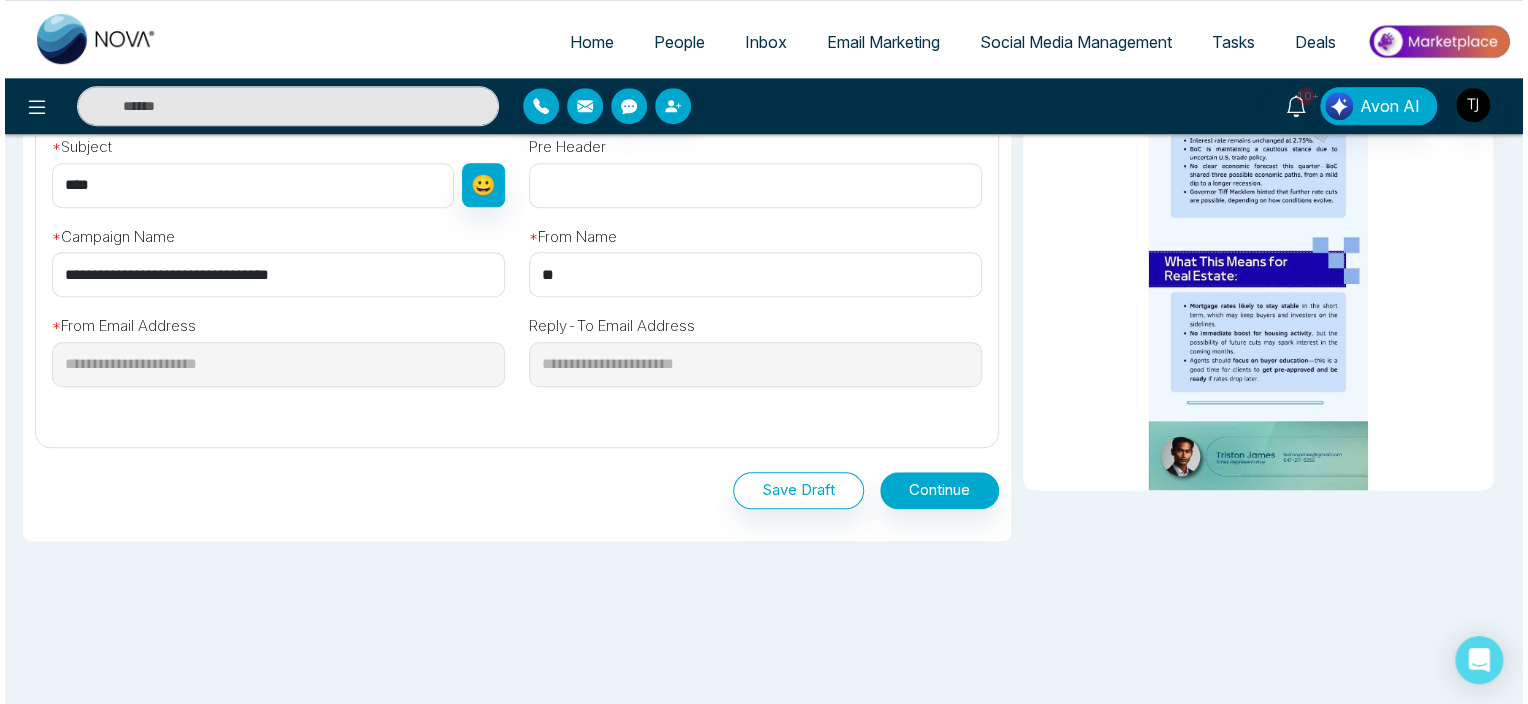 scroll, scrollTop: 675, scrollLeft: 0, axis: vertical 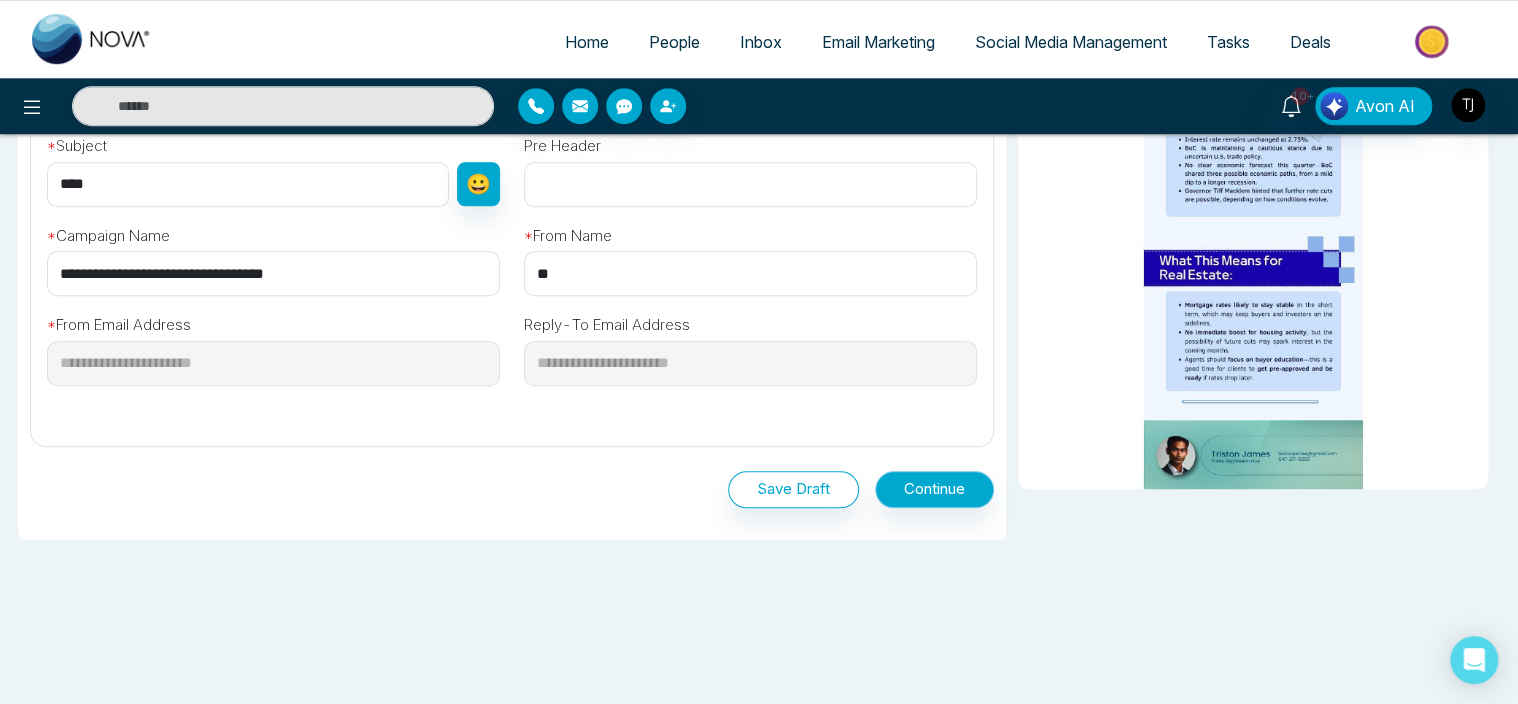 type on "**" 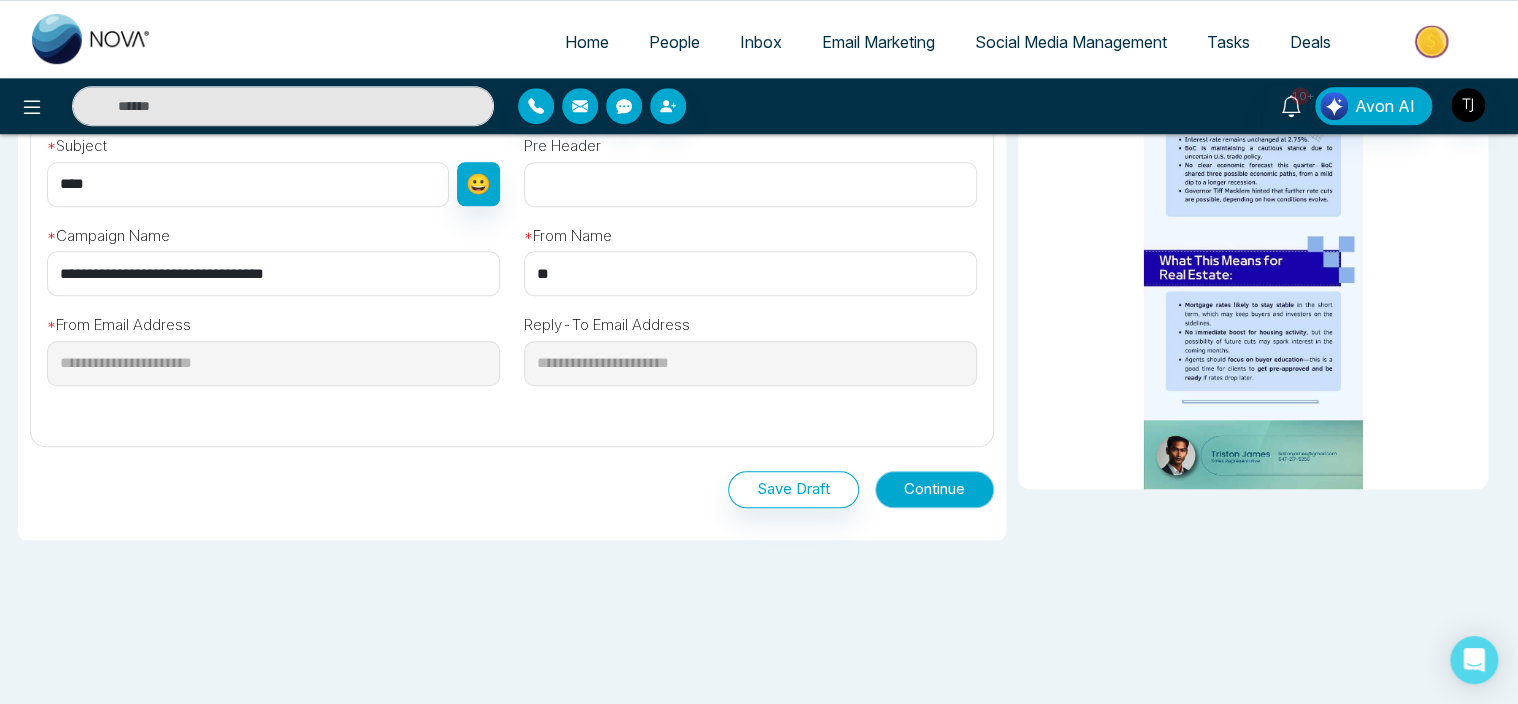 click on "Continue" at bounding box center [934, 489] 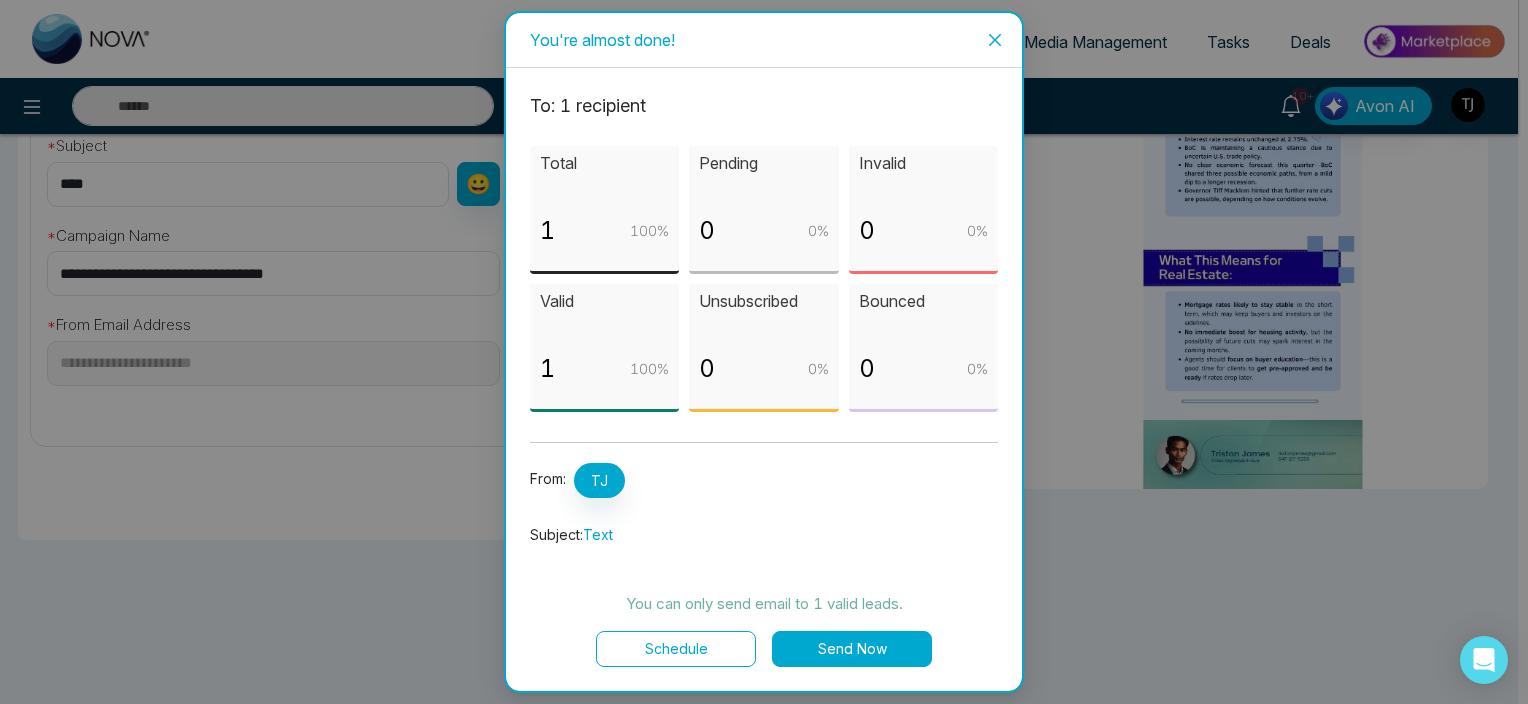 click on "Schedule" at bounding box center (676, 649) 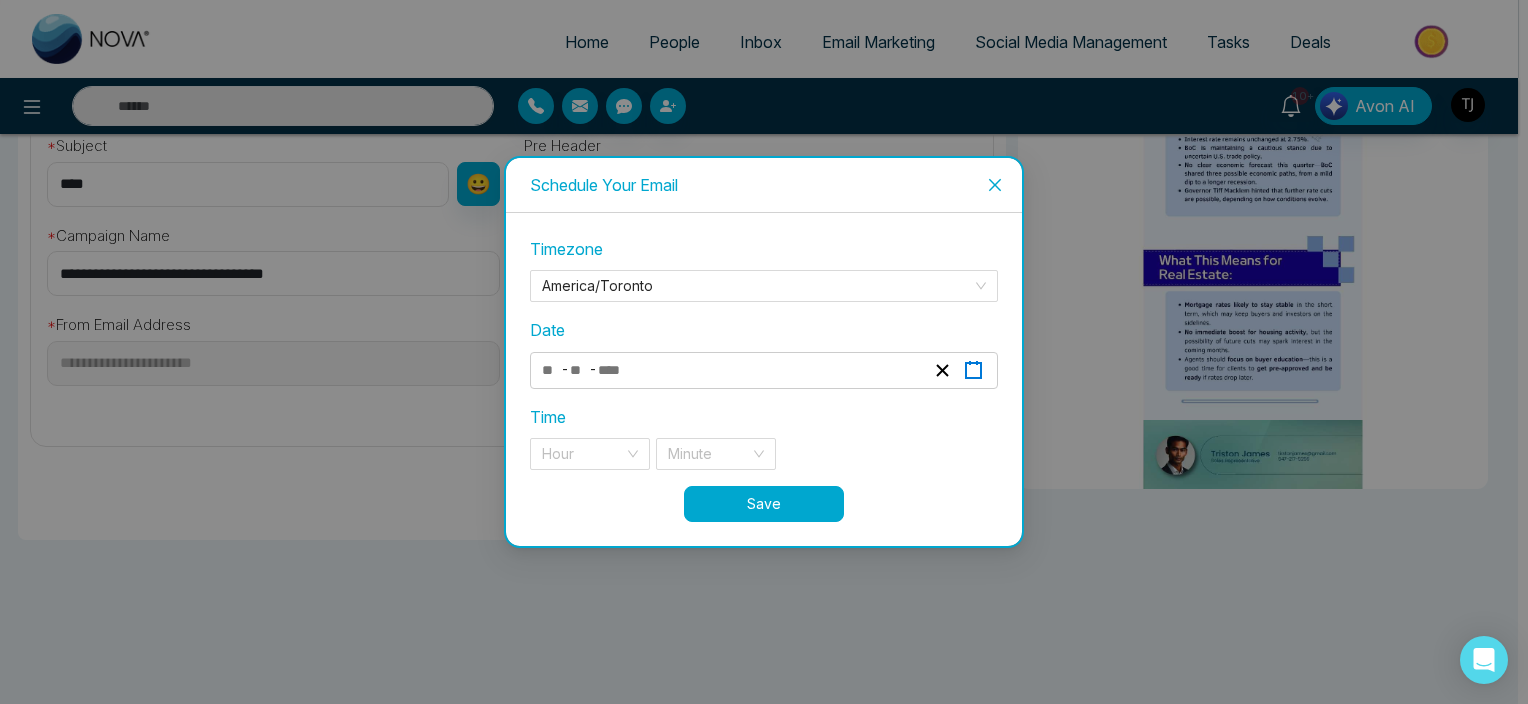 click 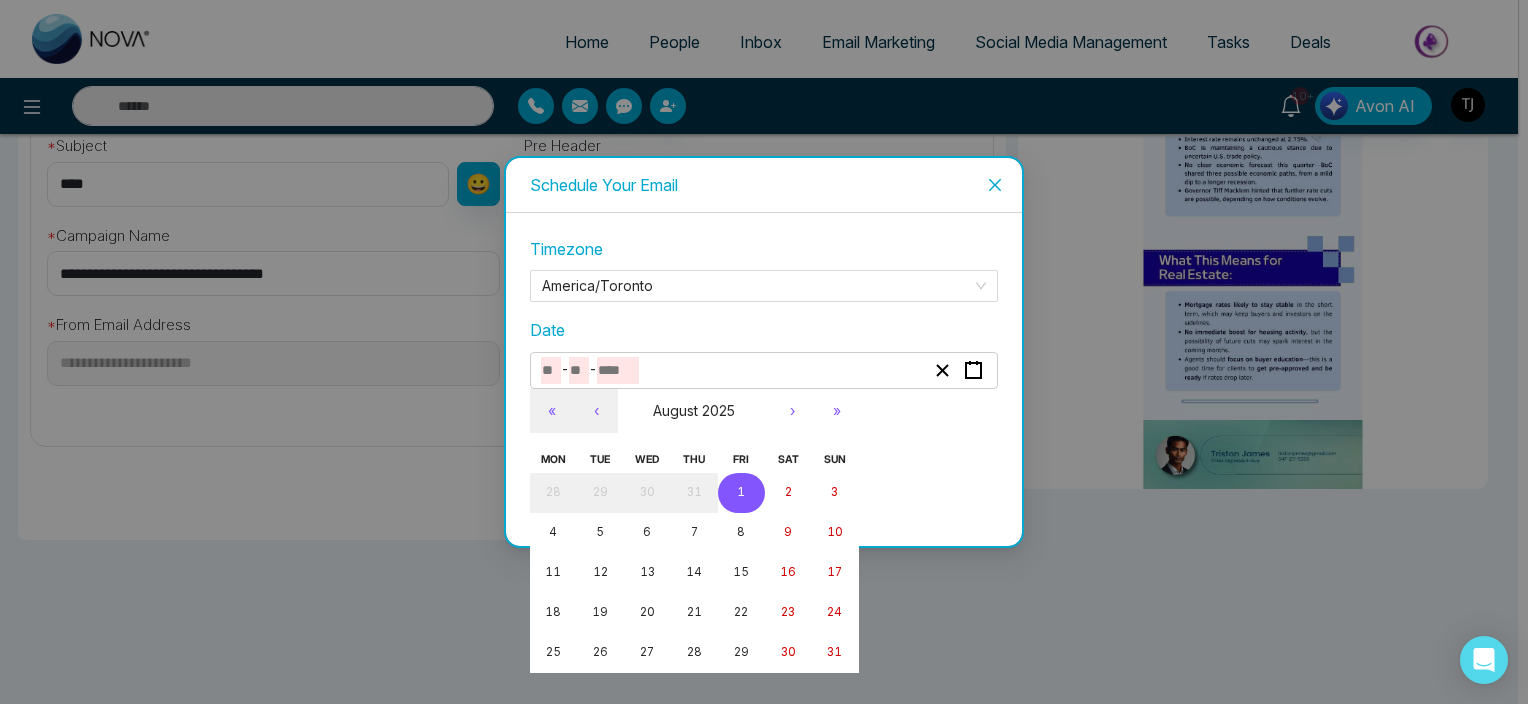 click on "1" at bounding box center (741, 492) 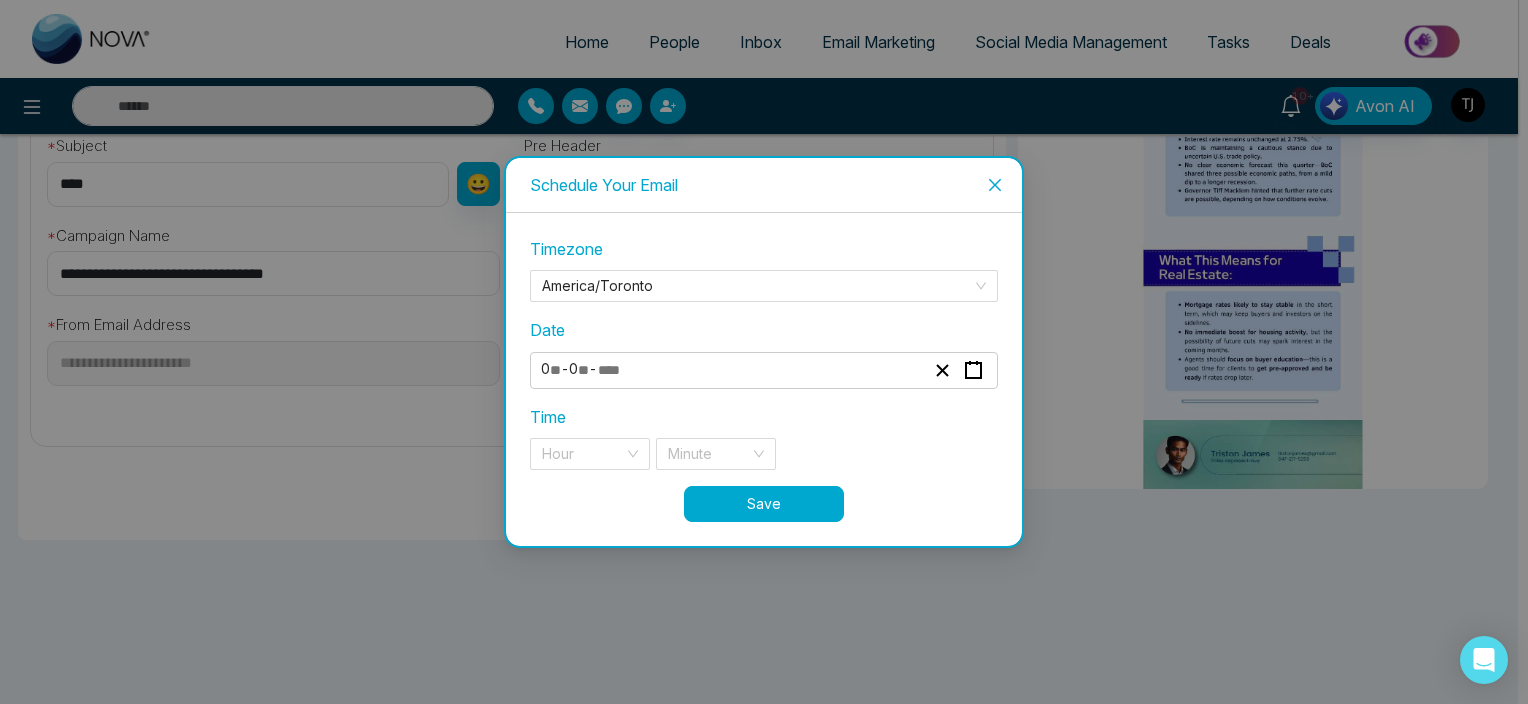 type on "*" 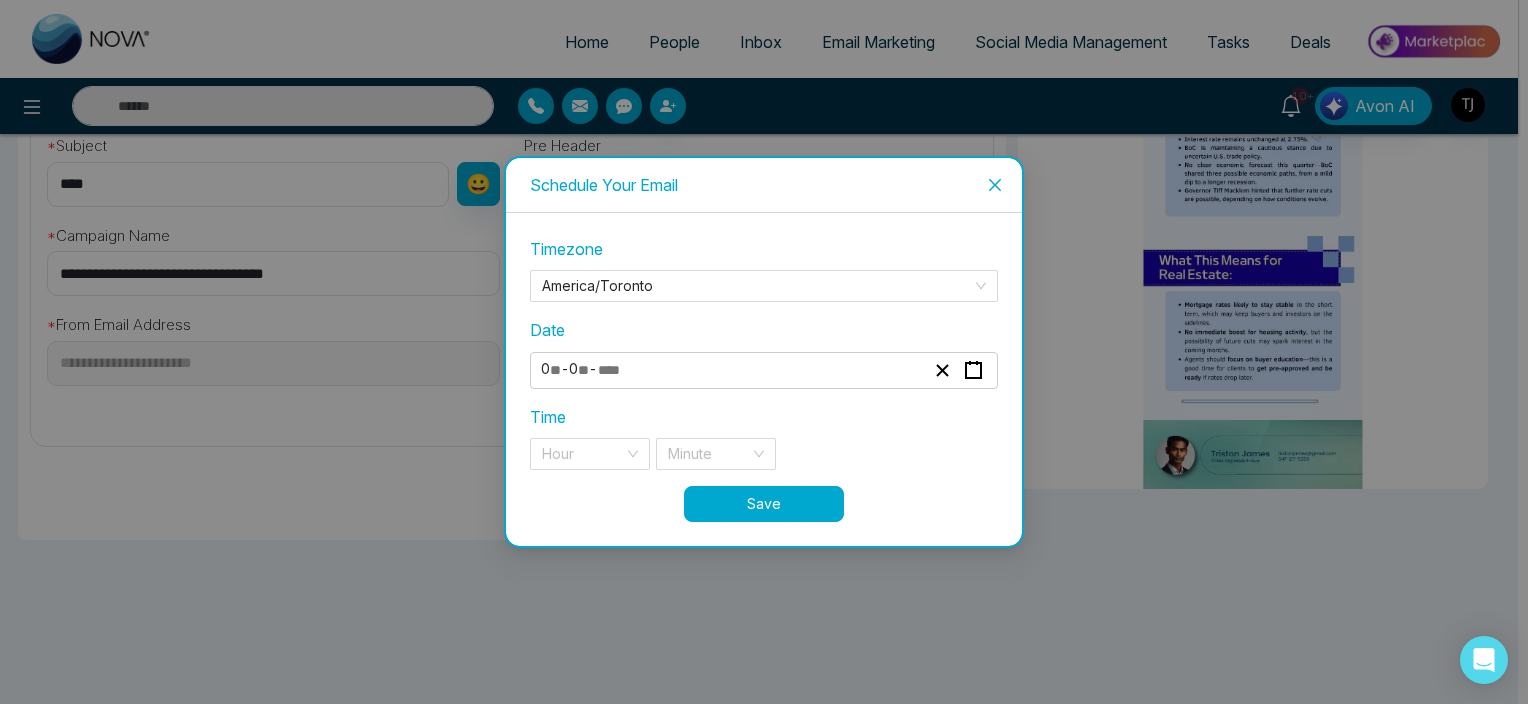 type on "*" 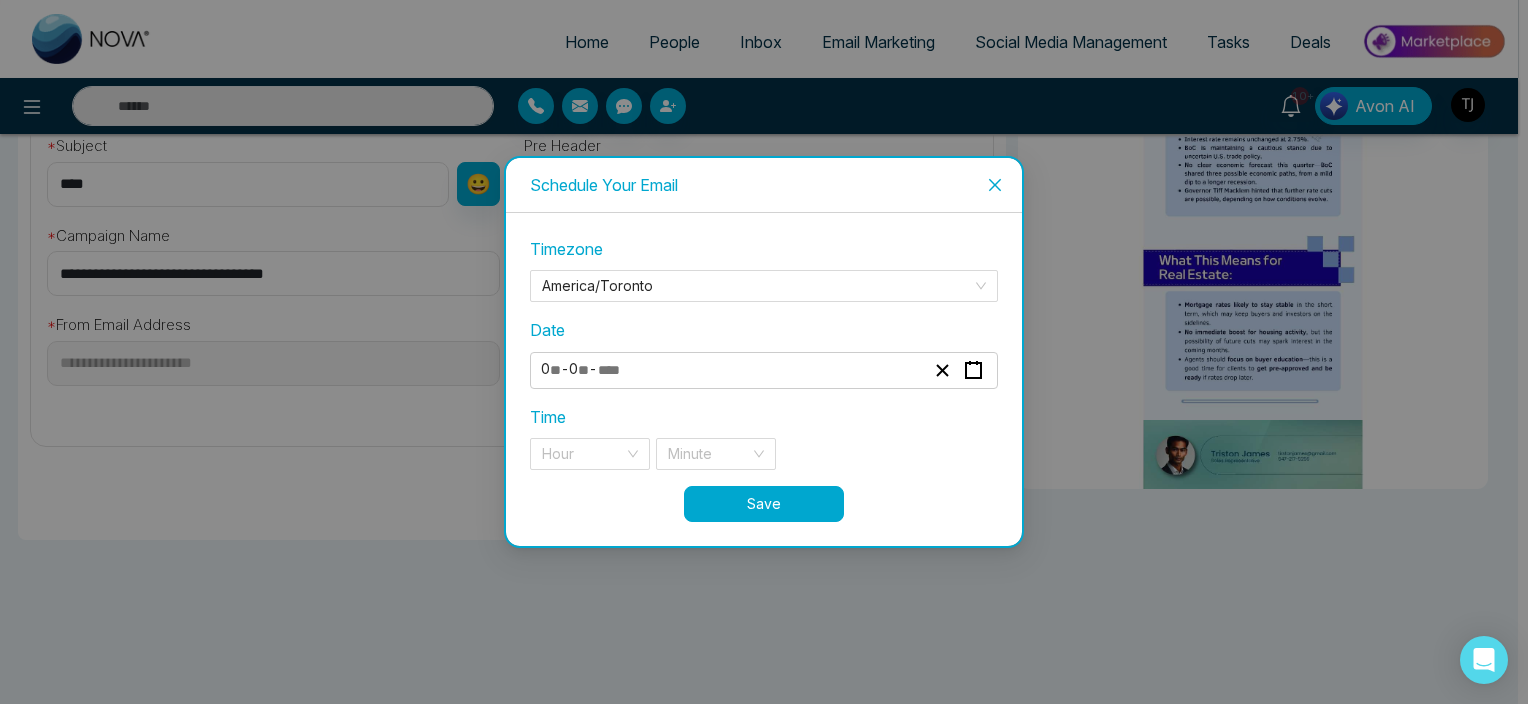 type on "****" 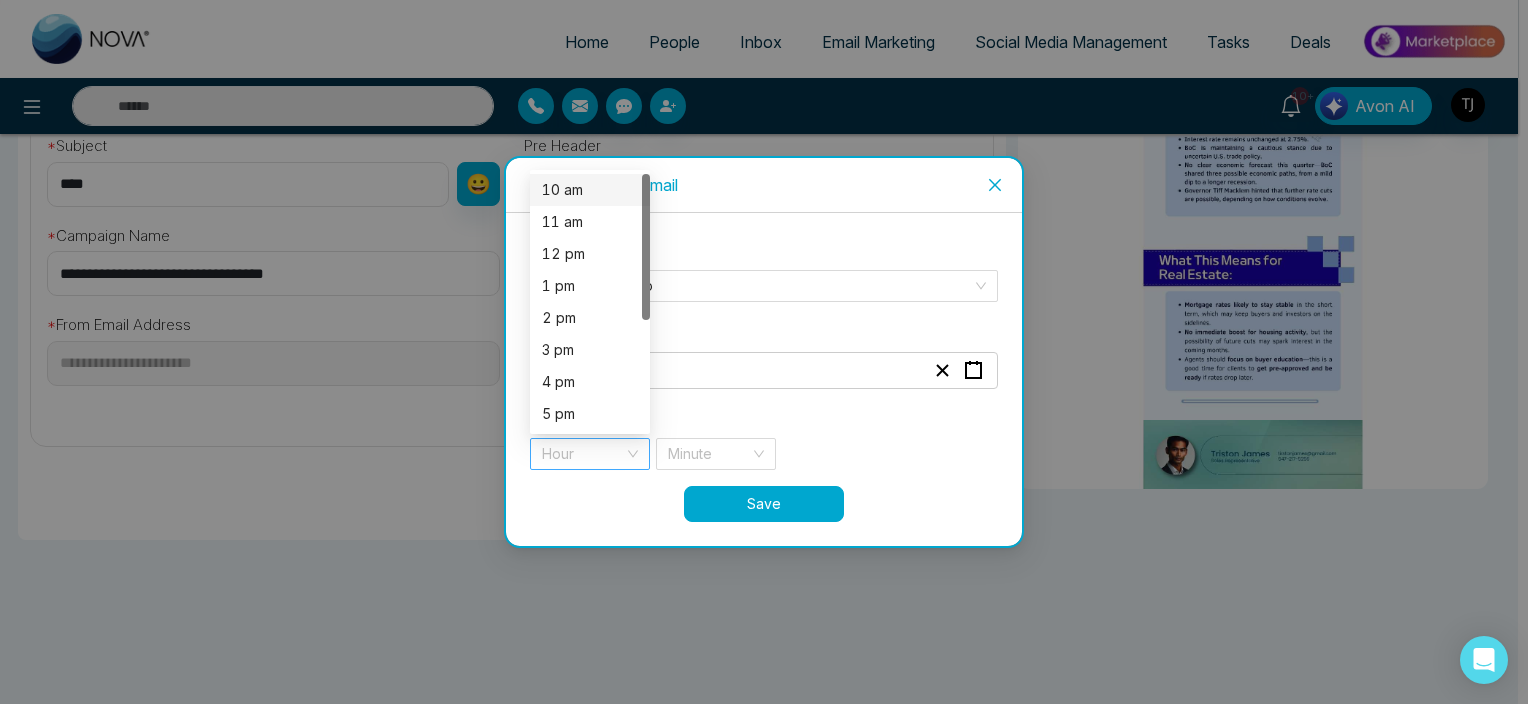 click on "Hour" at bounding box center (590, 454) 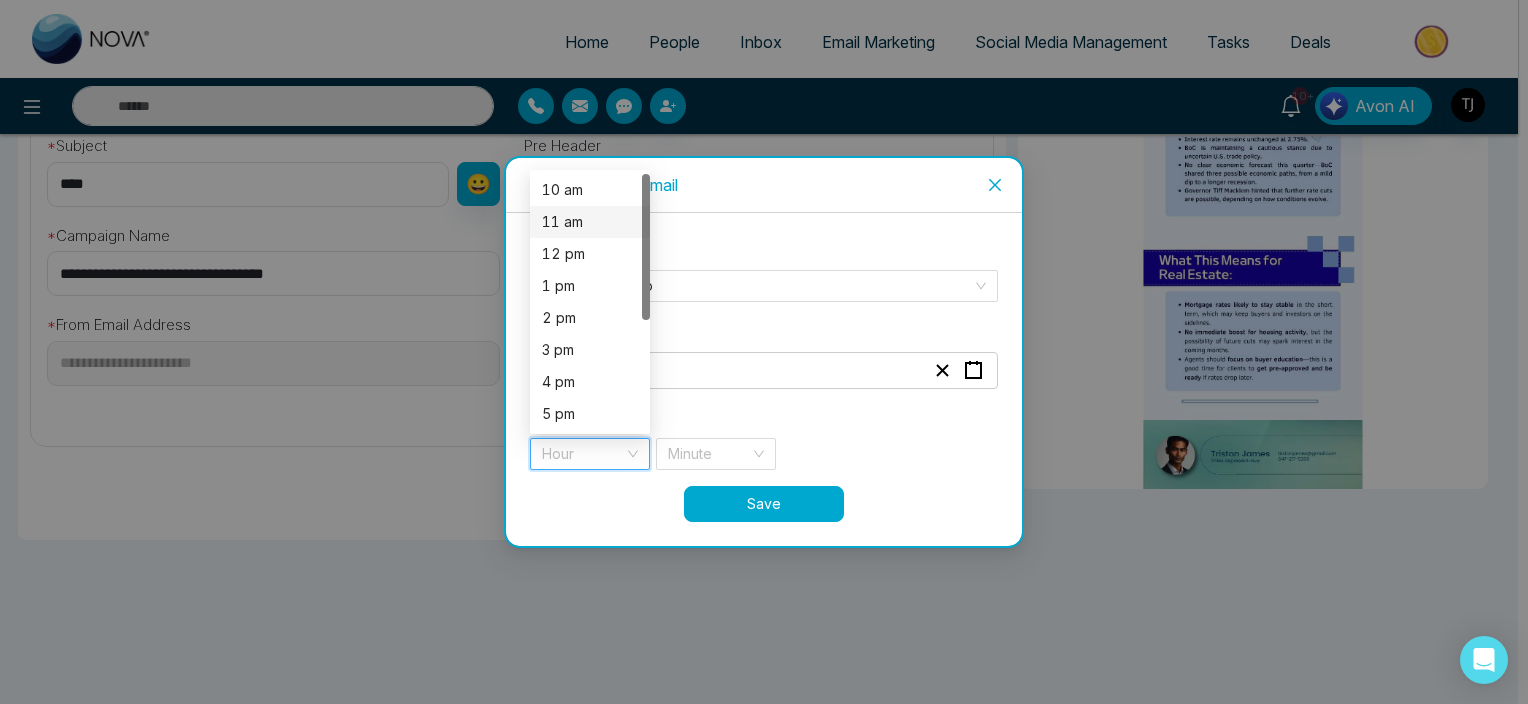 click on "11 am" at bounding box center (590, 222) 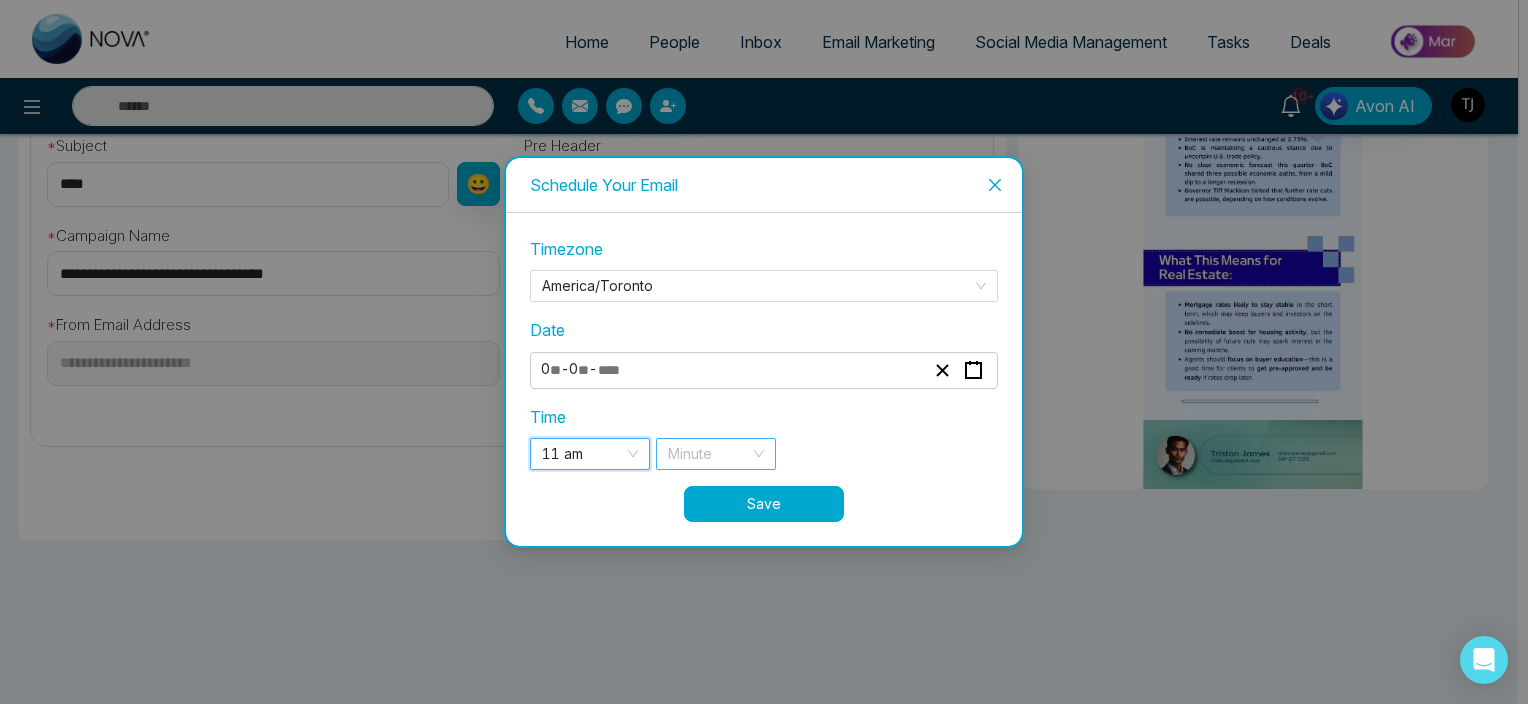 click on "Minute" at bounding box center [716, 454] 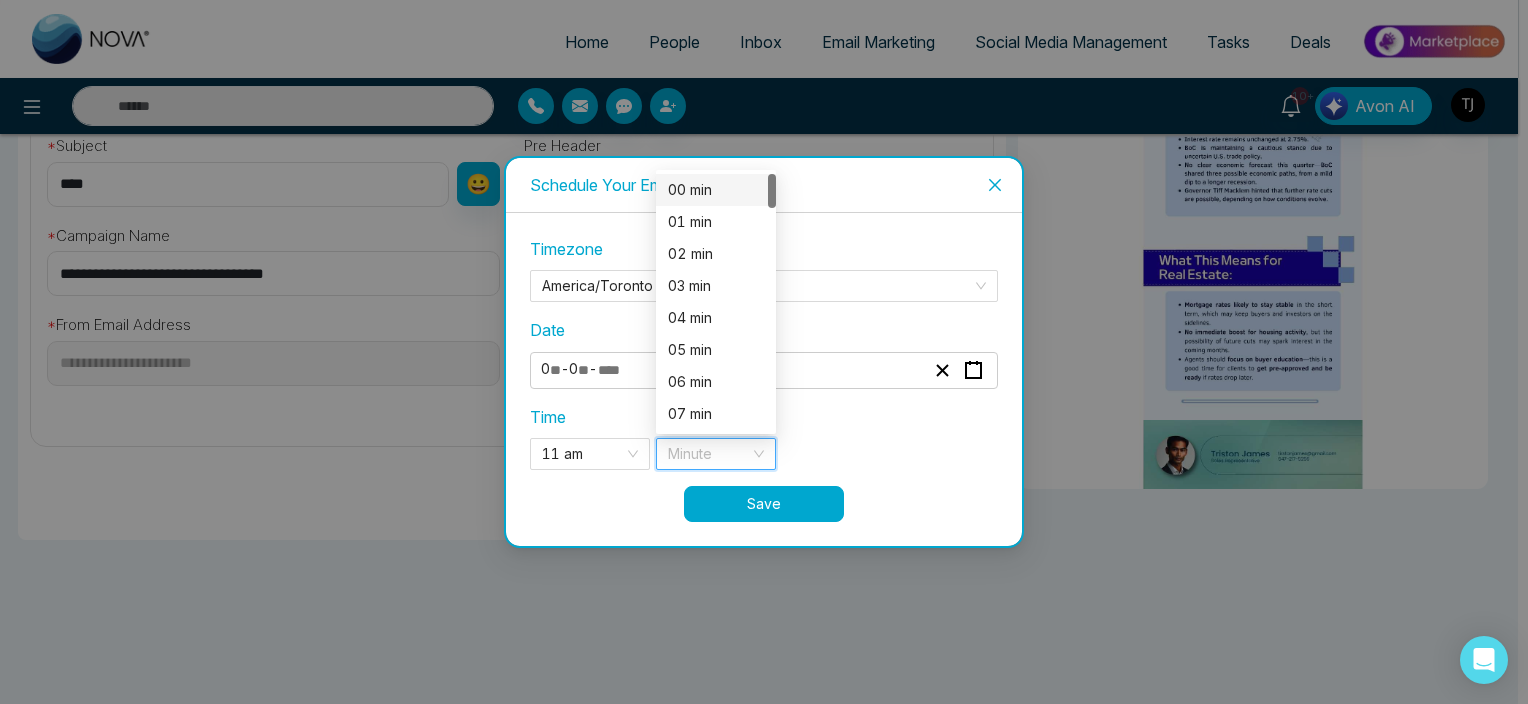 click on "00 min" at bounding box center [716, 190] 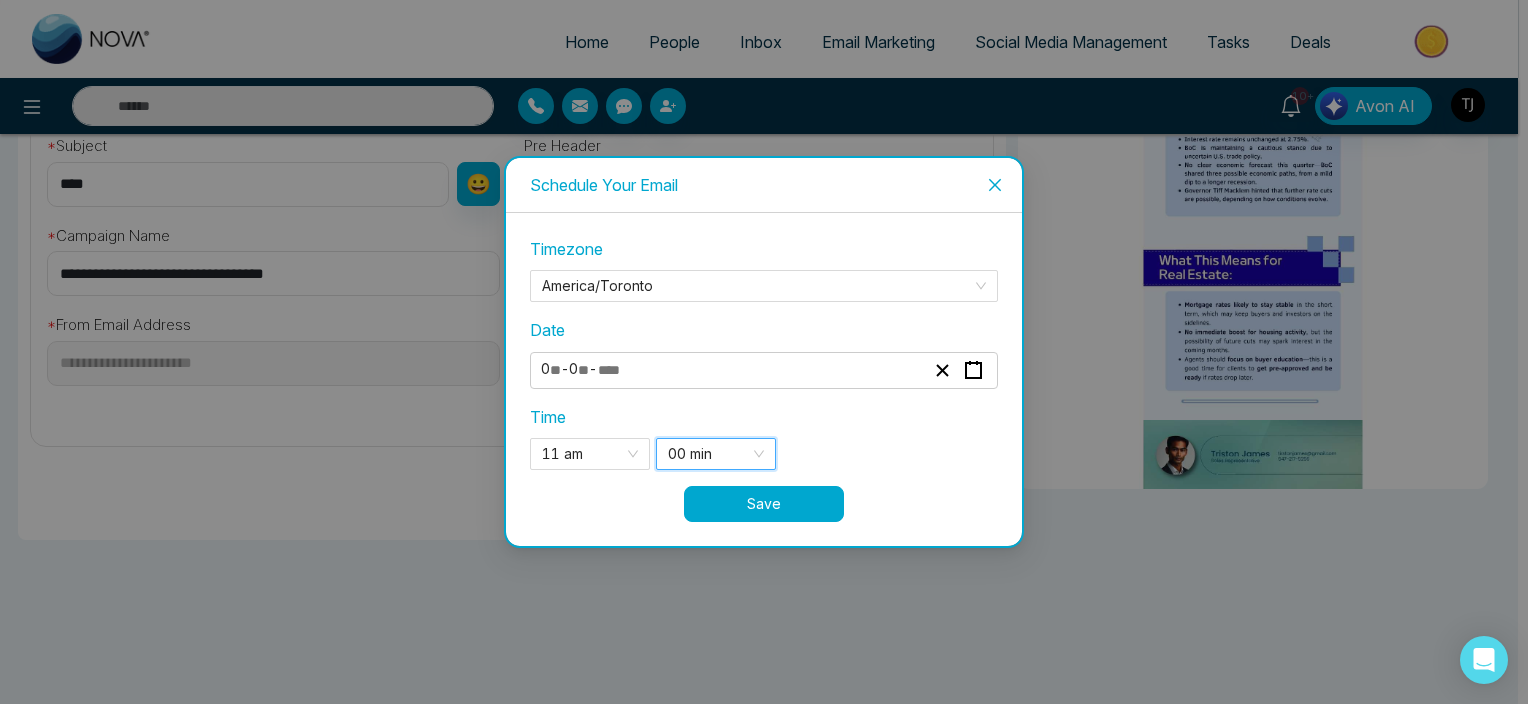 click on "Save" at bounding box center (764, 504) 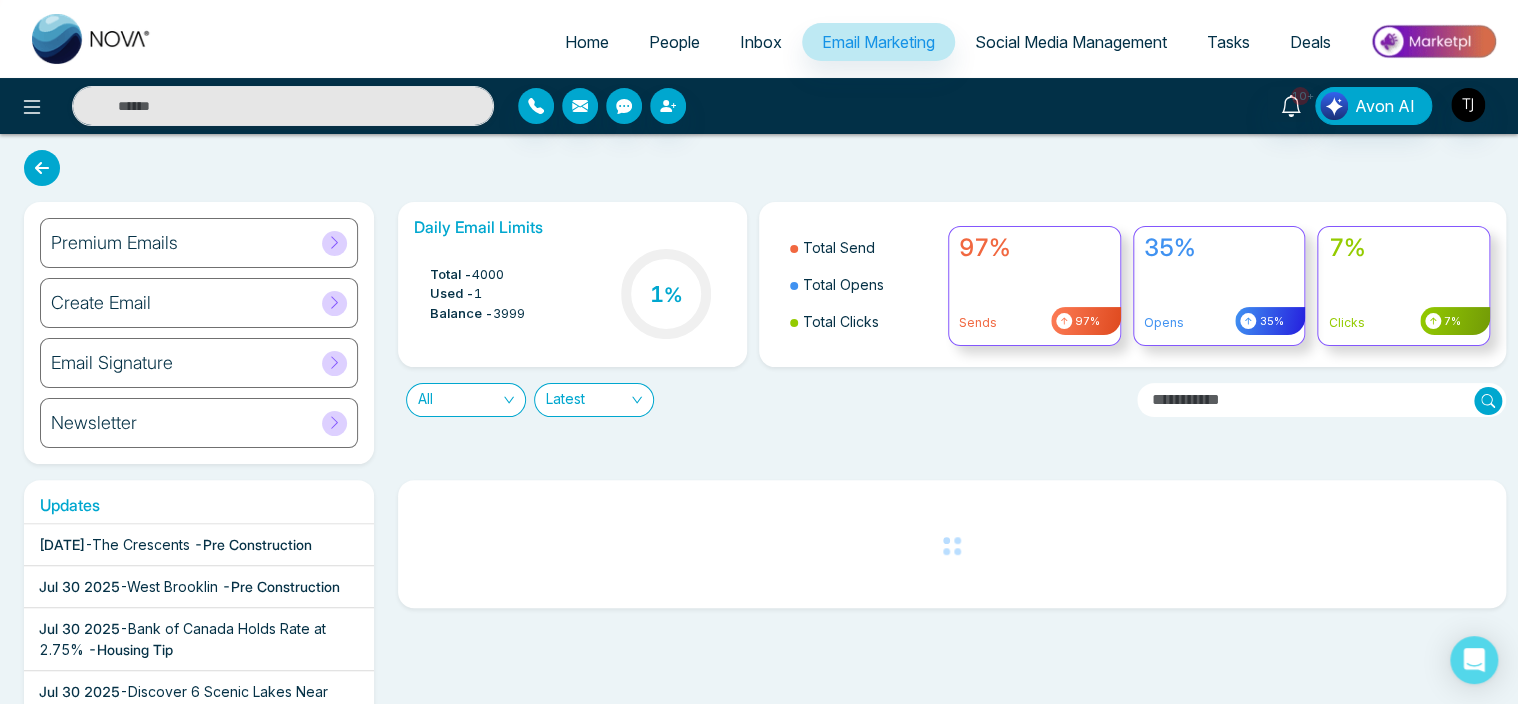scroll, scrollTop: 383, scrollLeft: 0, axis: vertical 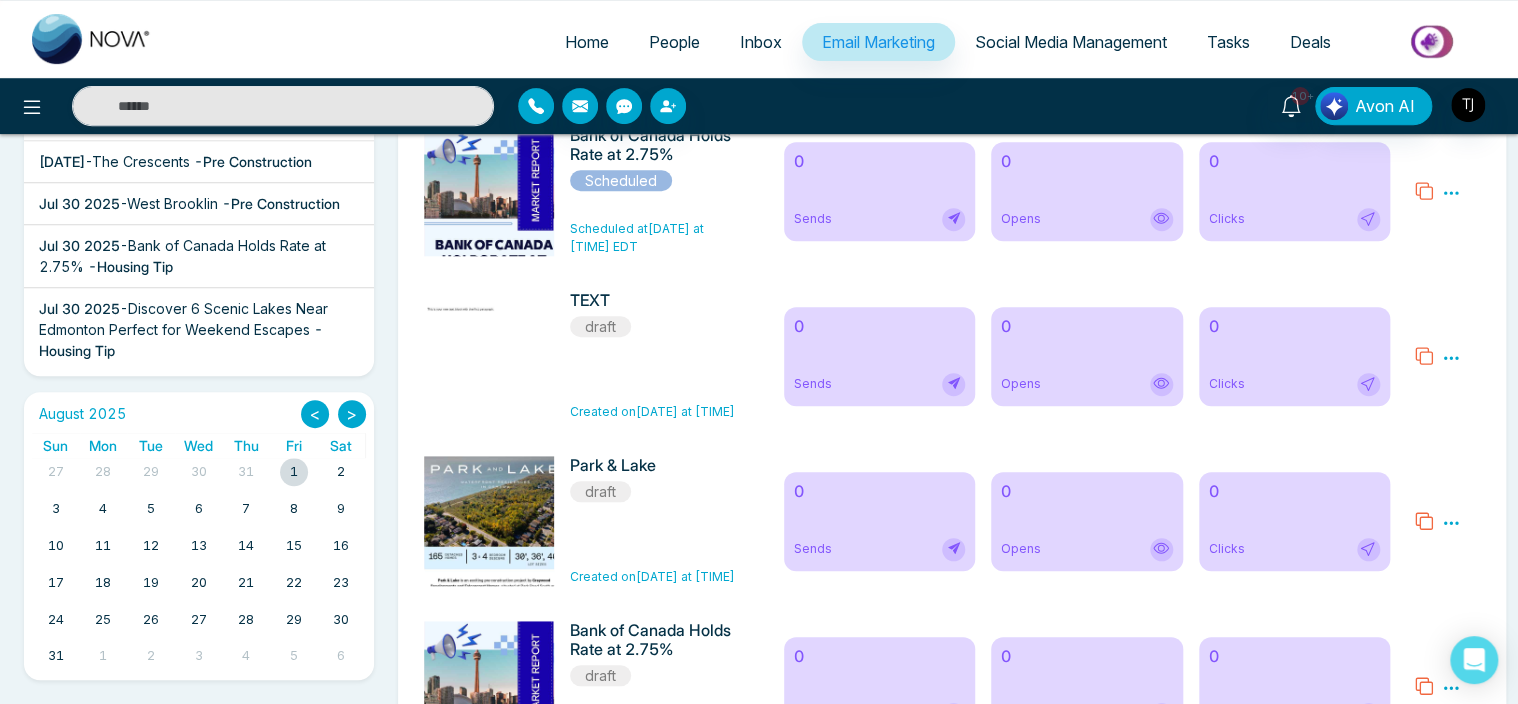 click at bounding box center [294, 472] 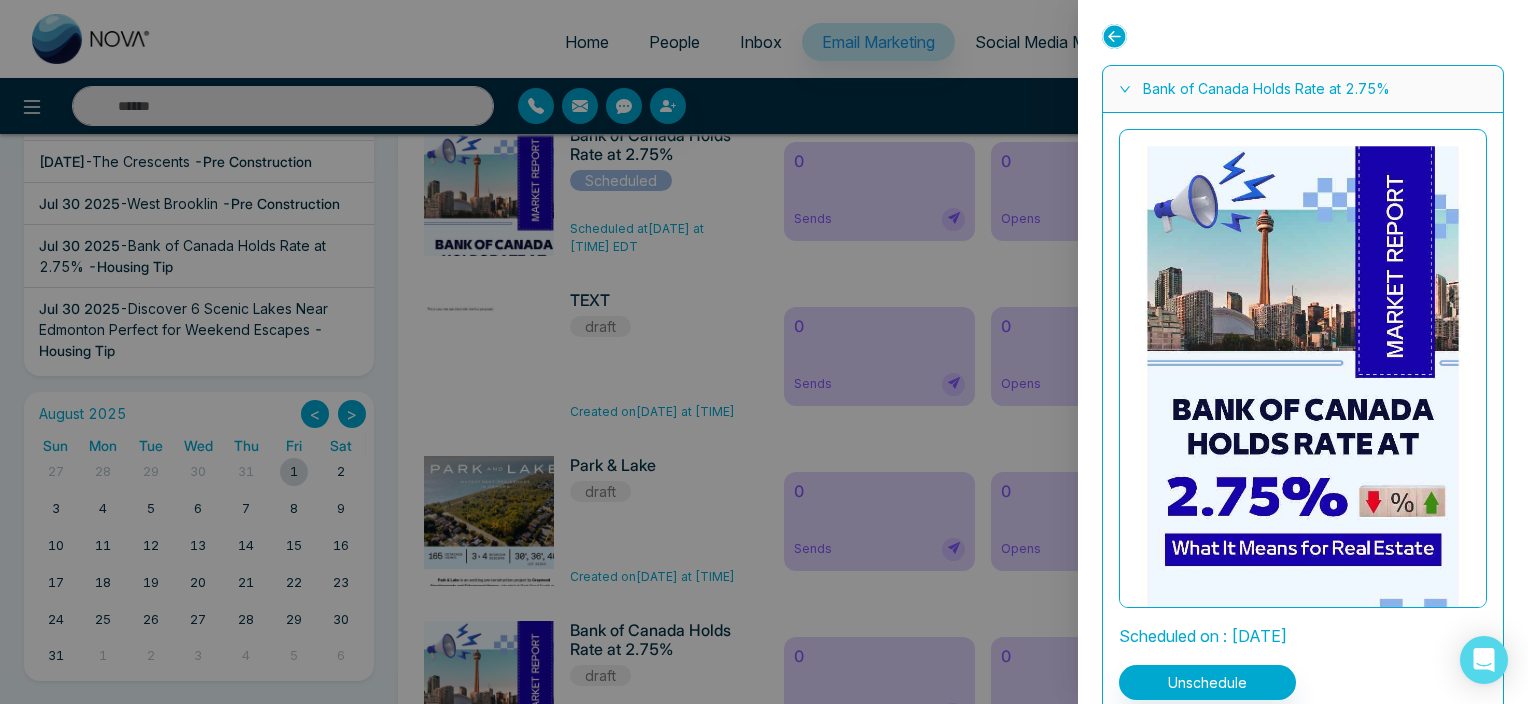 click 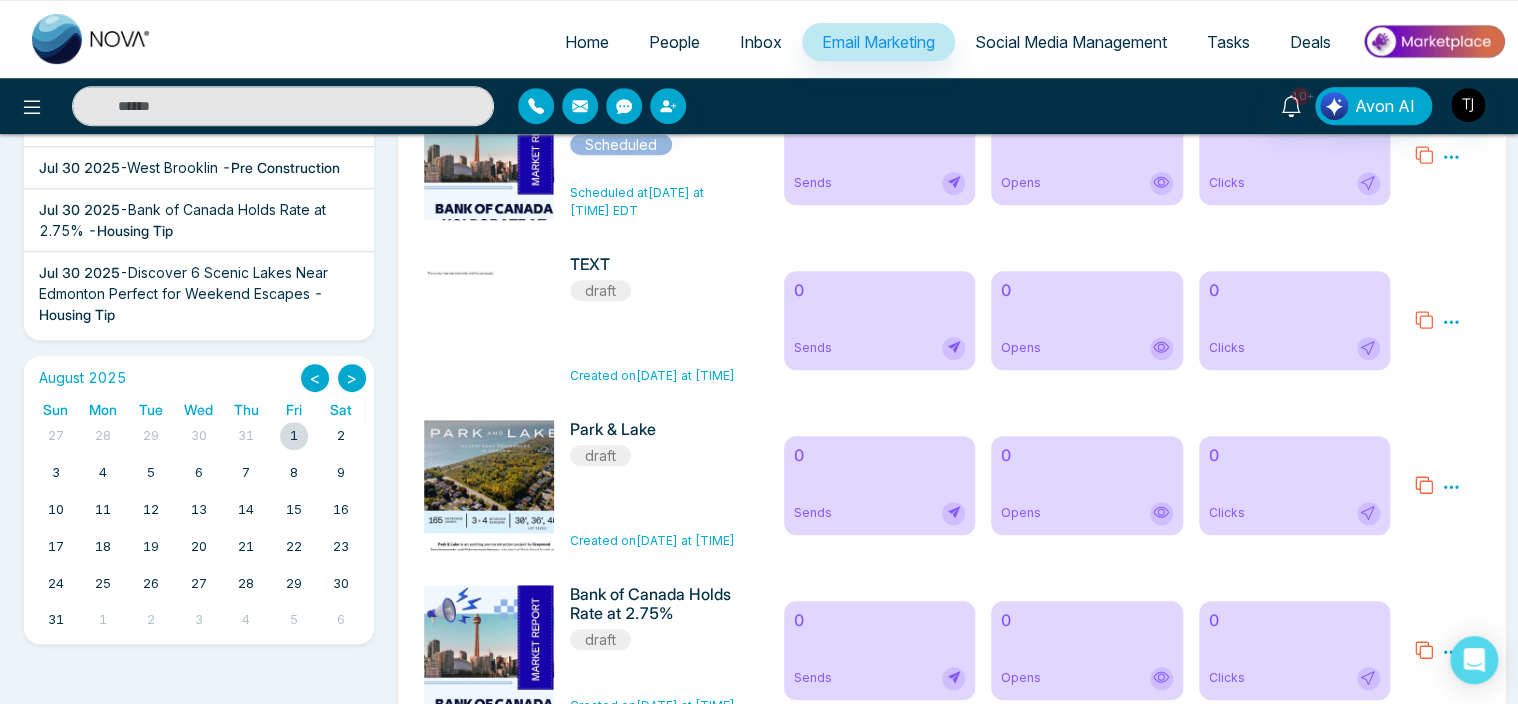 scroll, scrollTop: 427, scrollLeft: 0, axis: vertical 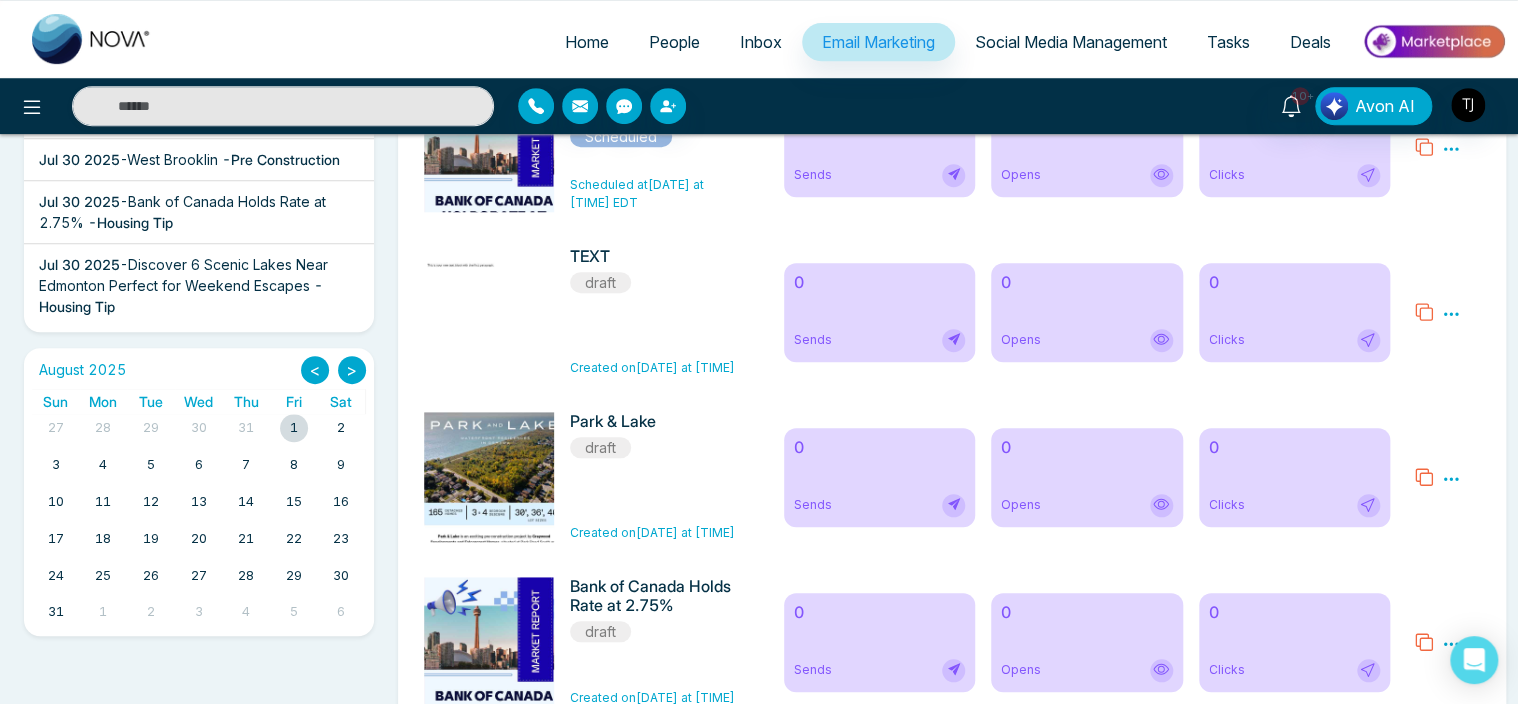click at bounding box center (294, 428) 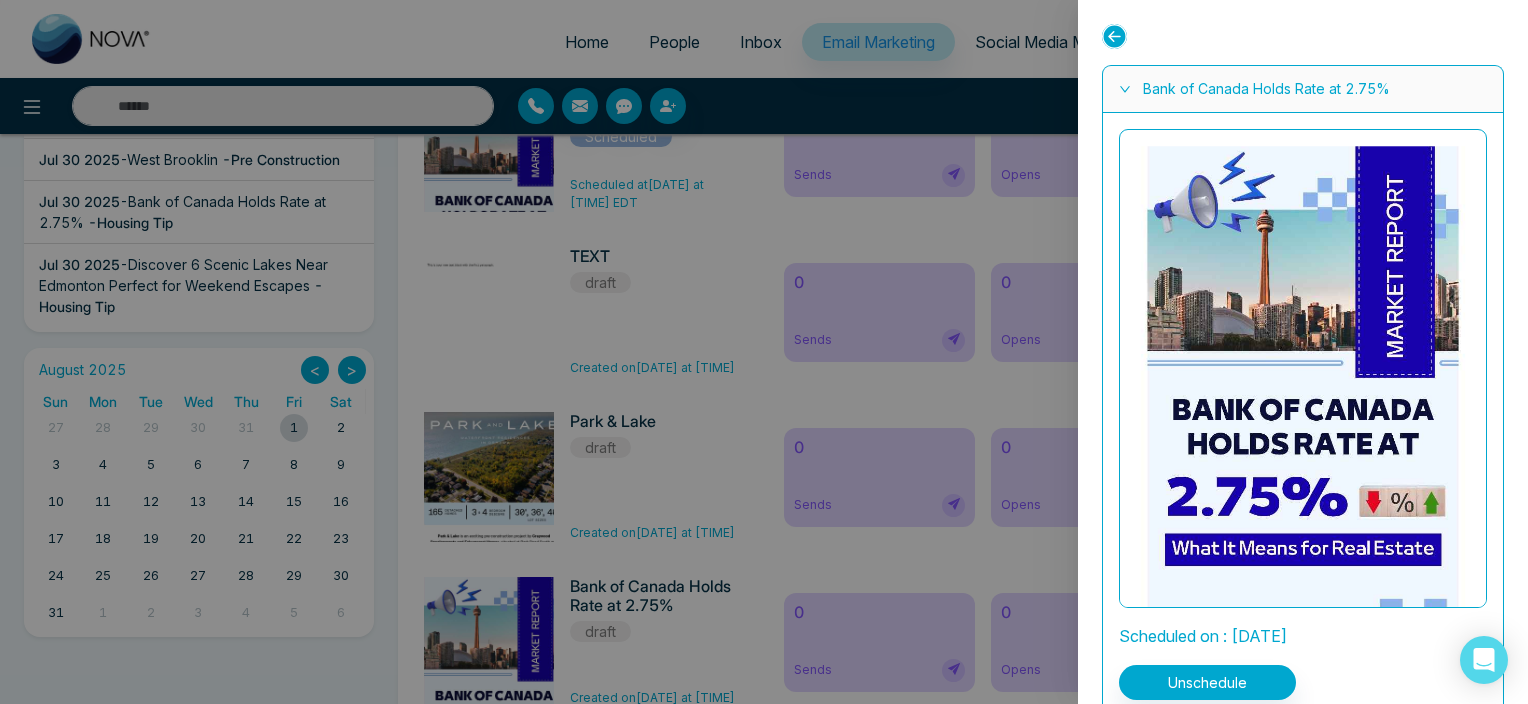 click 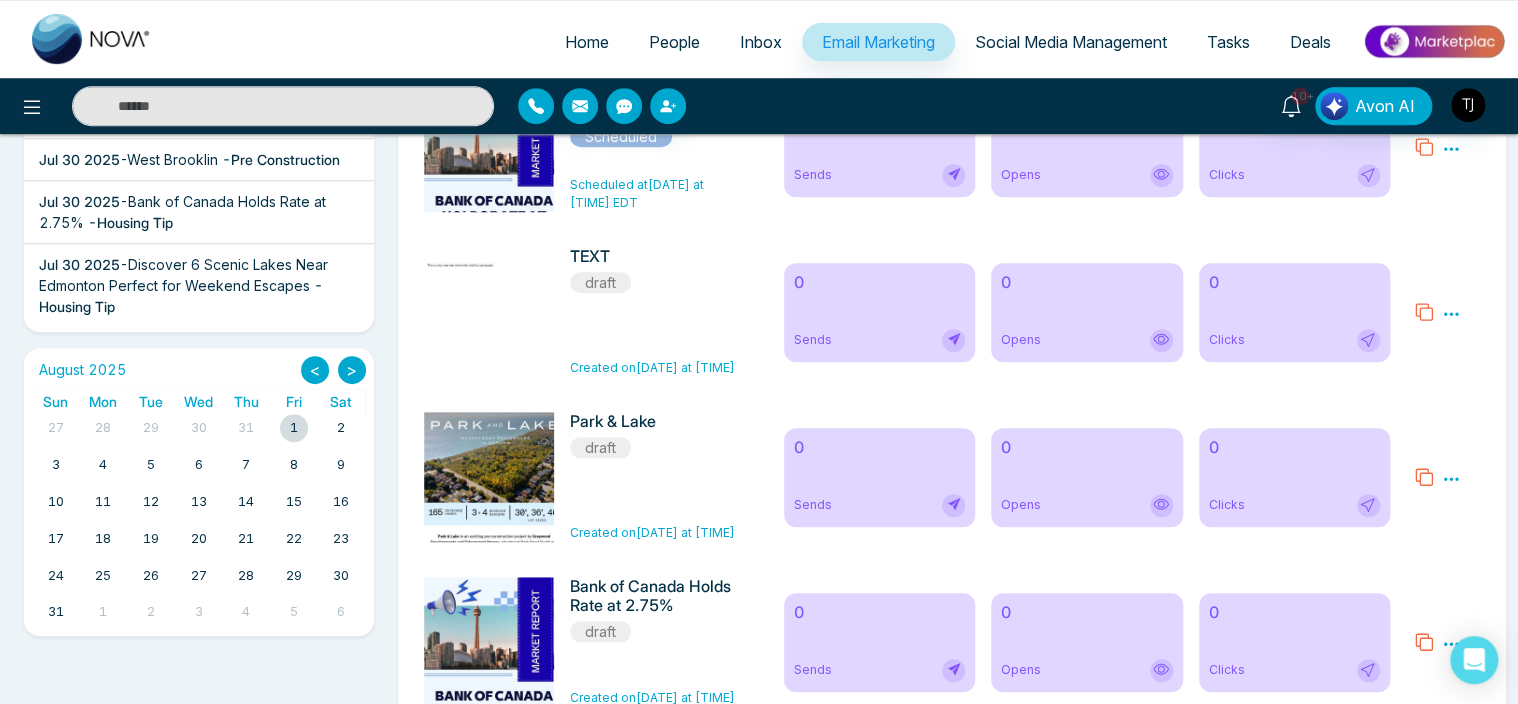 click at bounding box center [294, 428] 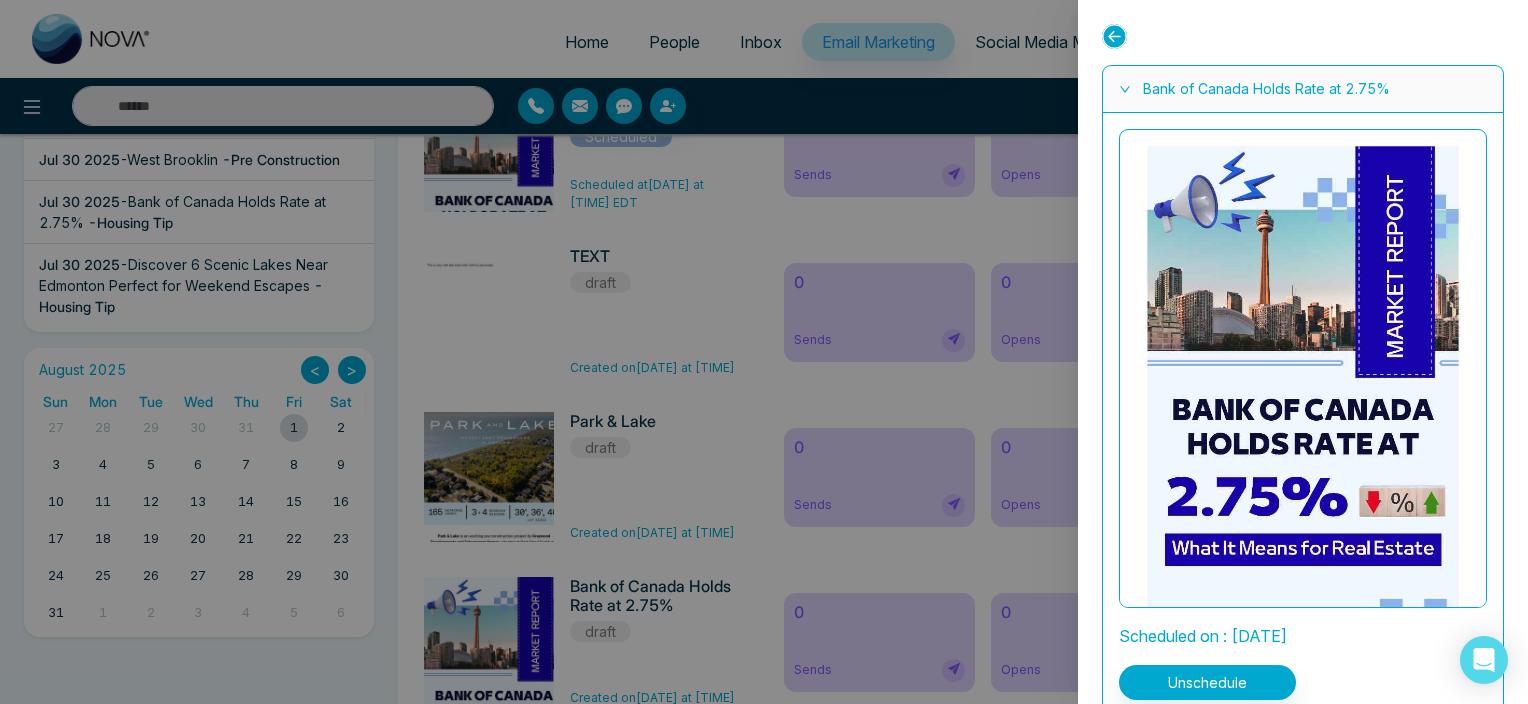 click at bounding box center [764, 352] 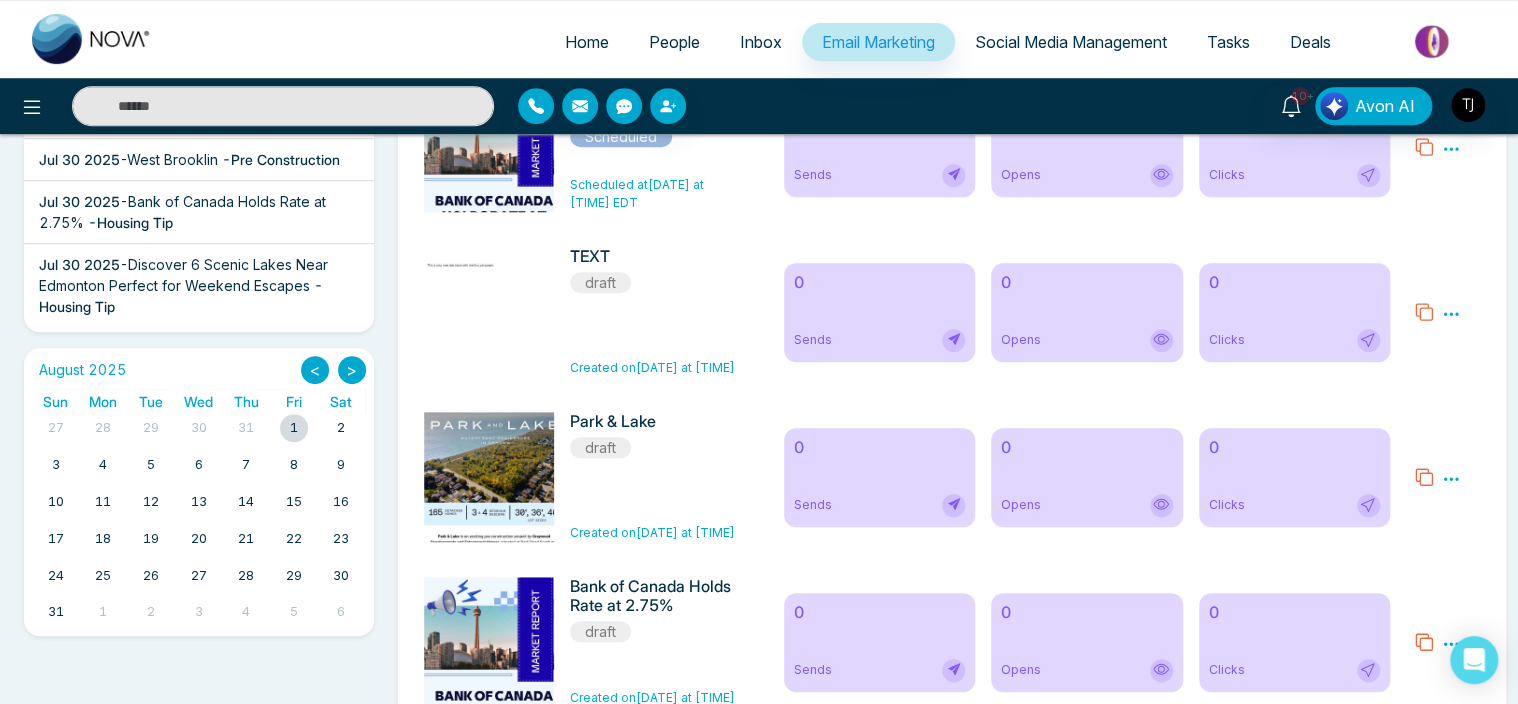 scroll, scrollTop: 0, scrollLeft: 0, axis: both 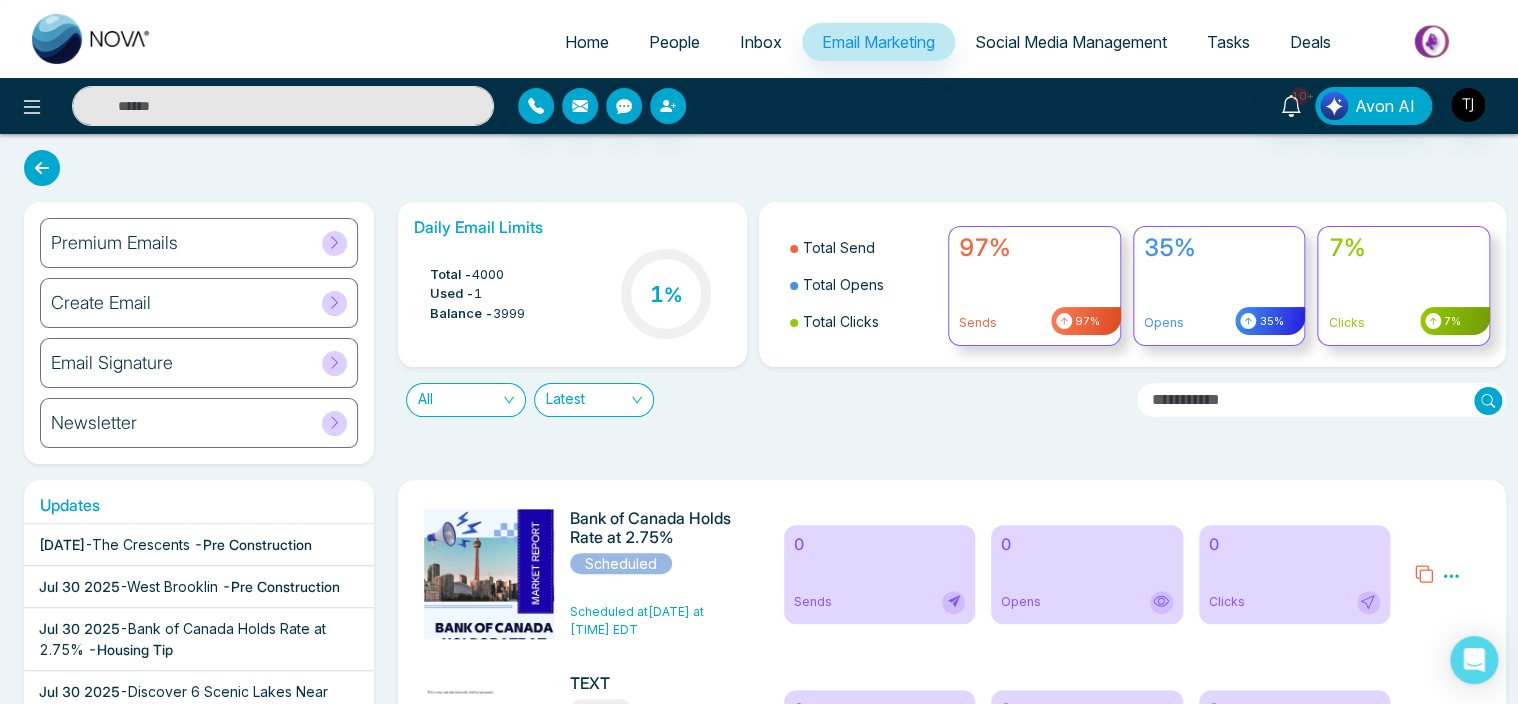 click on "Create Email" at bounding box center (199, 303) 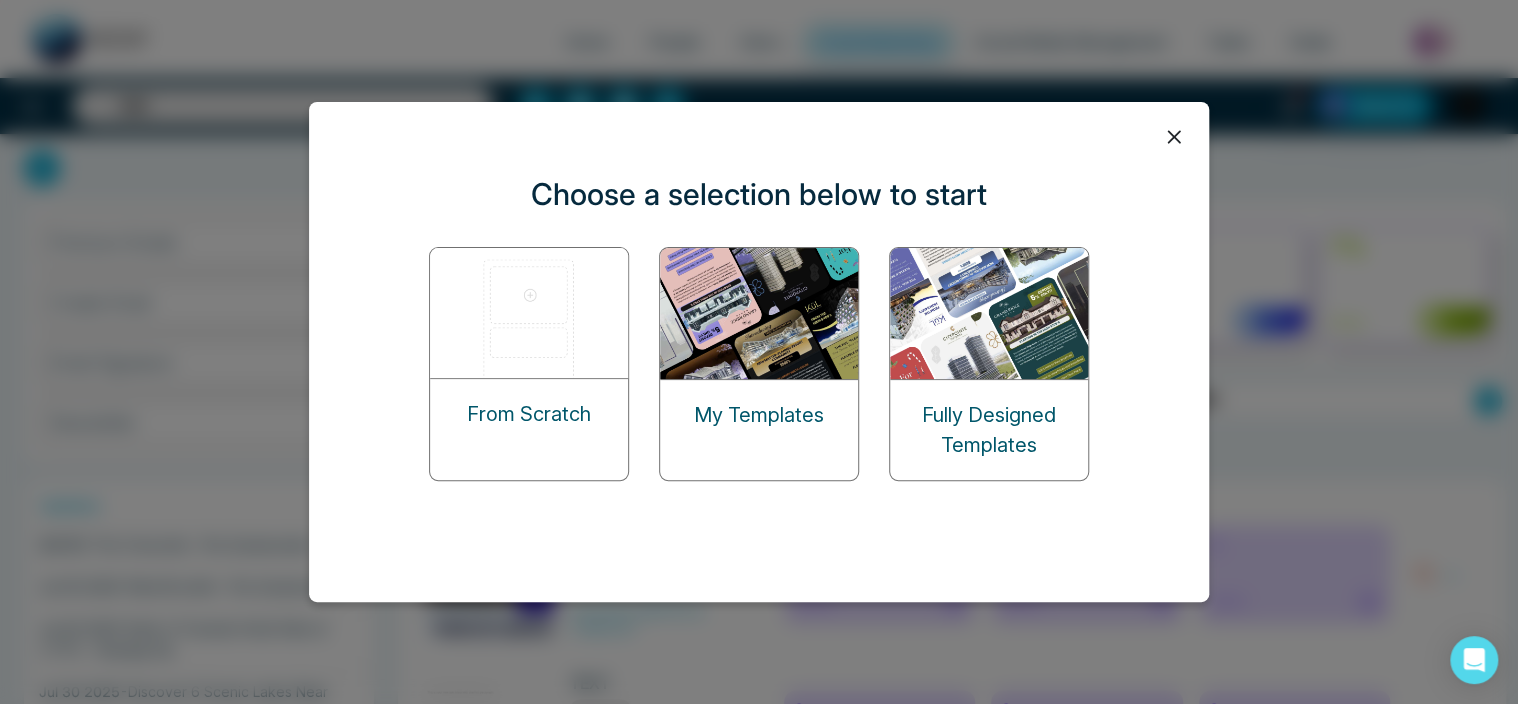 click 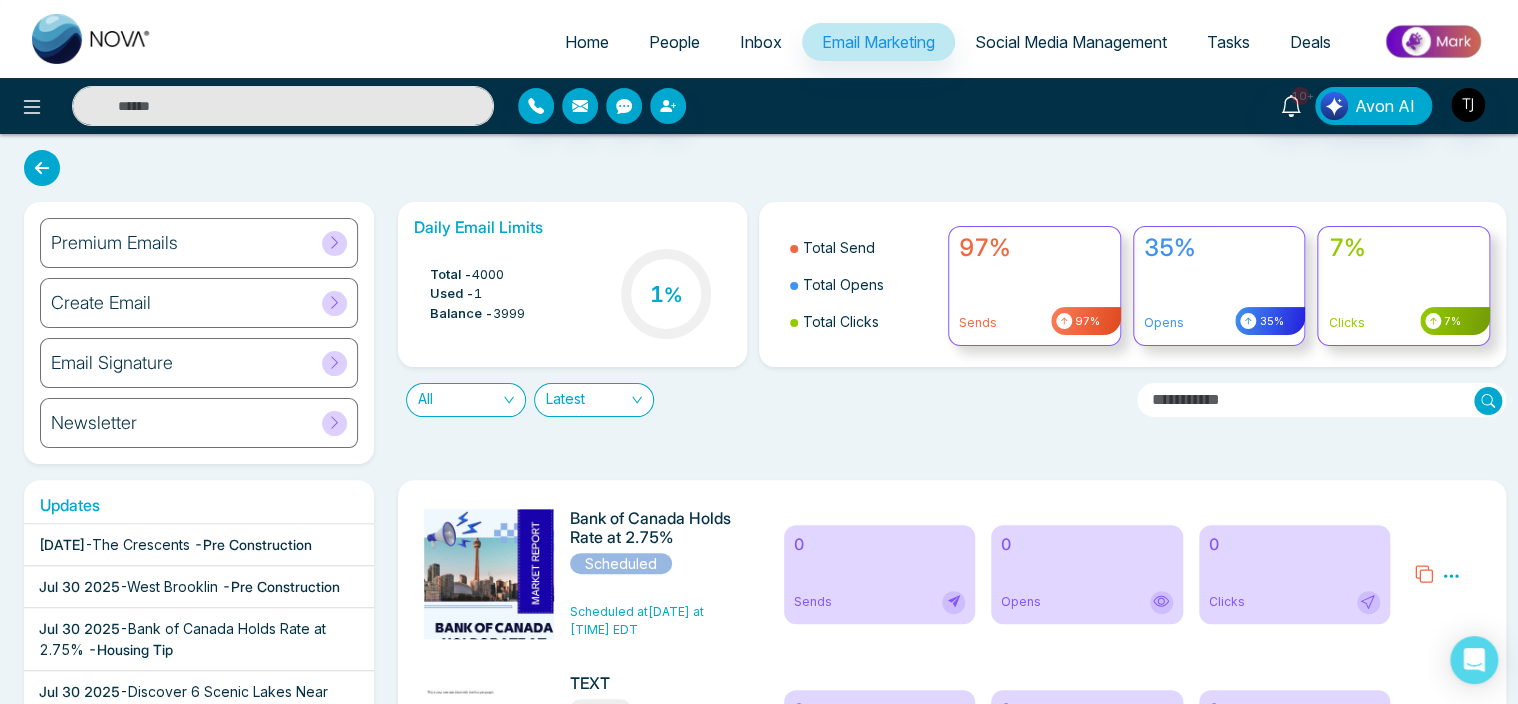 click on "Create Email" at bounding box center (199, 303) 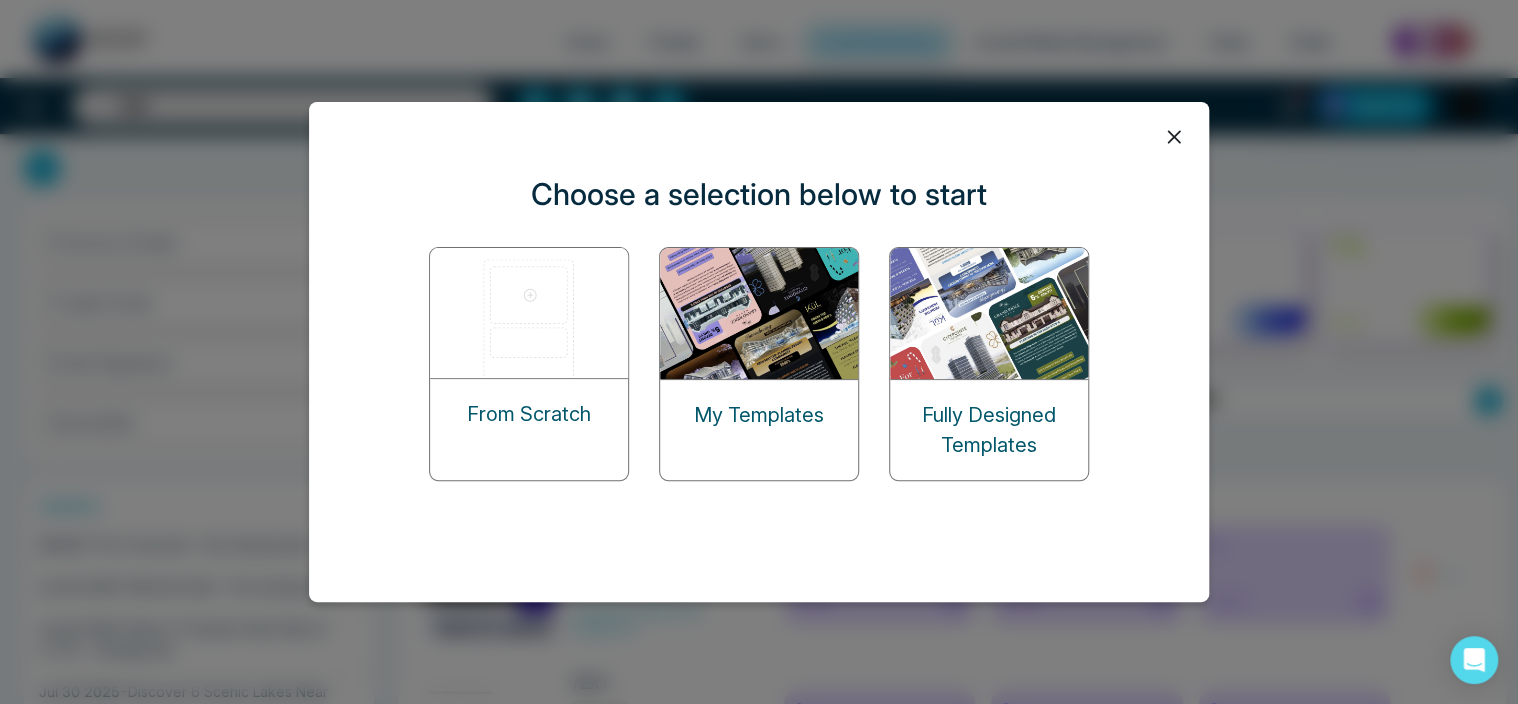 click 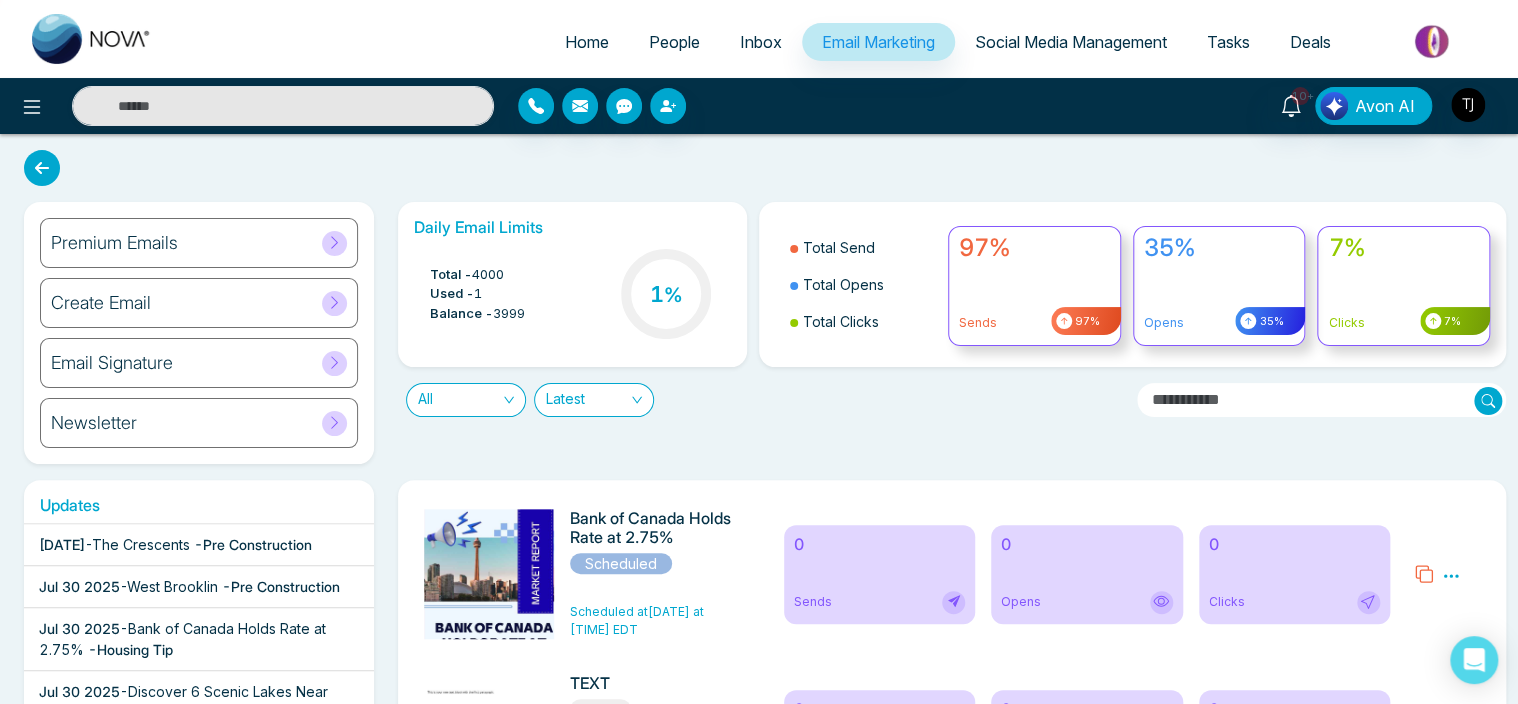 click on "Create Email" at bounding box center (199, 303) 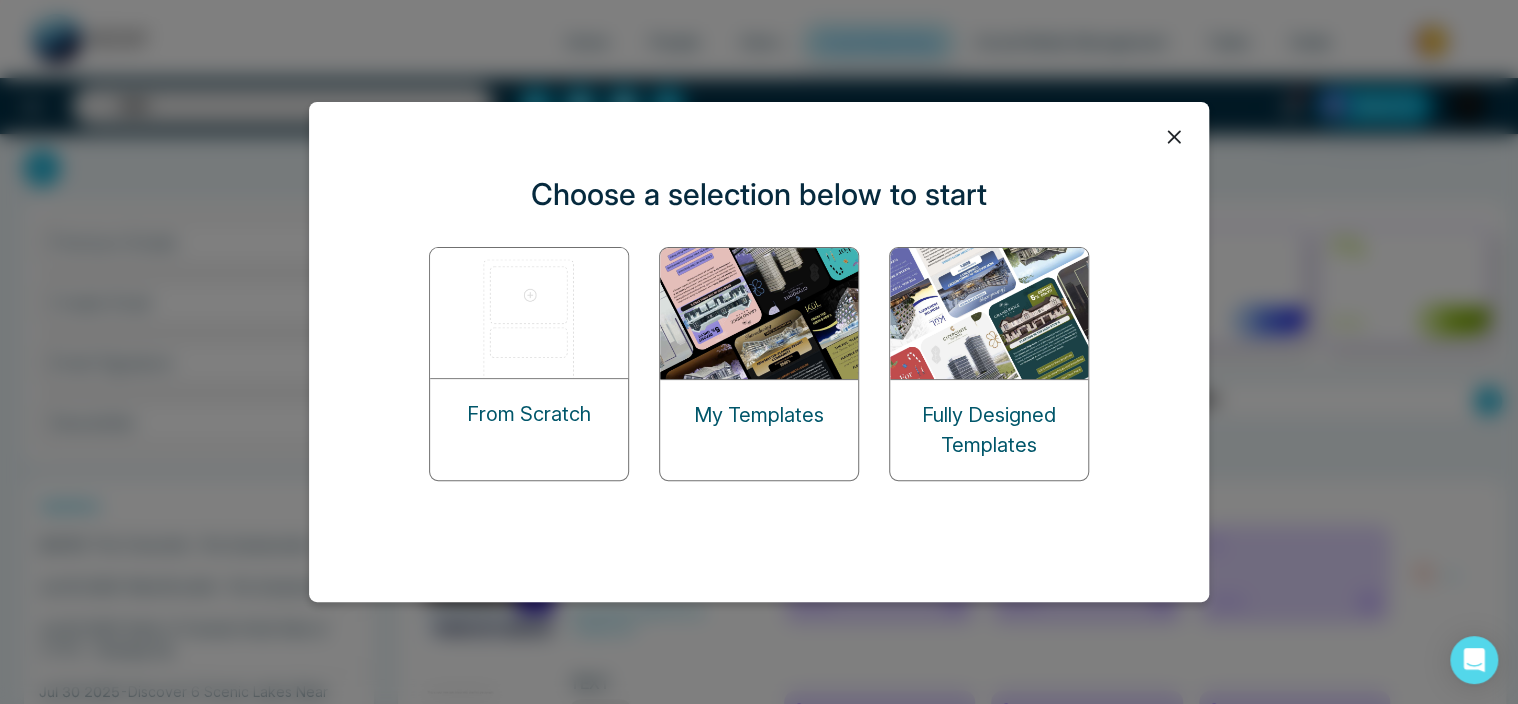 click on "From Scratch" at bounding box center [529, 414] 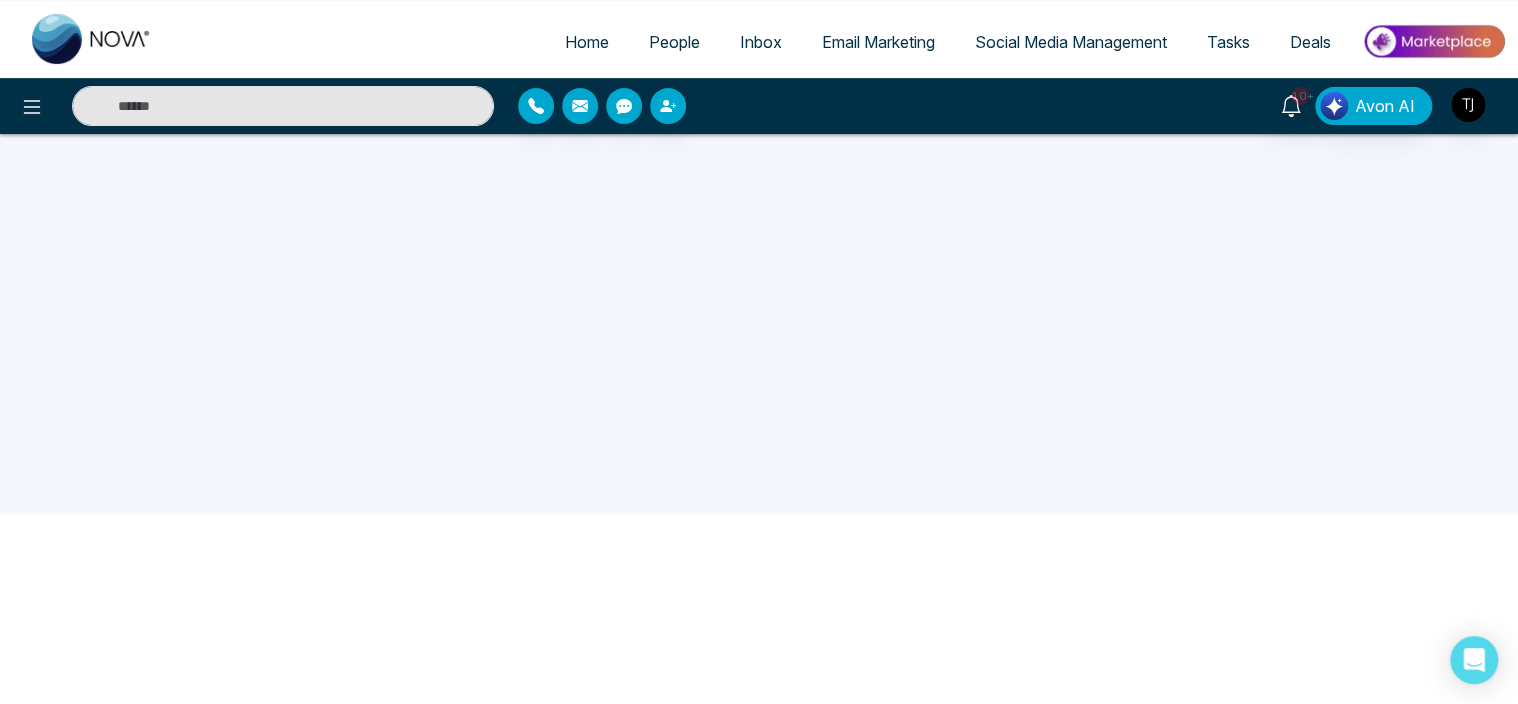 scroll, scrollTop: 0, scrollLeft: 0, axis: both 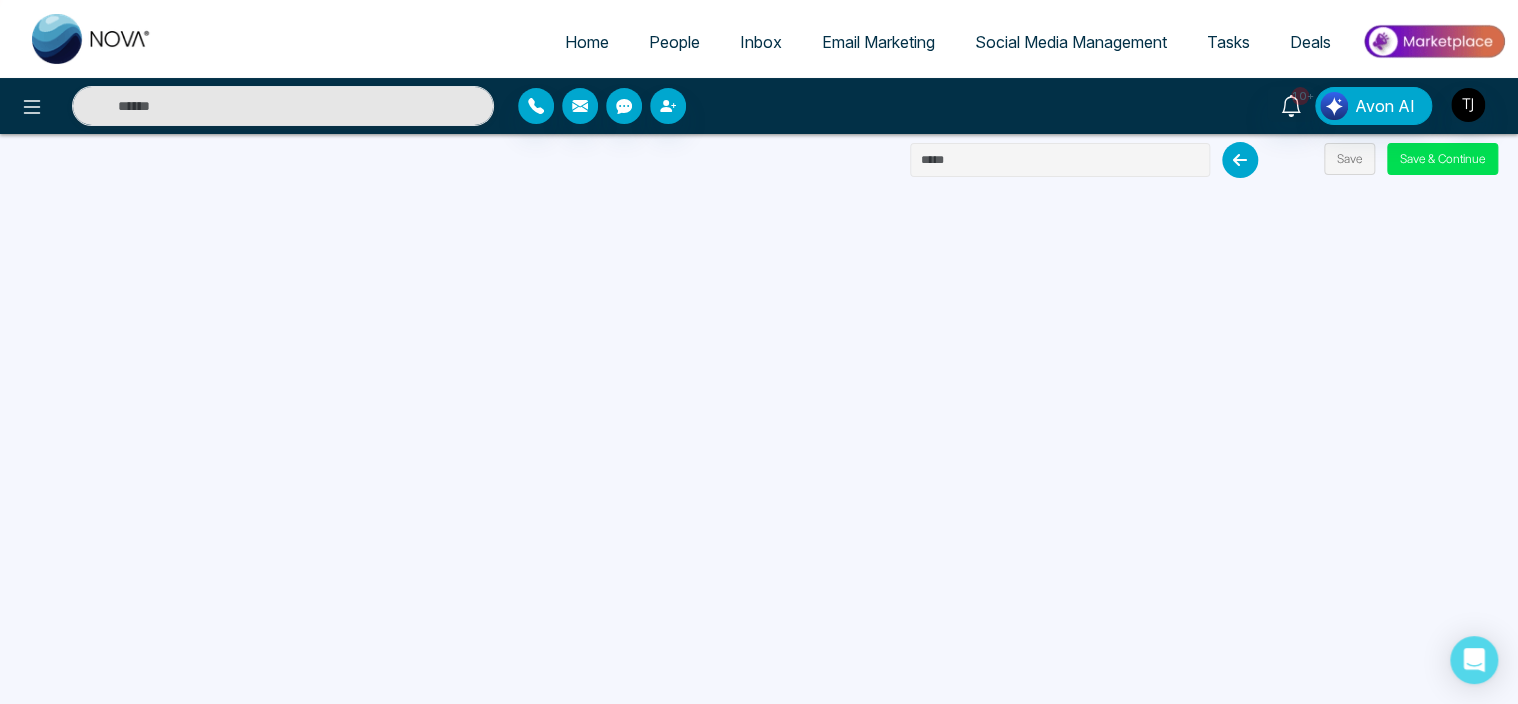 click at bounding box center (1060, 160) 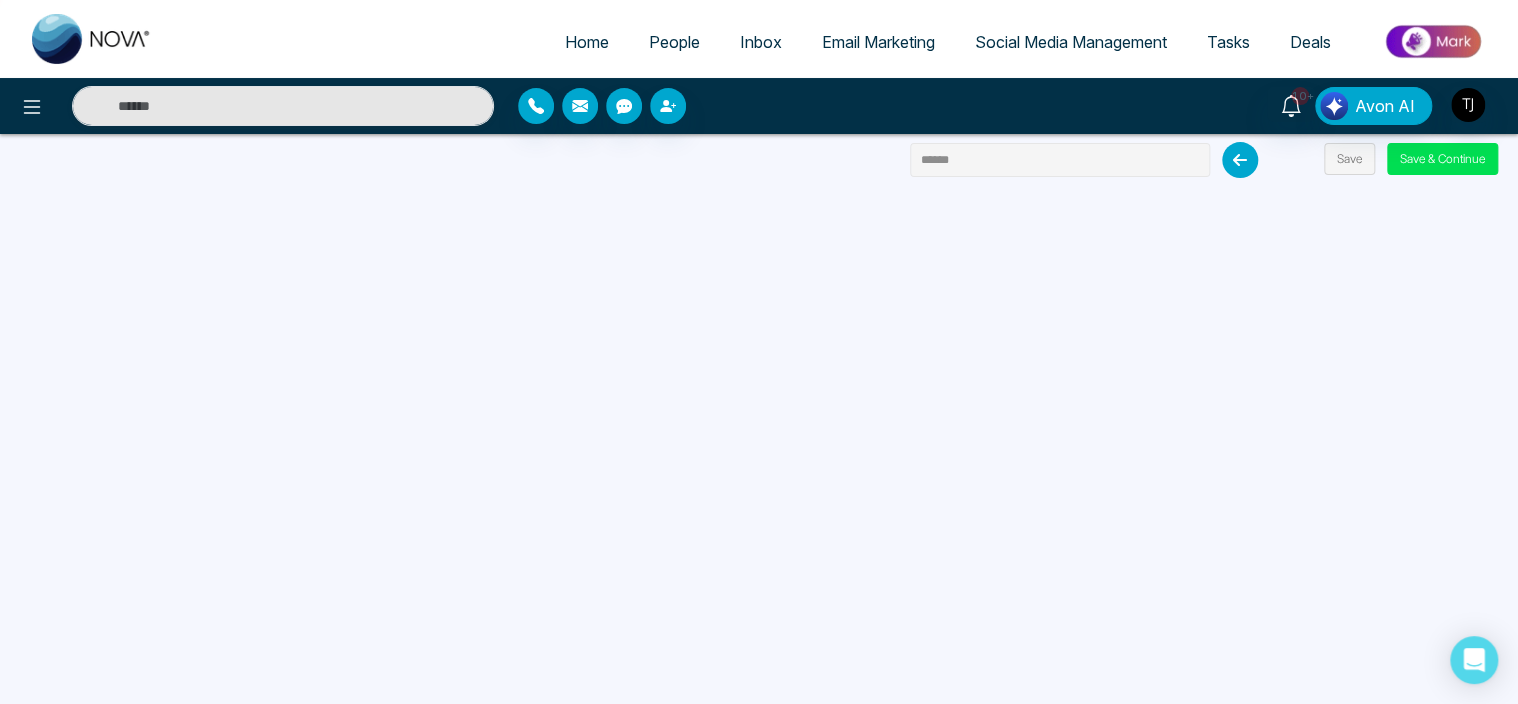 type on "******" 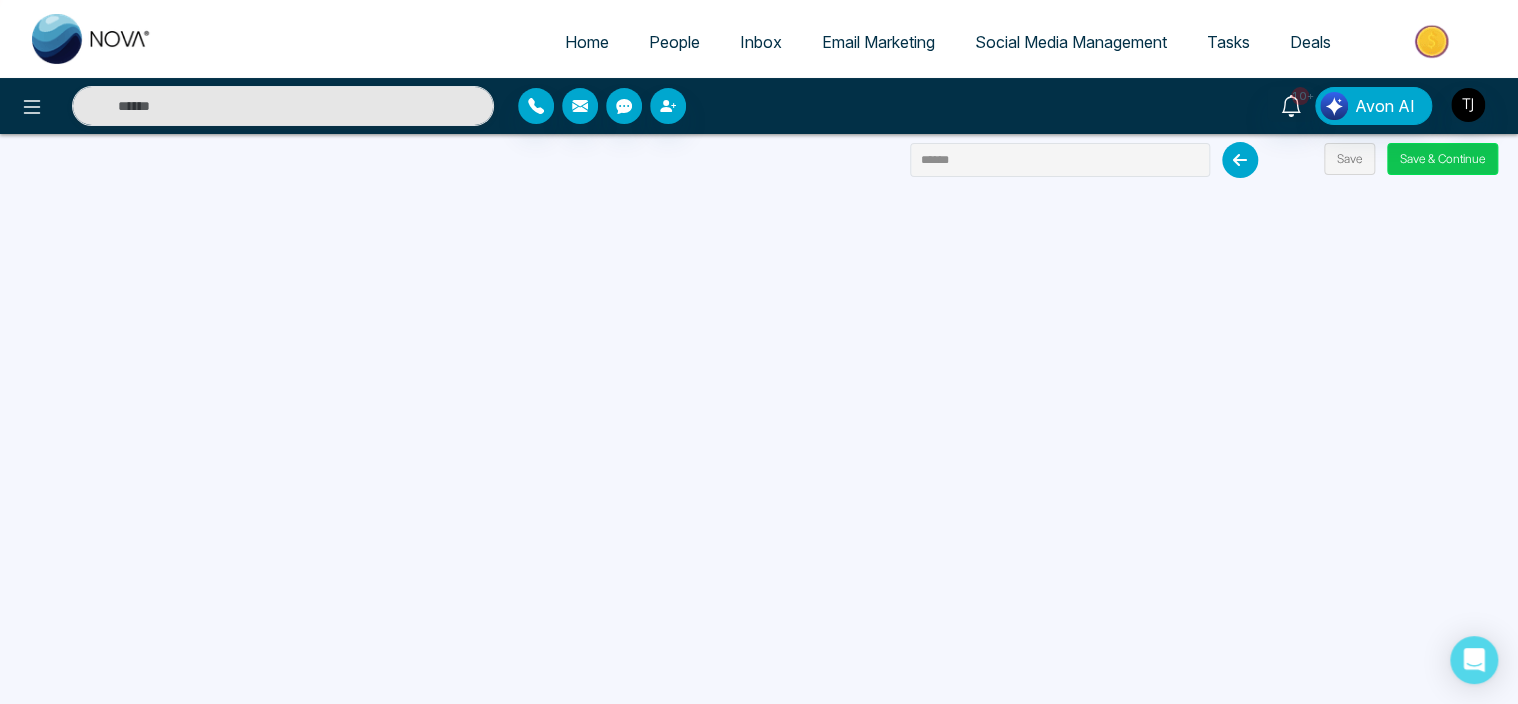 click on "Save & Continue" at bounding box center [1442, 159] 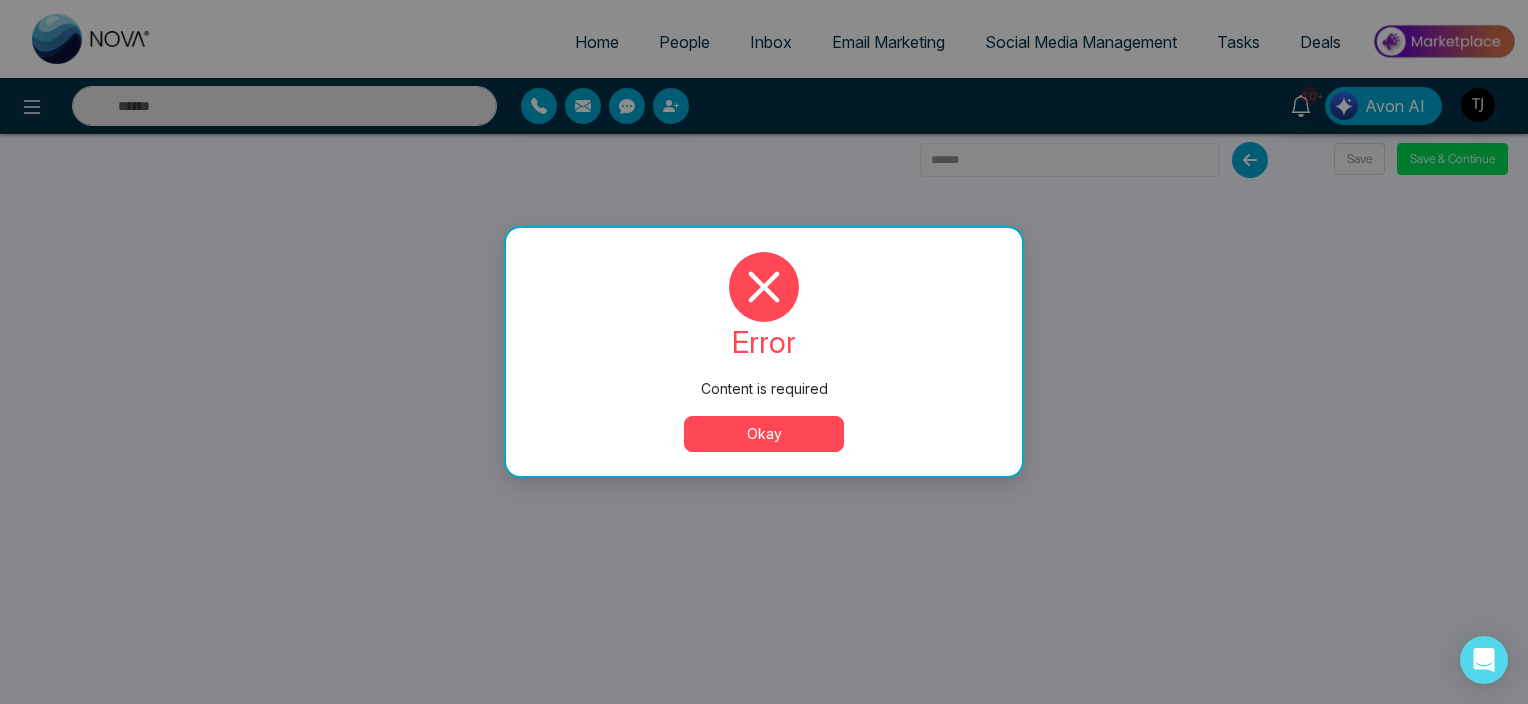 click on "Okay" at bounding box center [764, 434] 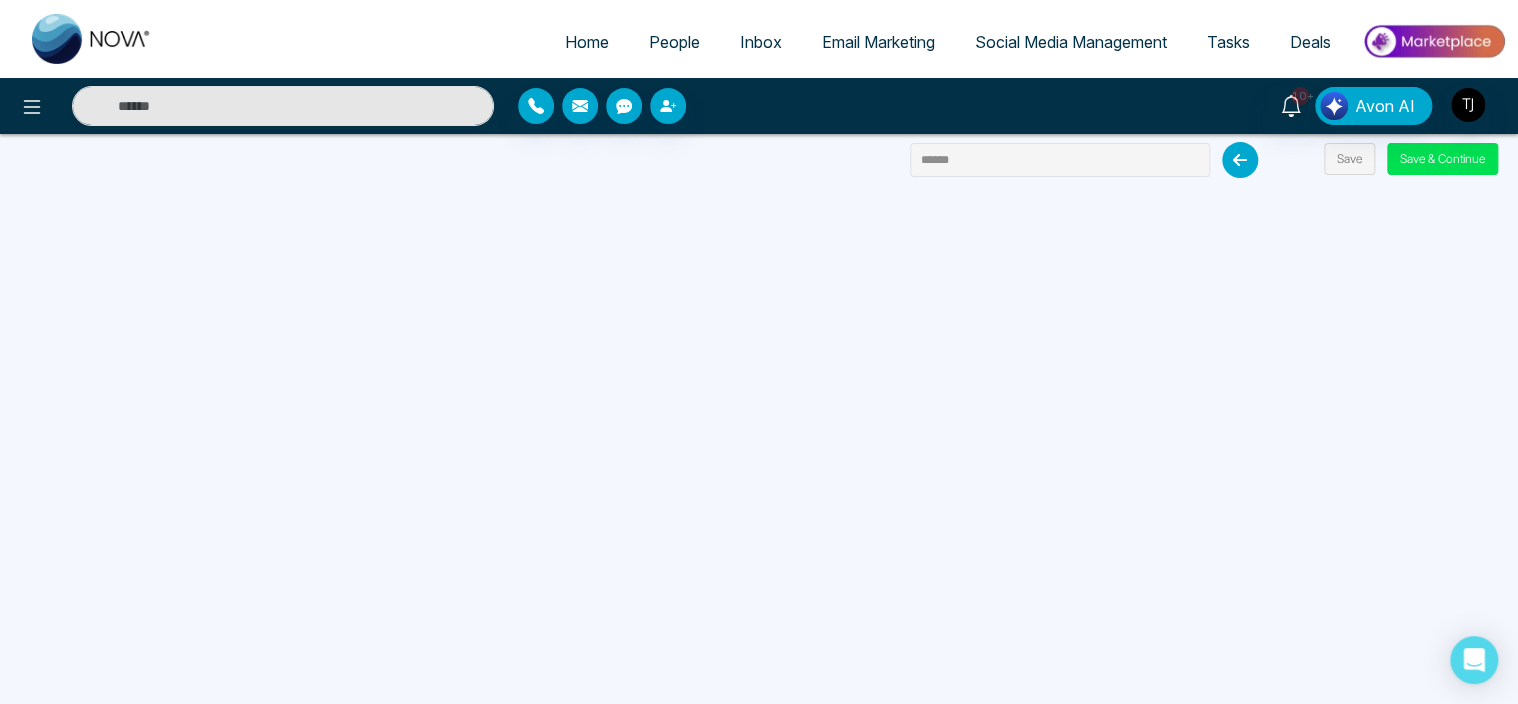 click on "Email Marketing" at bounding box center [878, 42] 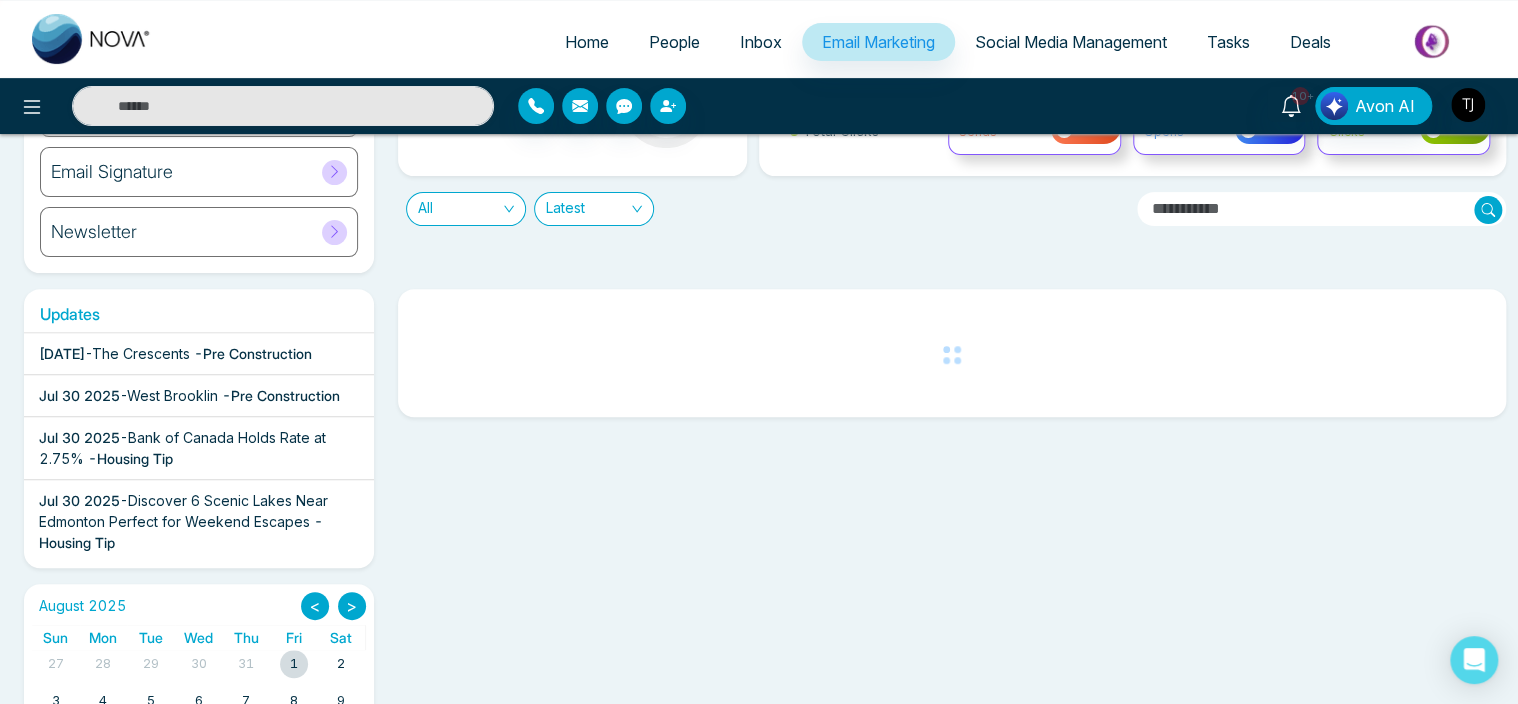 scroll, scrollTop: 192, scrollLeft: 0, axis: vertical 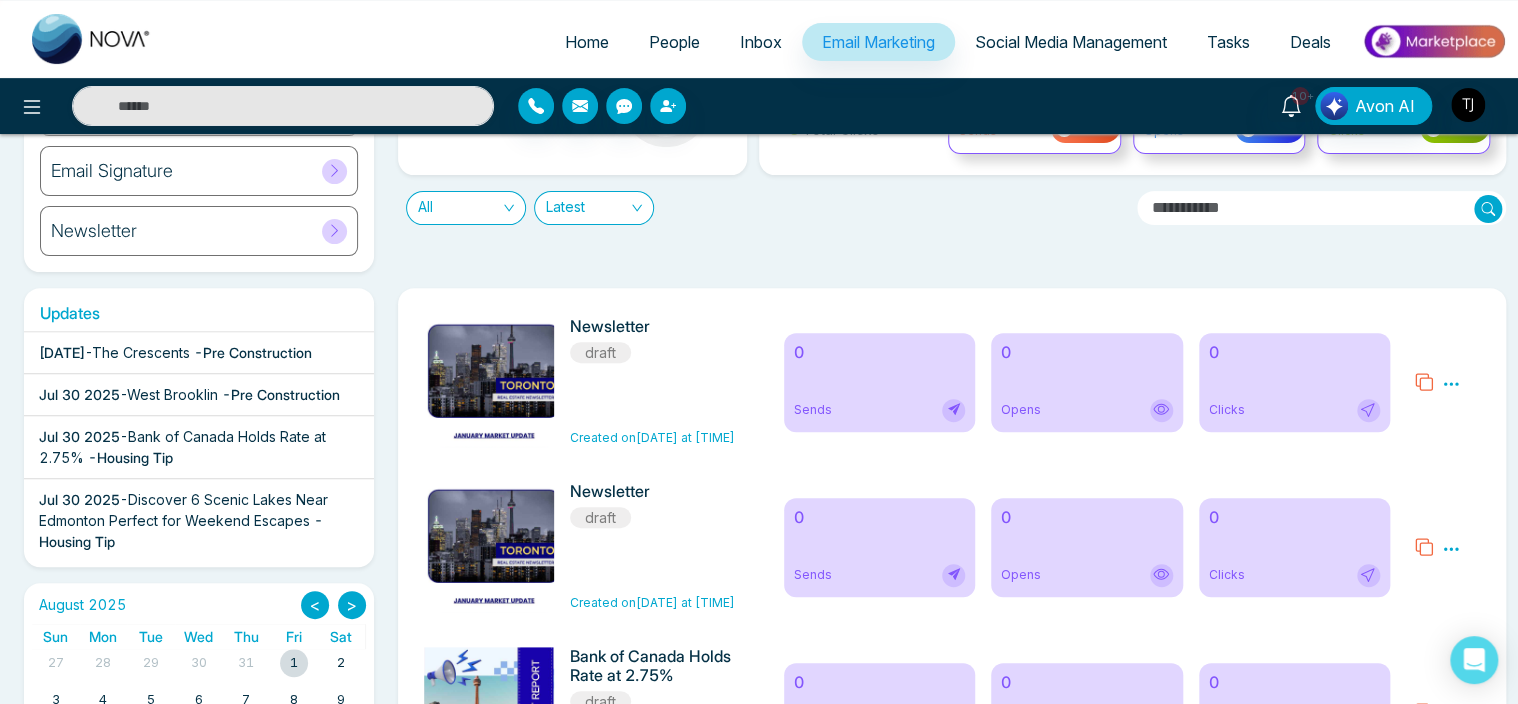 click on "Newsletter draft Created on  [DATE] at [TIME]" at bounding box center [654, 382] 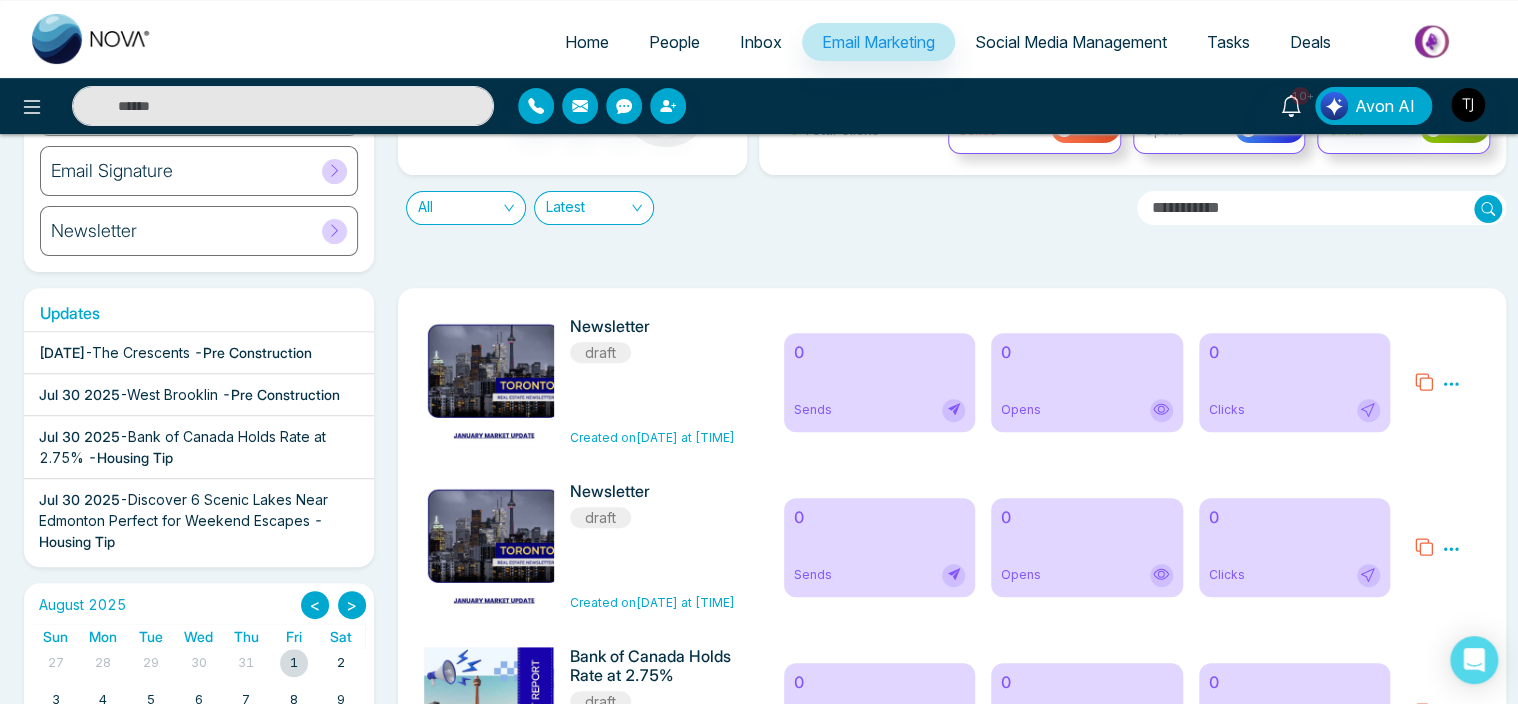 click 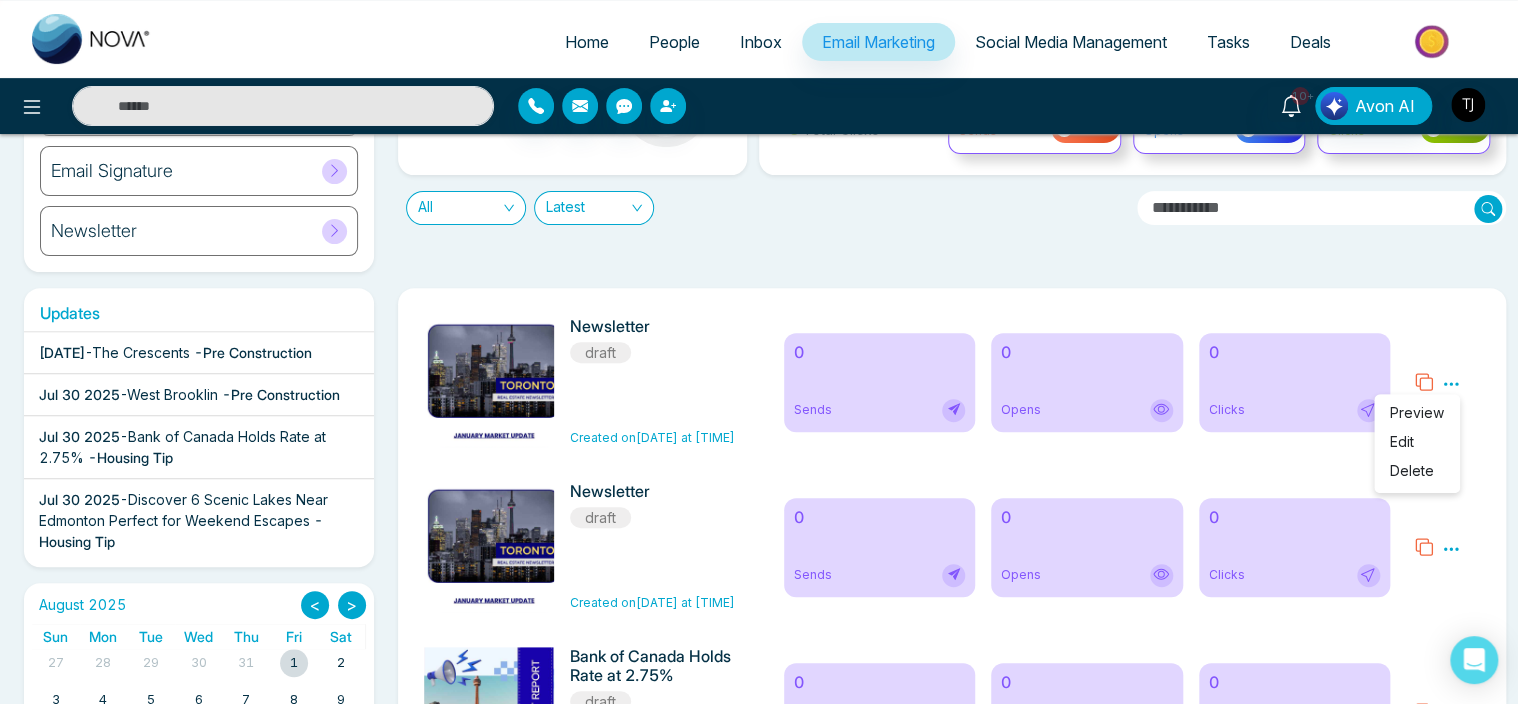 click on "Edit" at bounding box center [1417, 445] 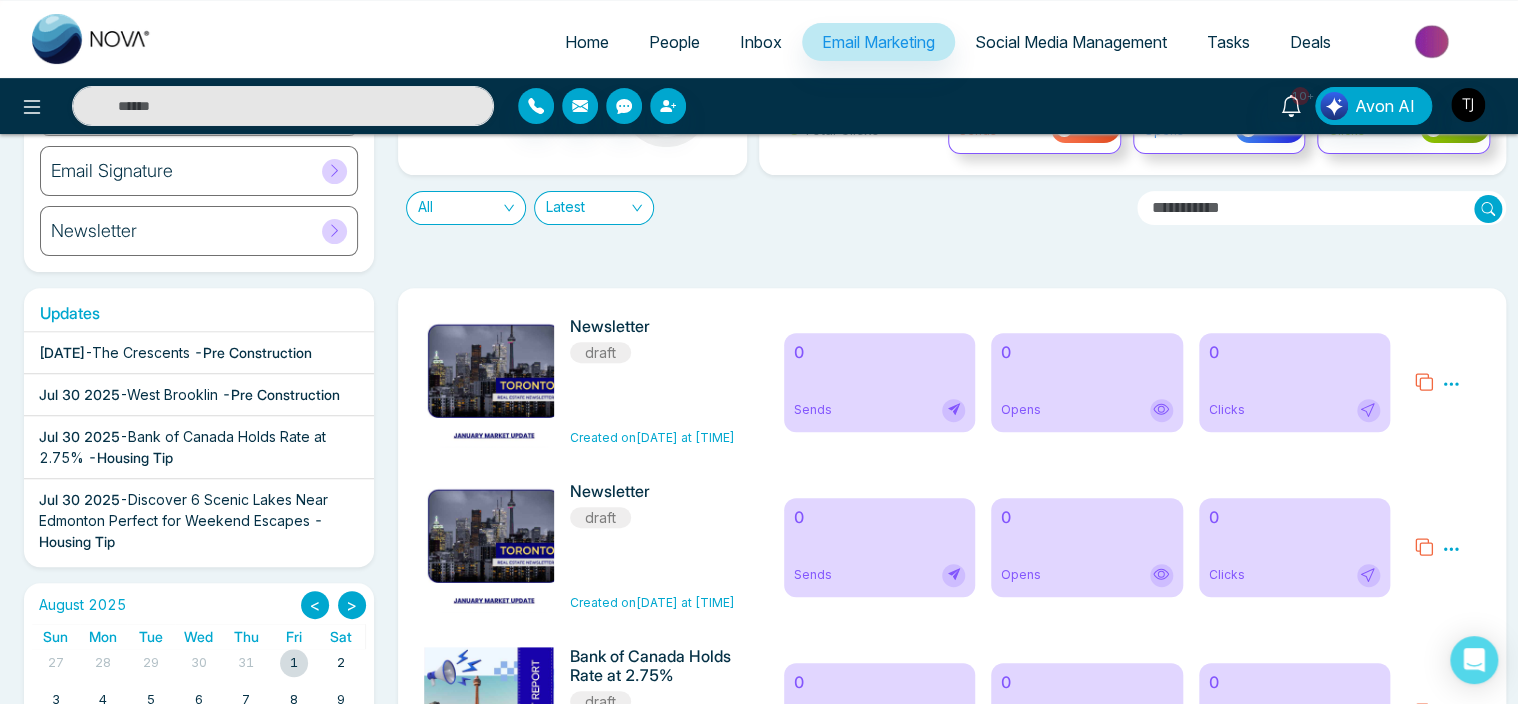click 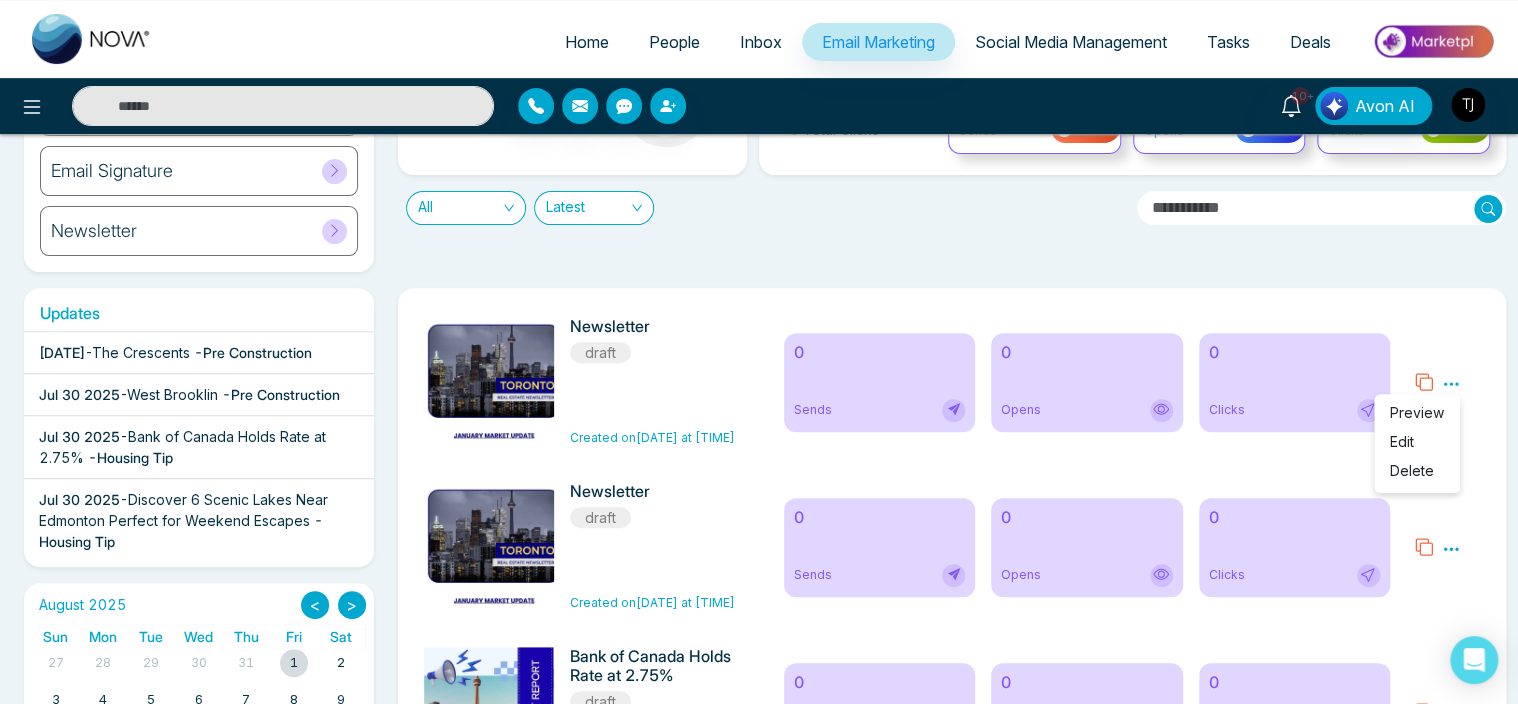 click on "Edit" at bounding box center (1402, 441) 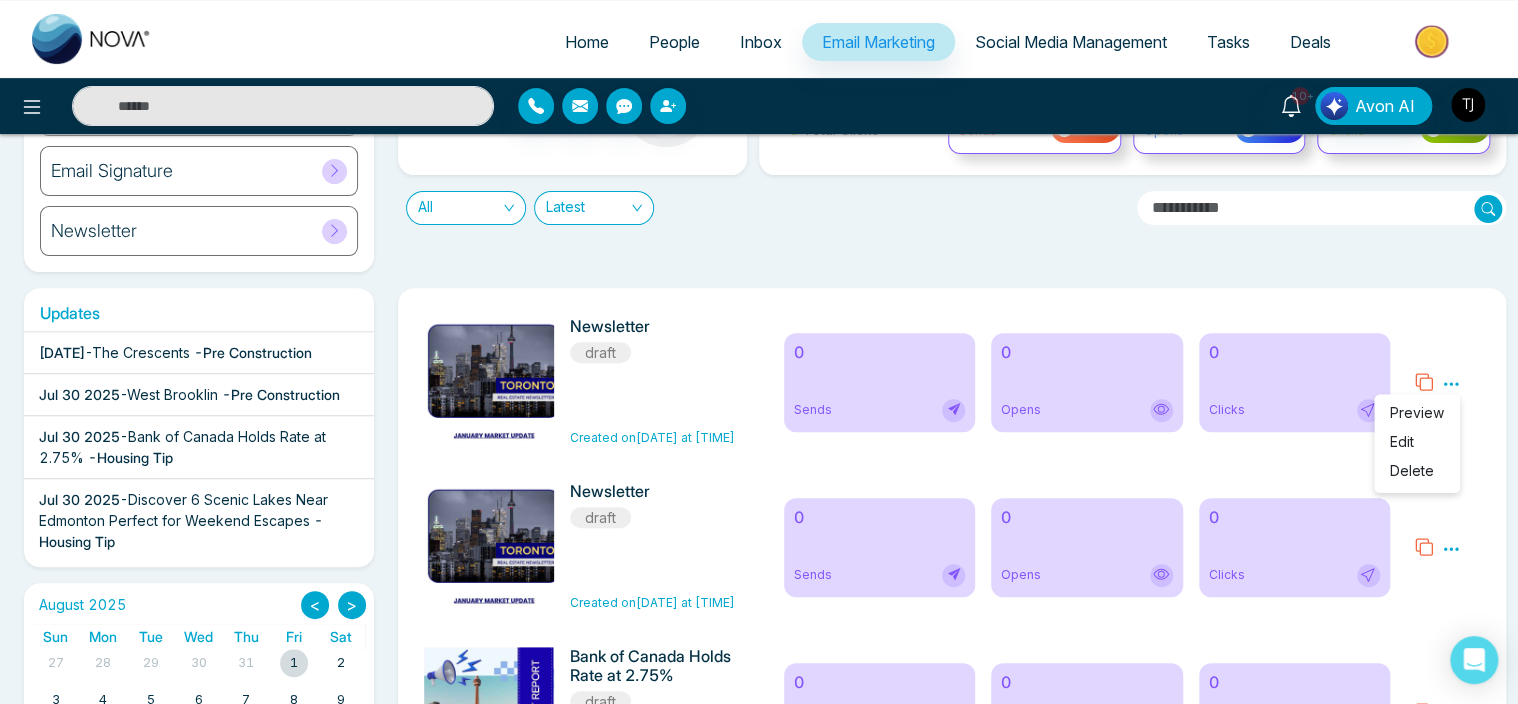 scroll, scrollTop: 0, scrollLeft: 0, axis: both 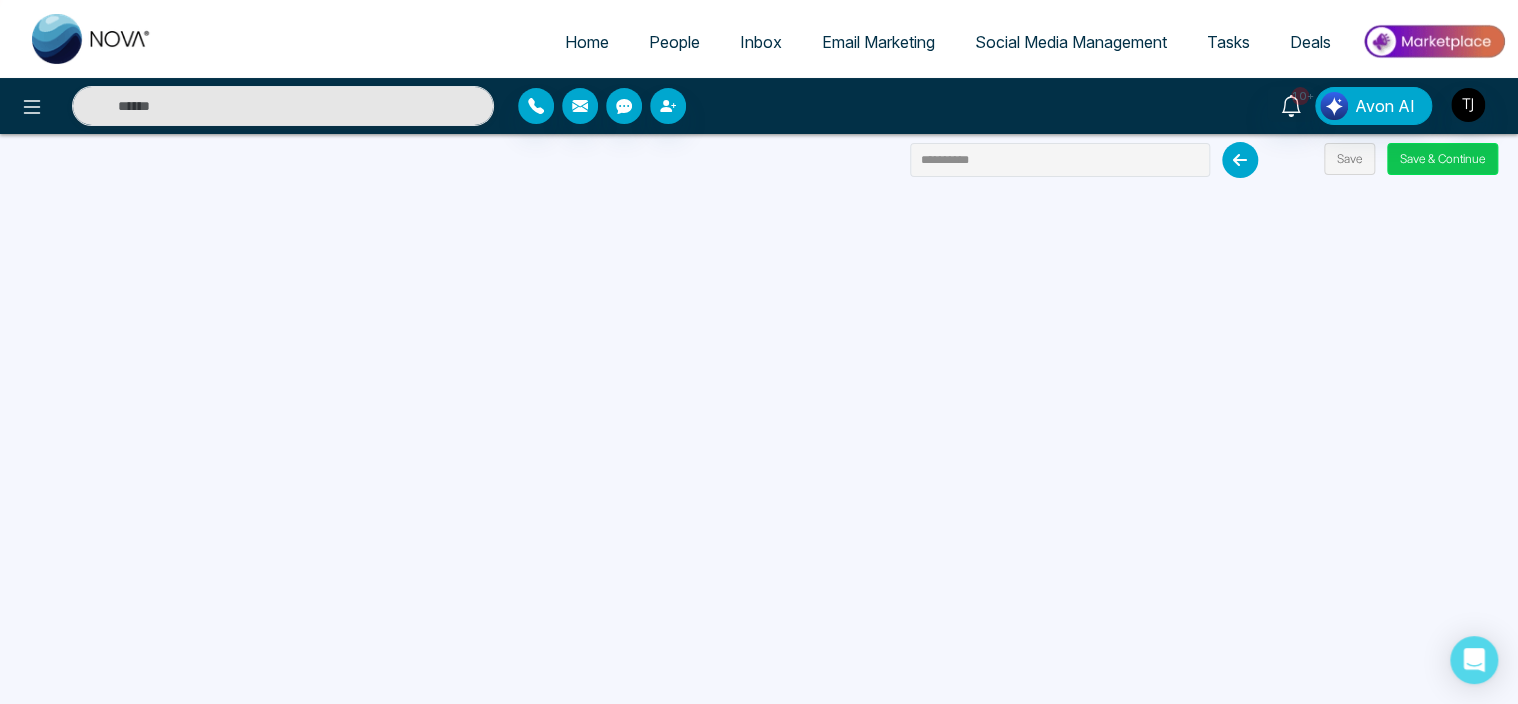 click on "Save & Continue" at bounding box center [1442, 159] 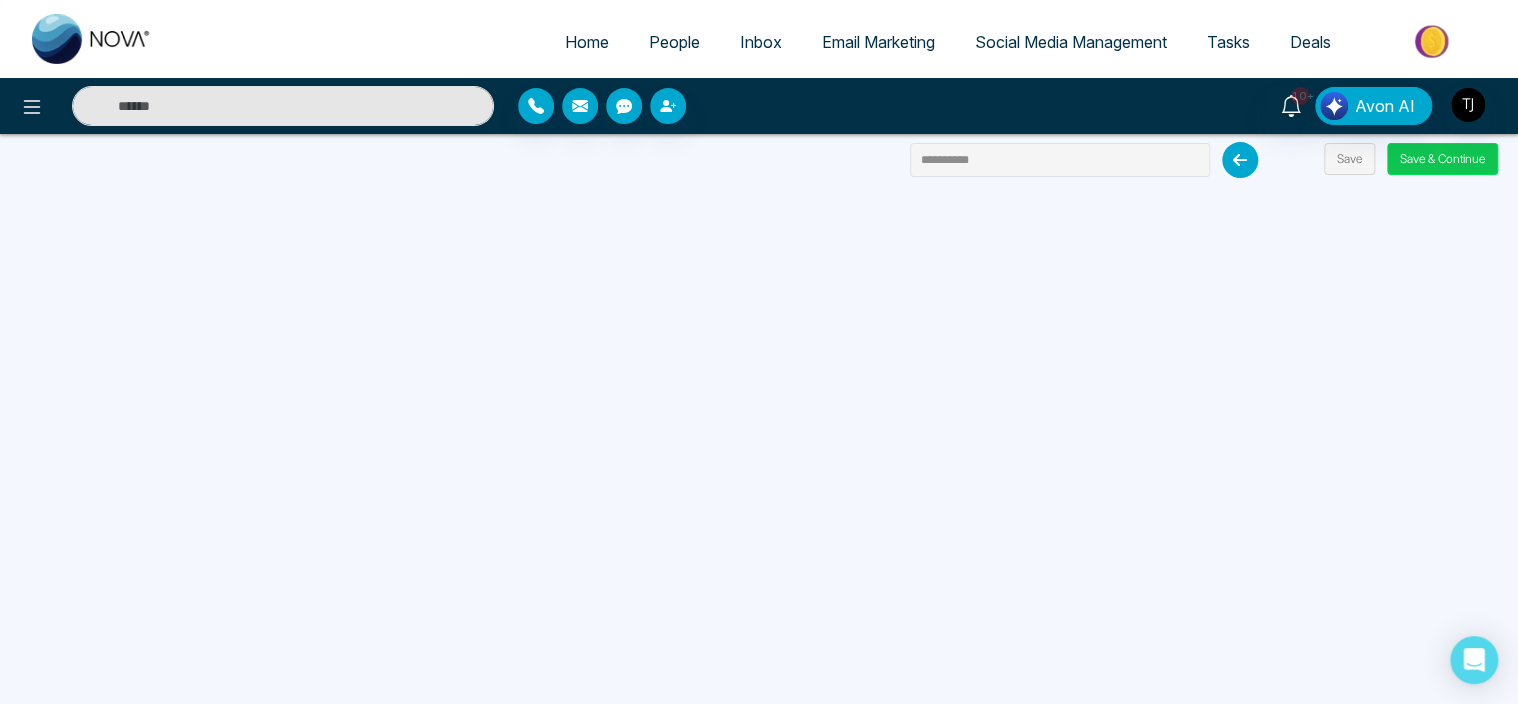 click on "Save & Continue" at bounding box center [1442, 159] 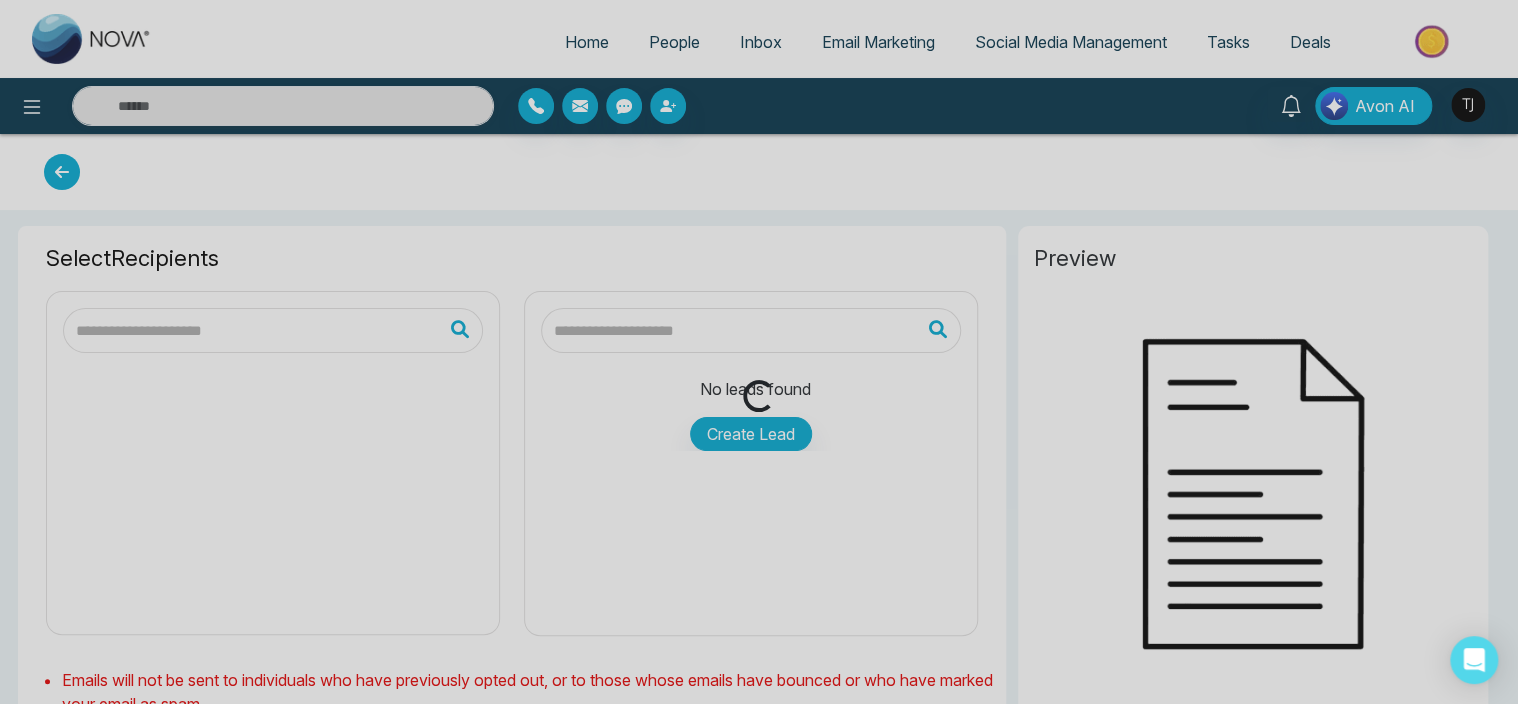 click on "Loading..." at bounding box center [759, 352] 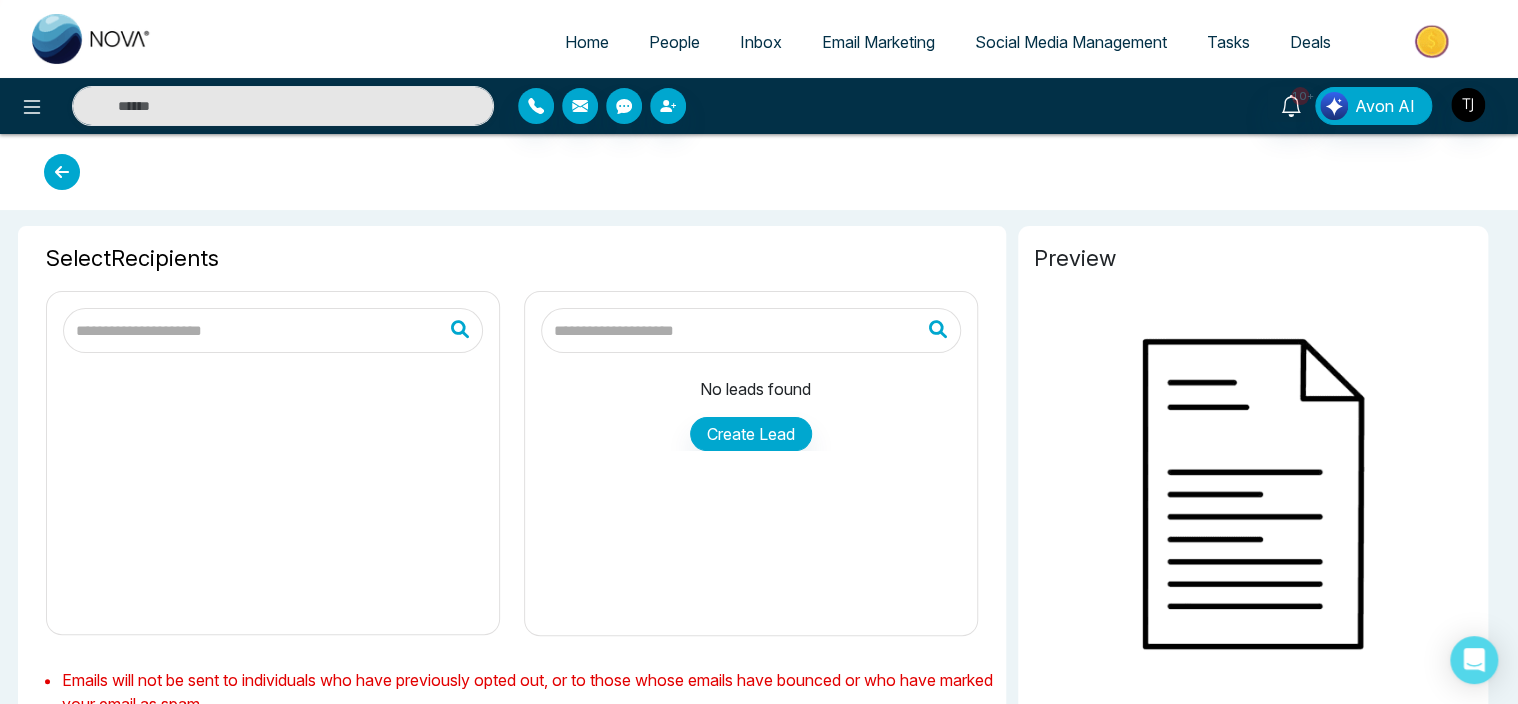 type on "**********" 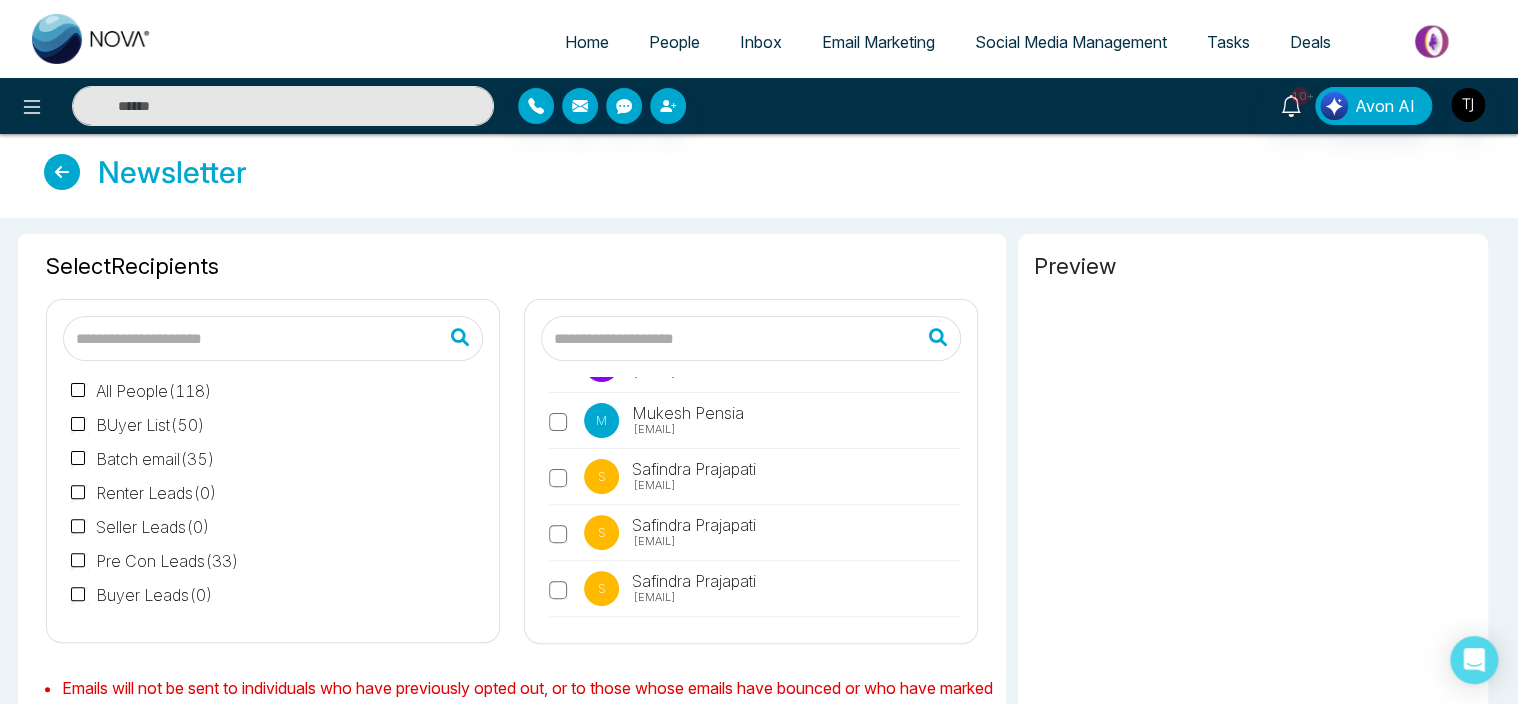 scroll, scrollTop: 296, scrollLeft: 0, axis: vertical 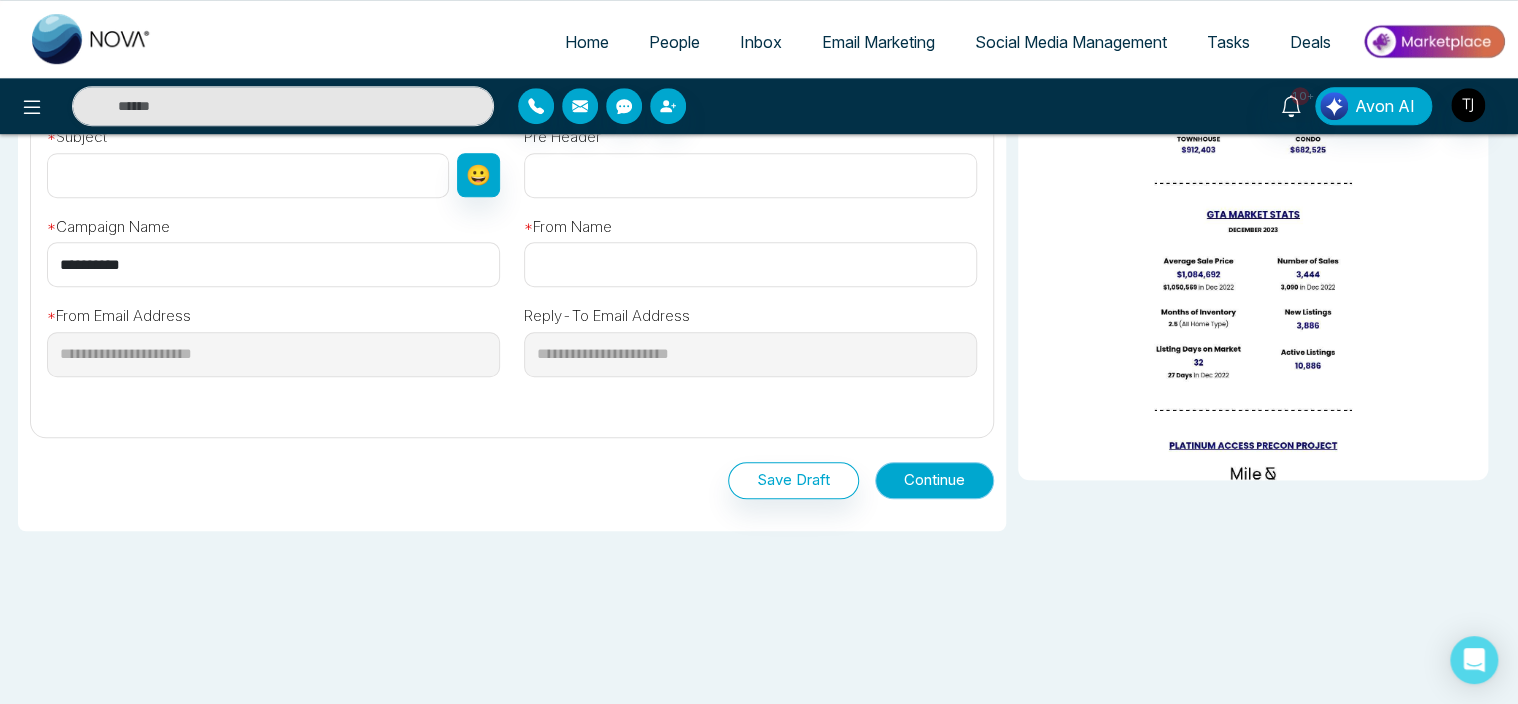 click on "Continue" at bounding box center (934, 480) 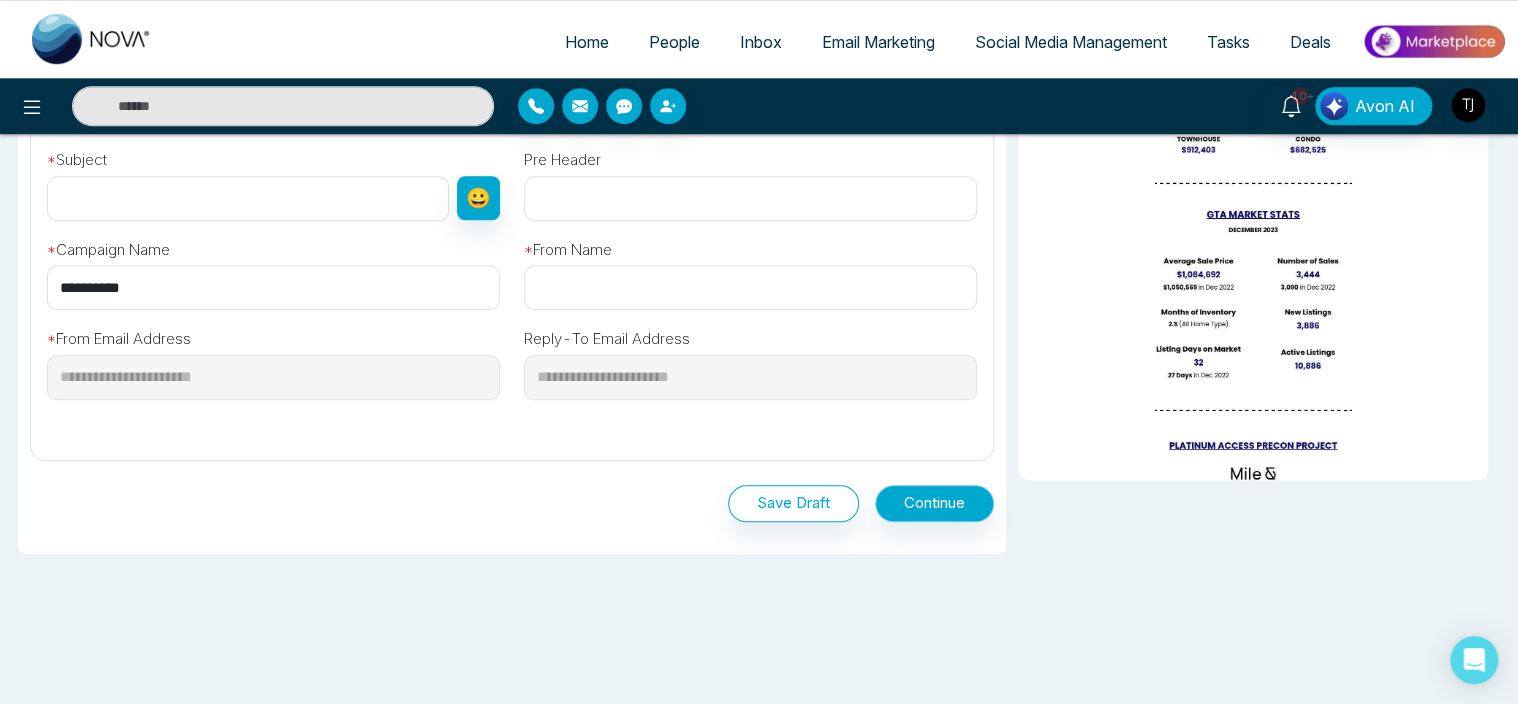 scroll, scrollTop: 571, scrollLeft: 0, axis: vertical 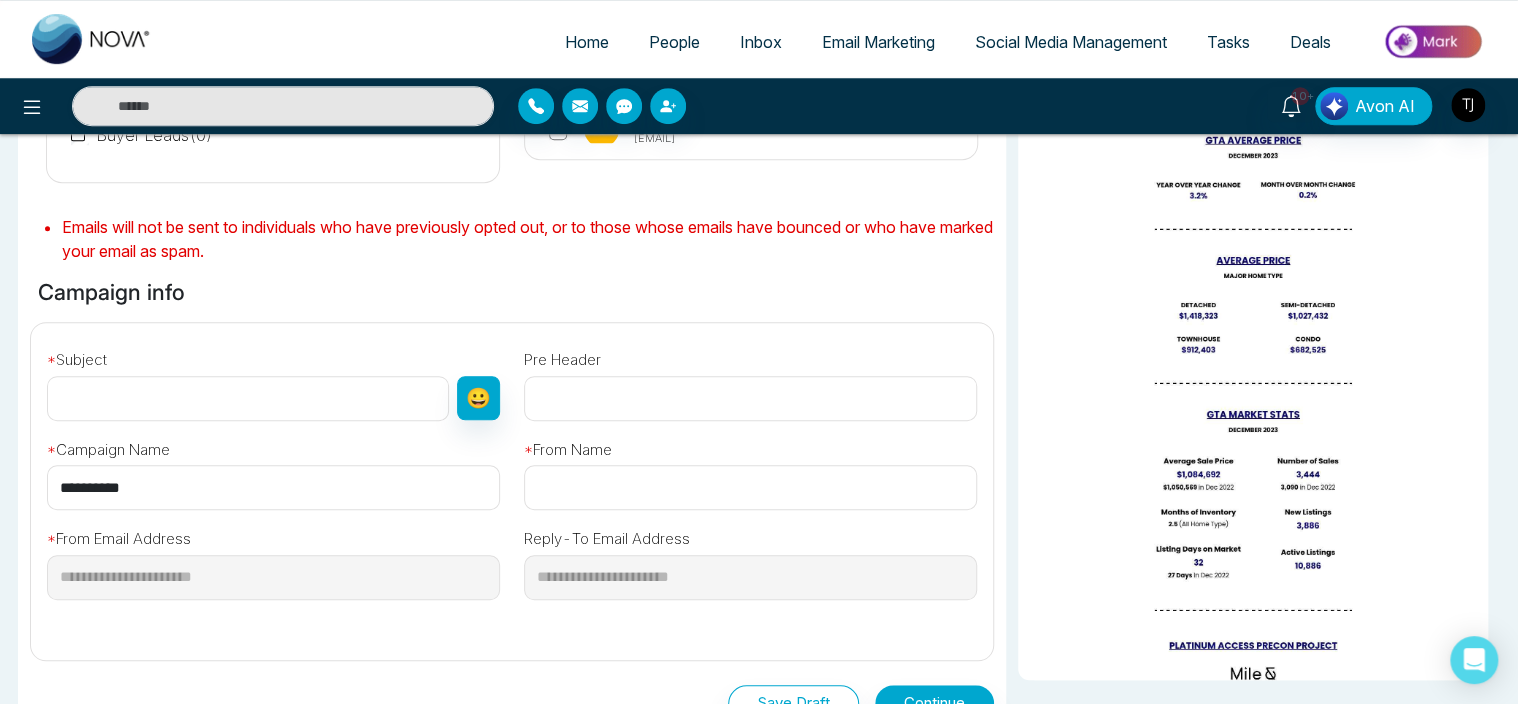 click at bounding box center [248, 398] 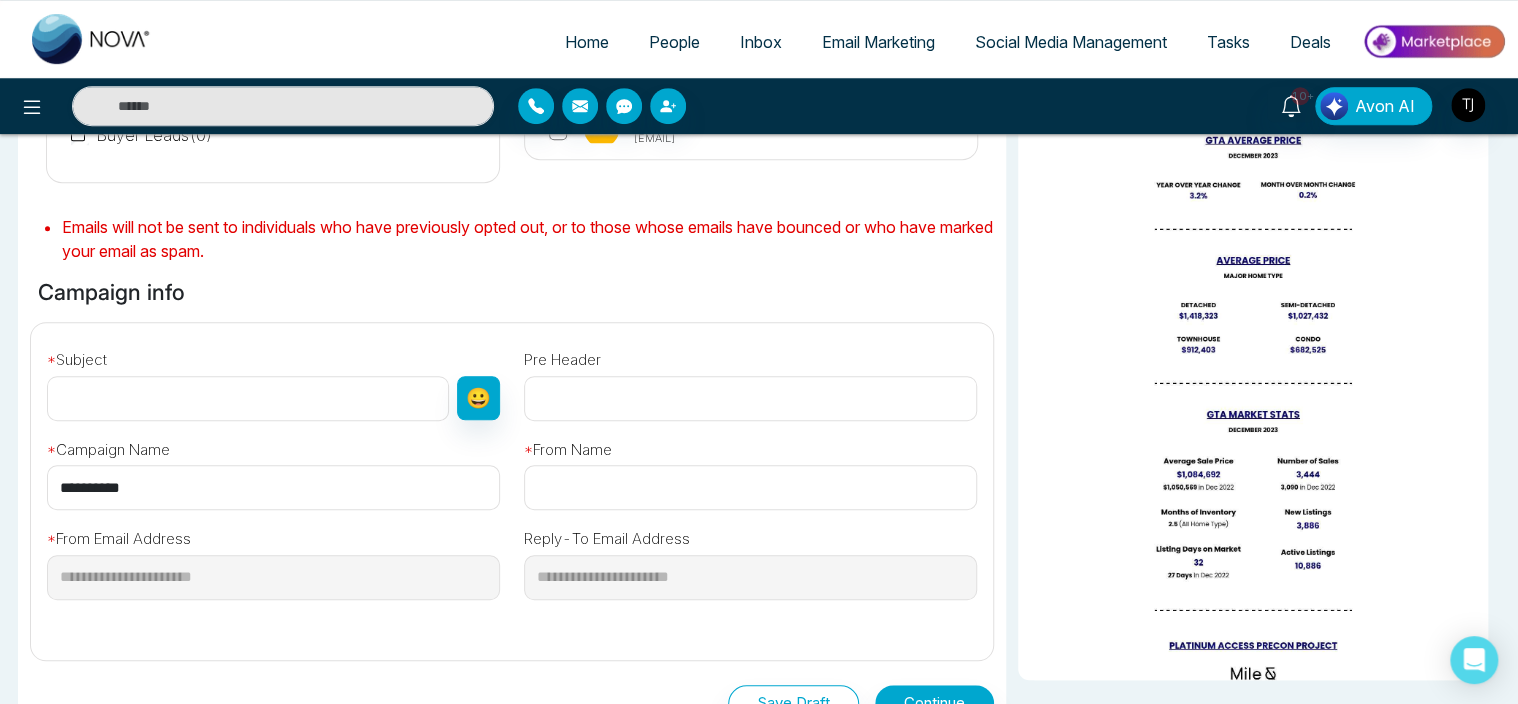 type on "****" 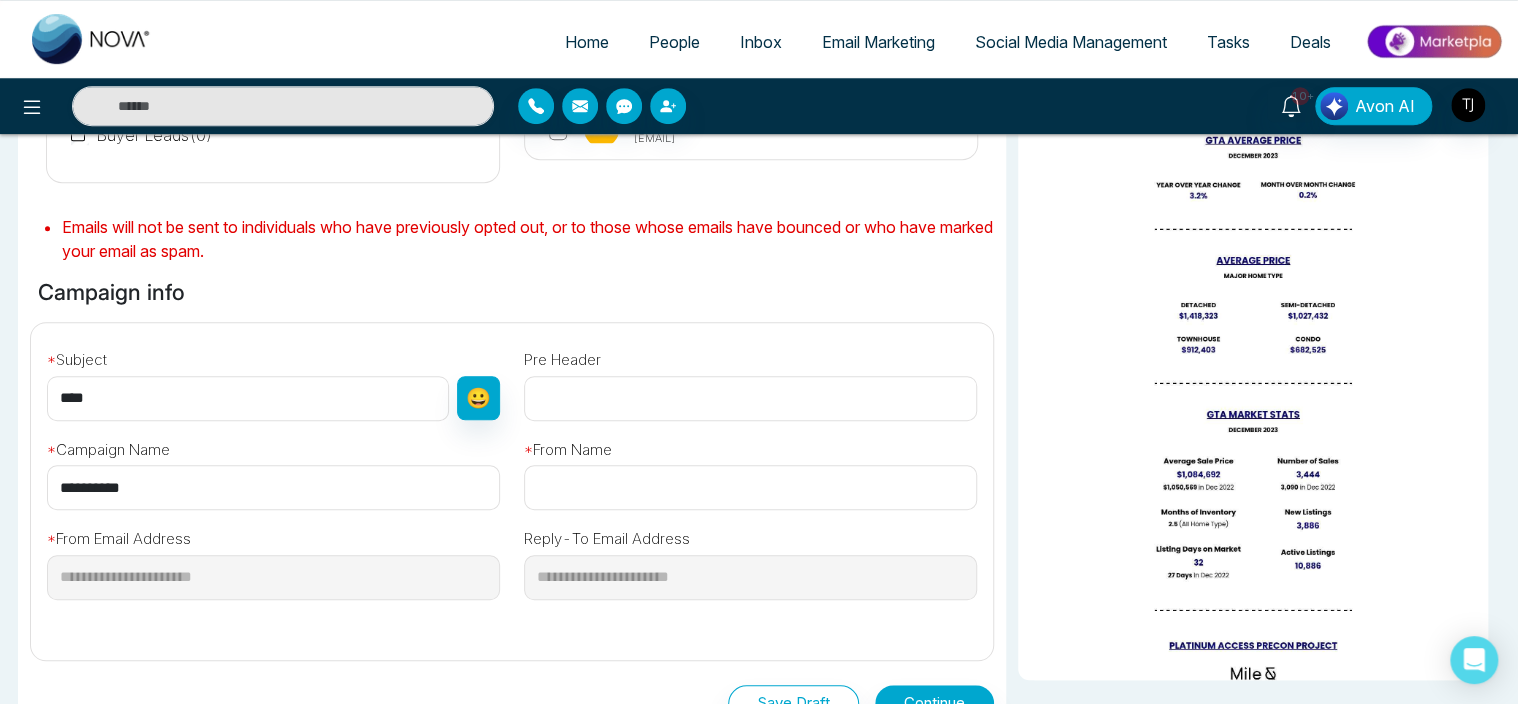 type on "**" 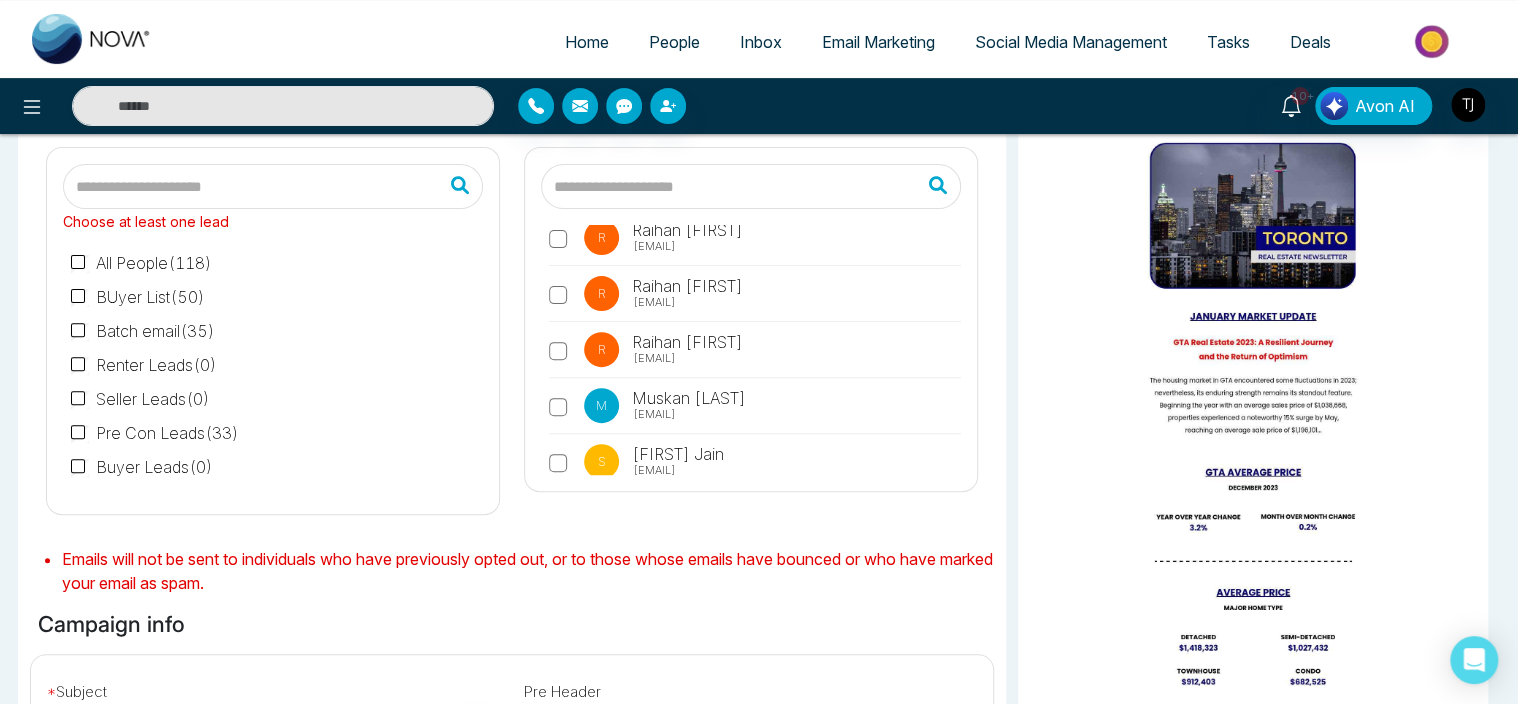 scroll, scrollTop: 0, scrollLeft: 0, axis: both 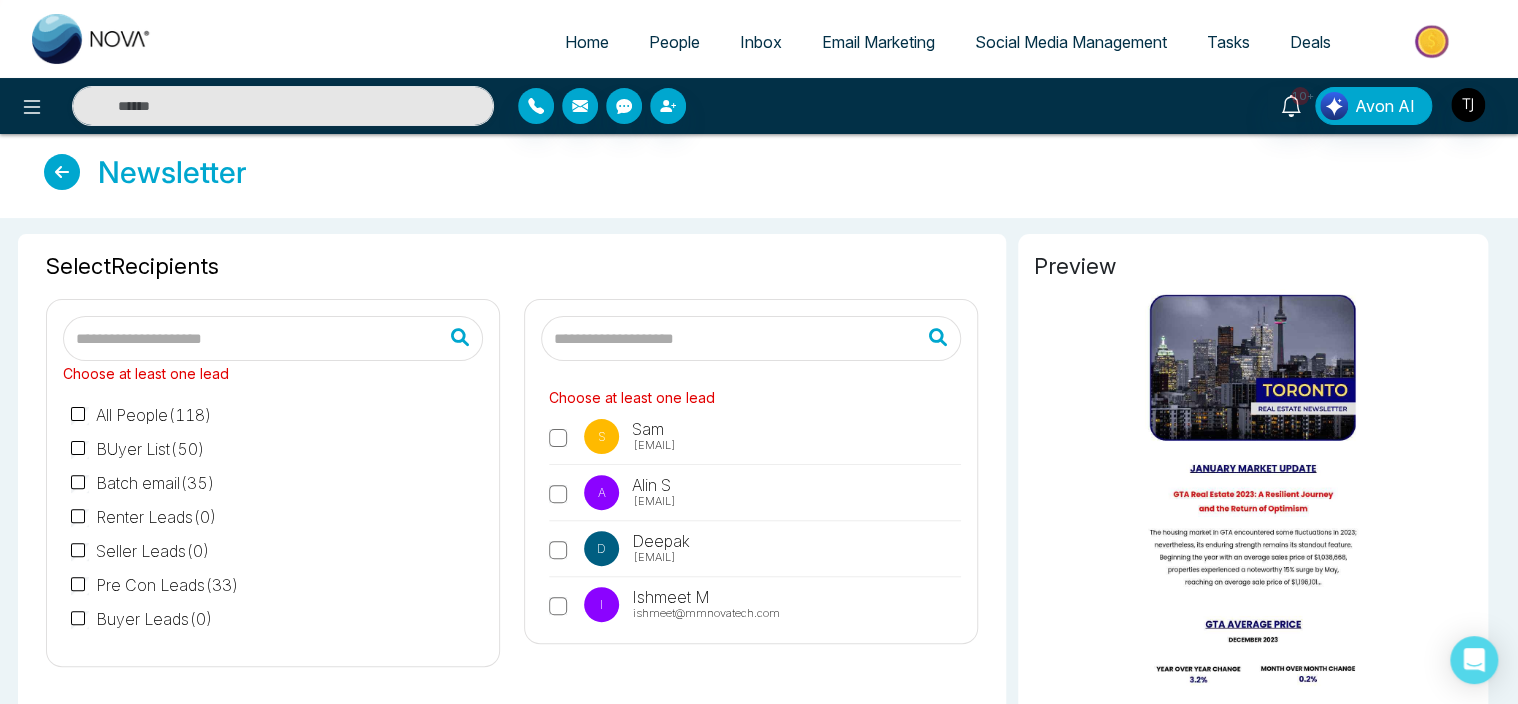 type on "******" 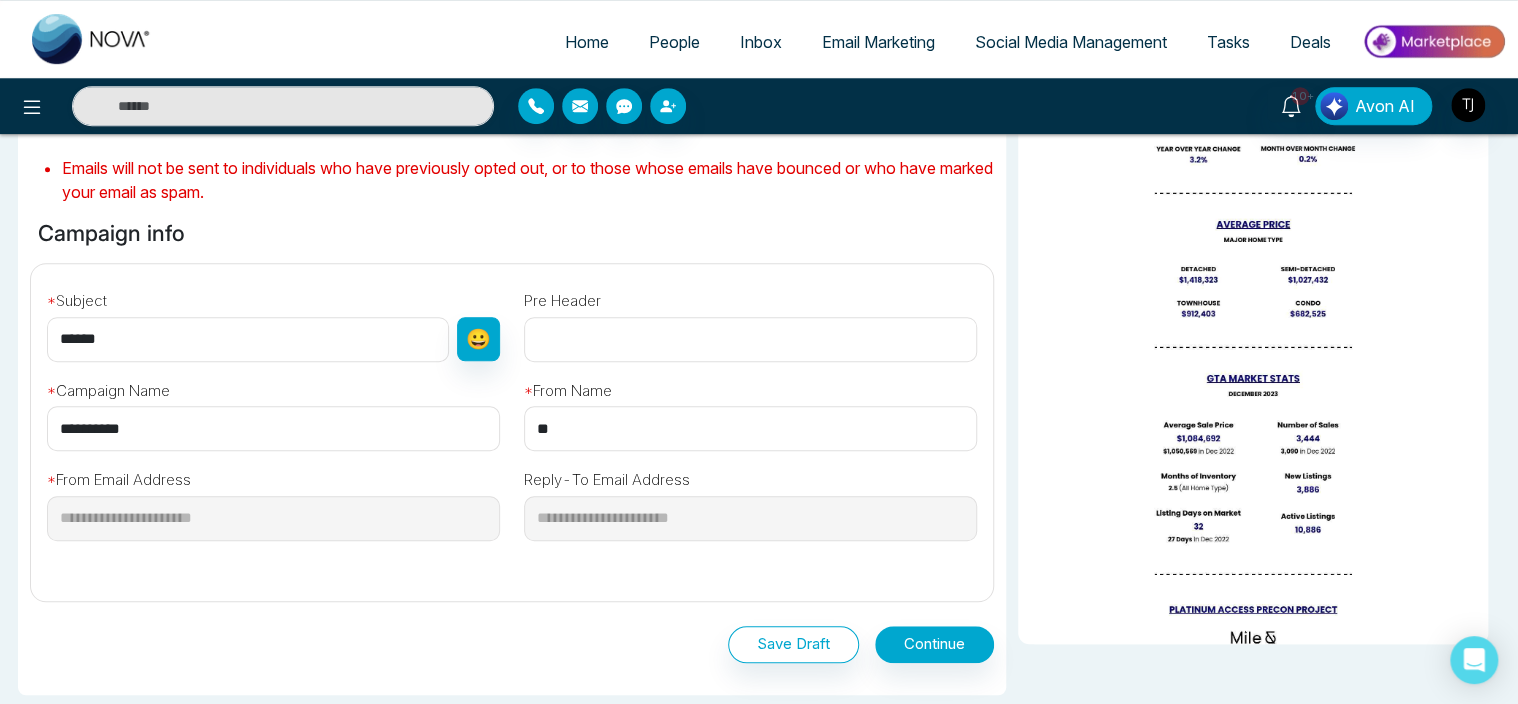scroll, scrollTop: 548, scrollLeft: 0, axis: vertical 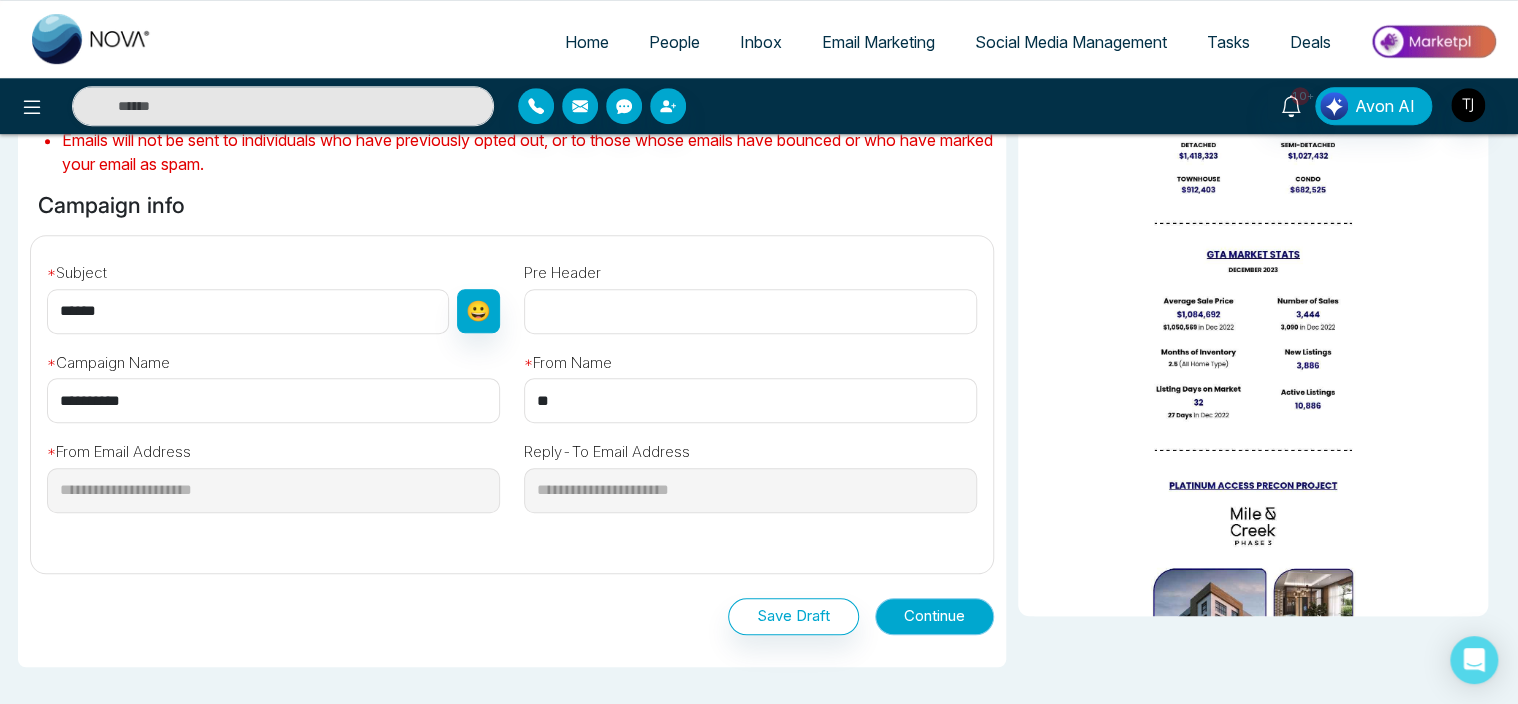 click on "Continue" at bounding box center (934, 616) 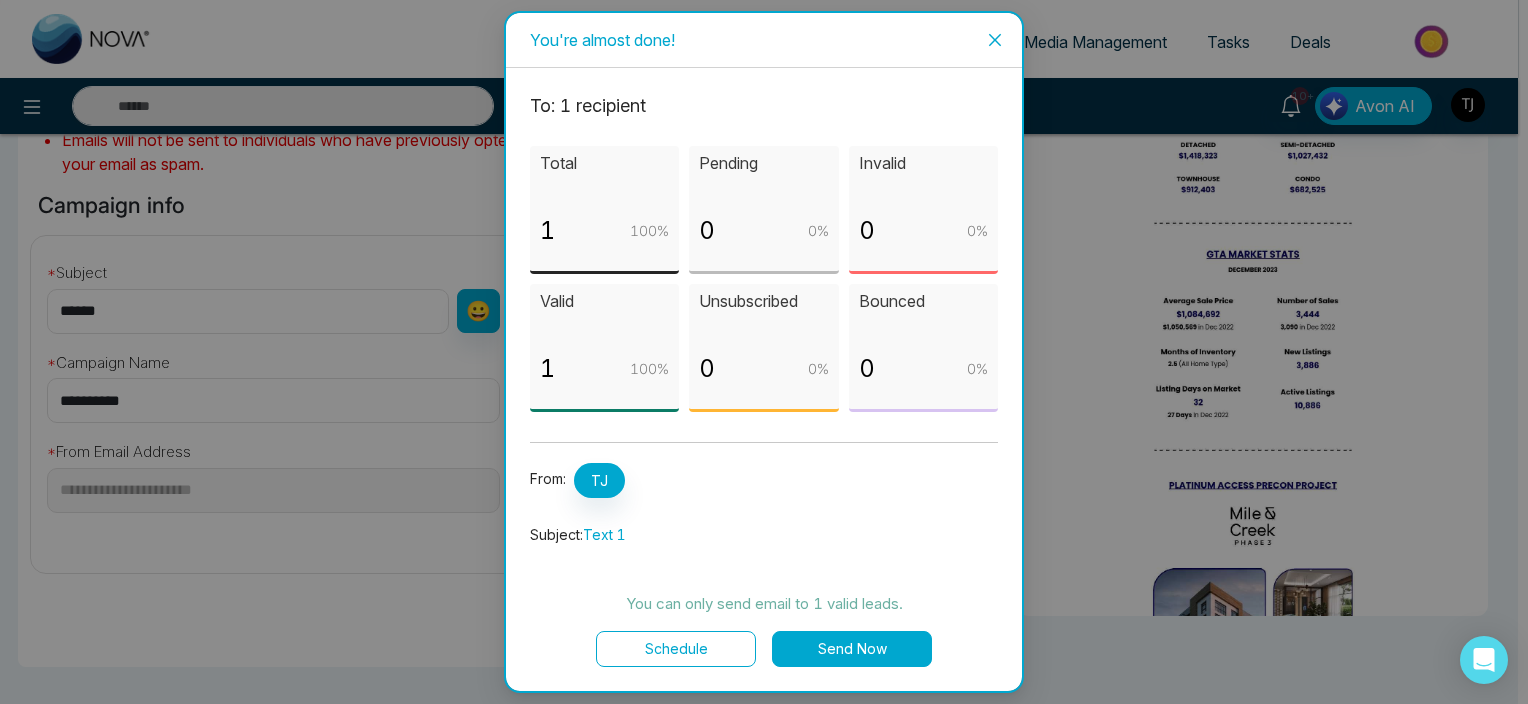 click 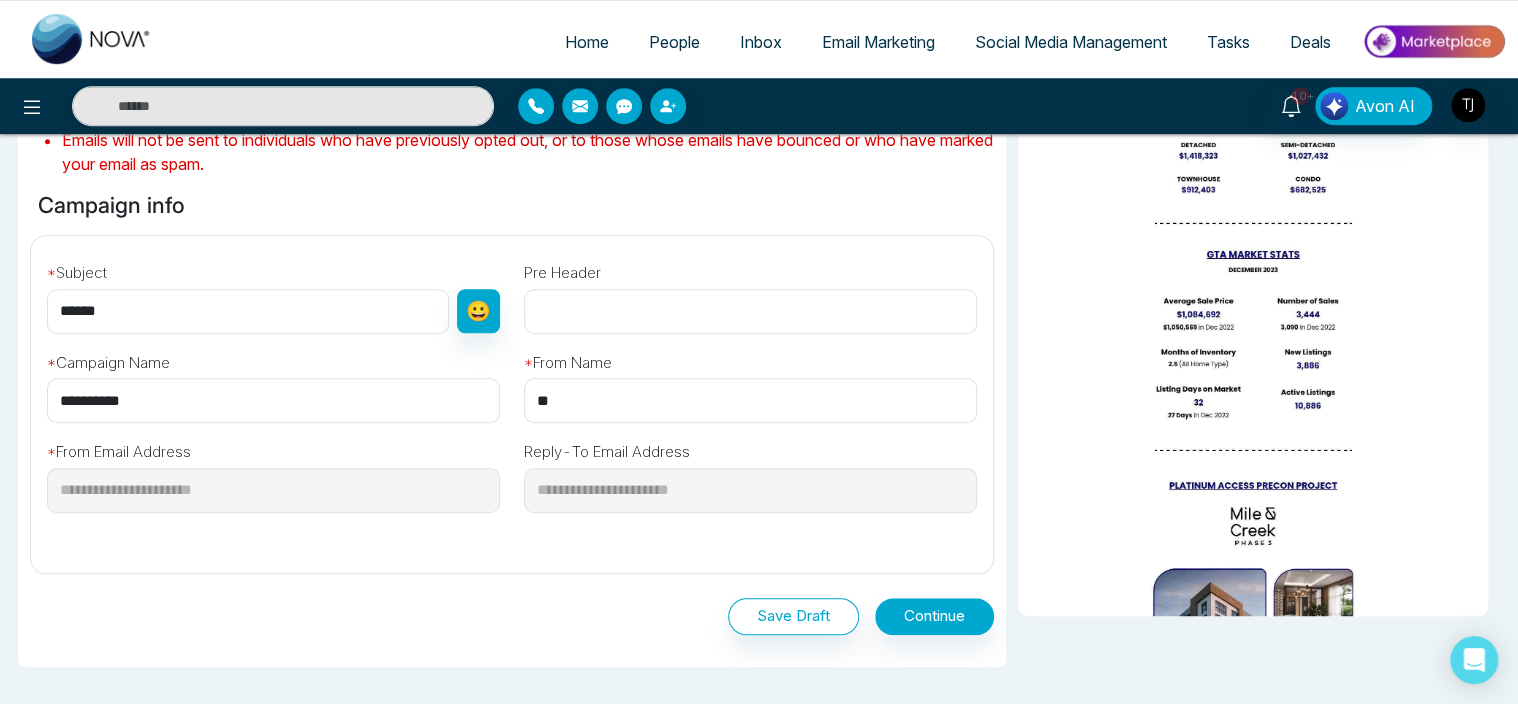click on "Email Marketing" at bounding box center (878, 42) 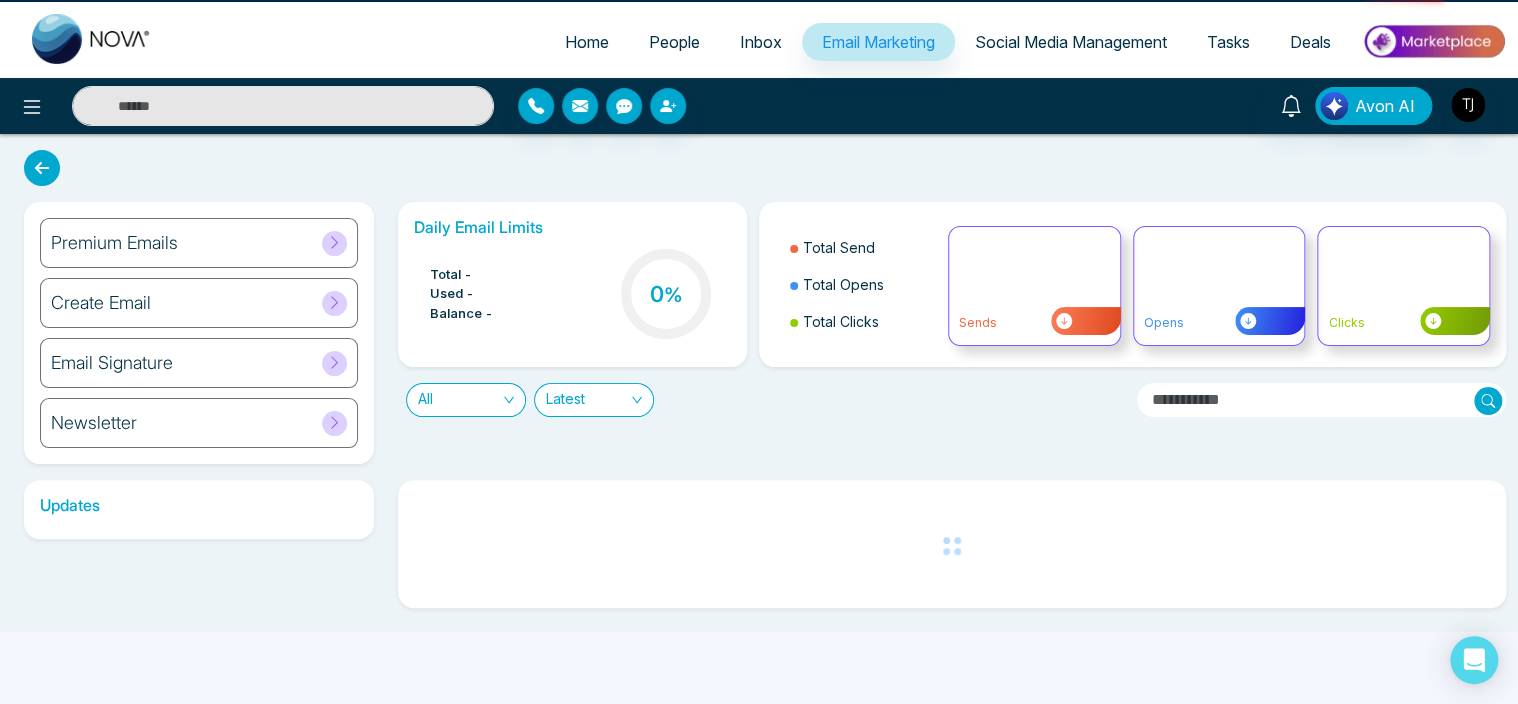 scroll, scrollTop: 0, scrollLeft: 0, axis: both 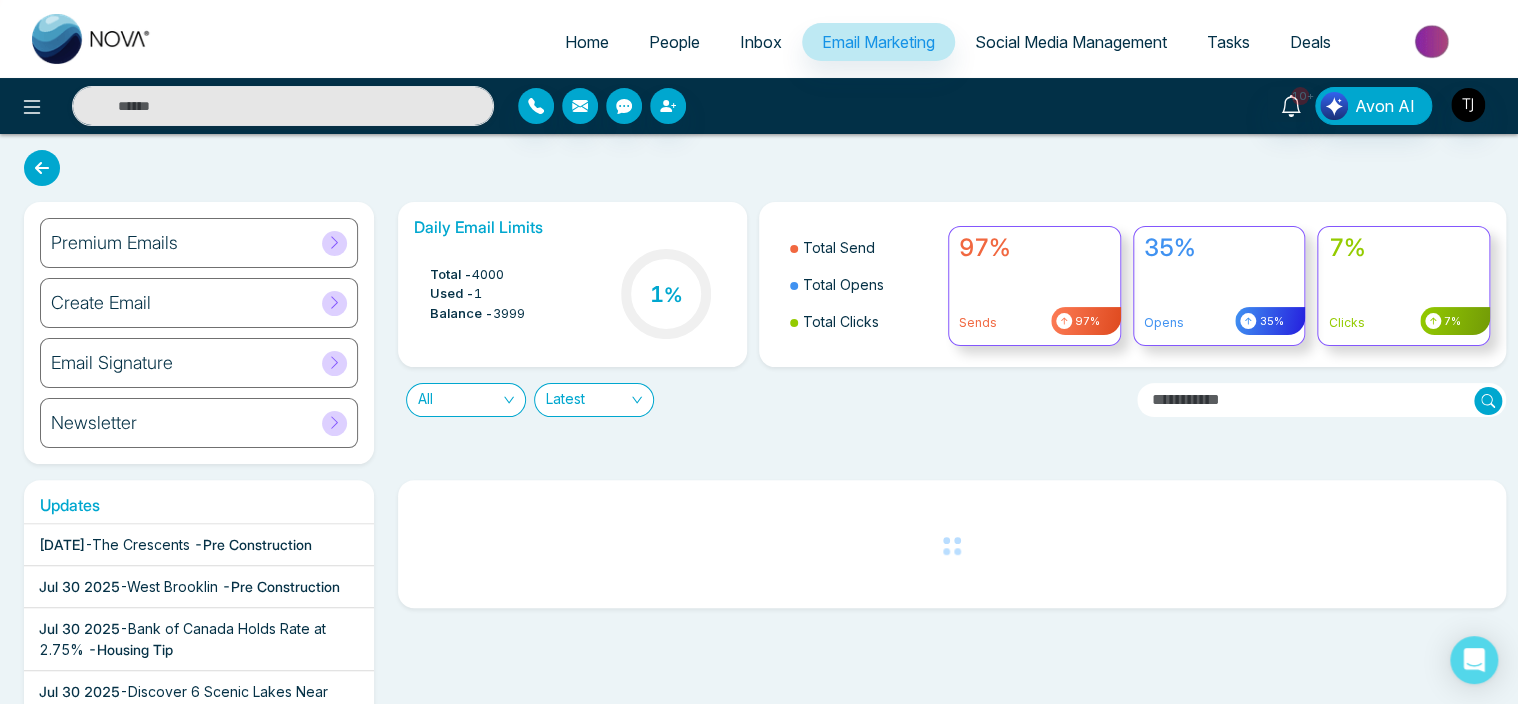 click on "Create Email" at bounding box center (199, 303) 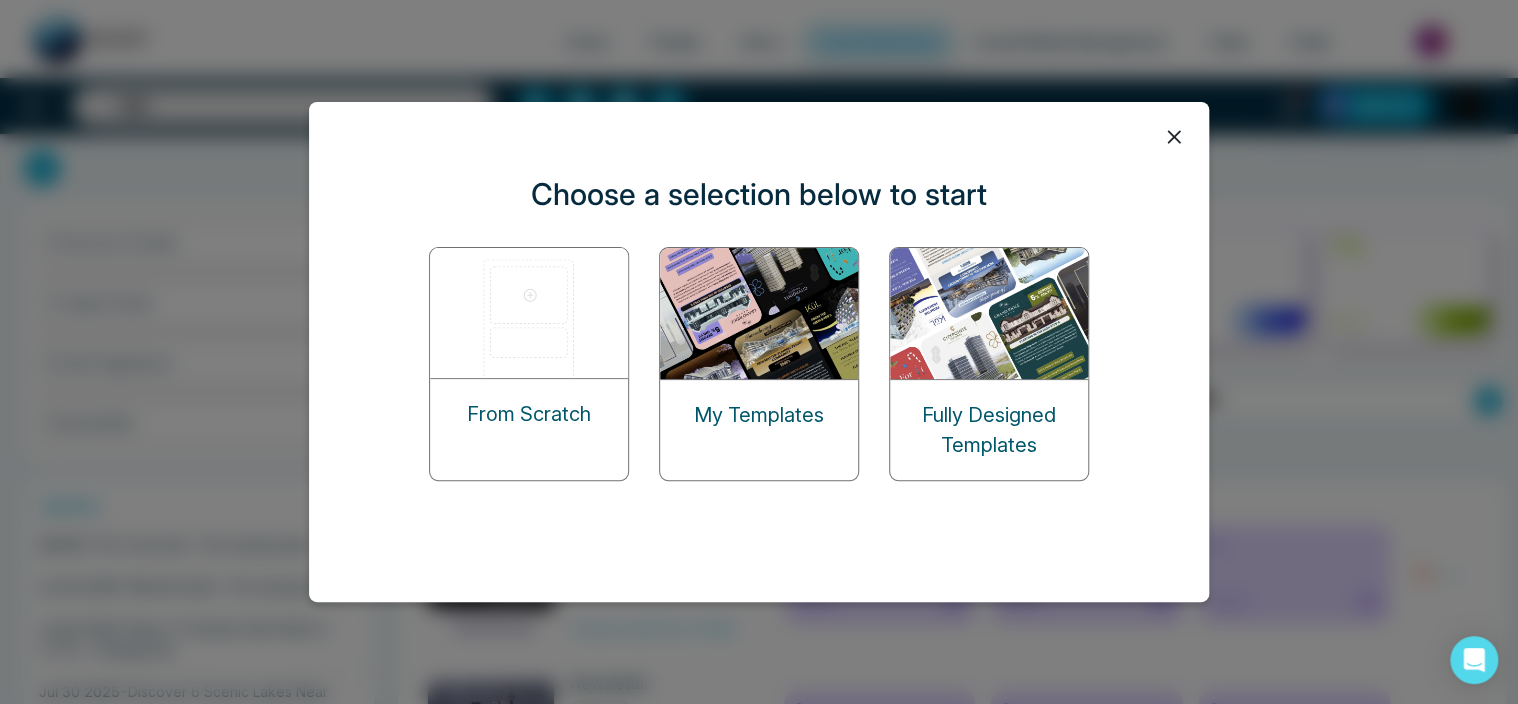 click 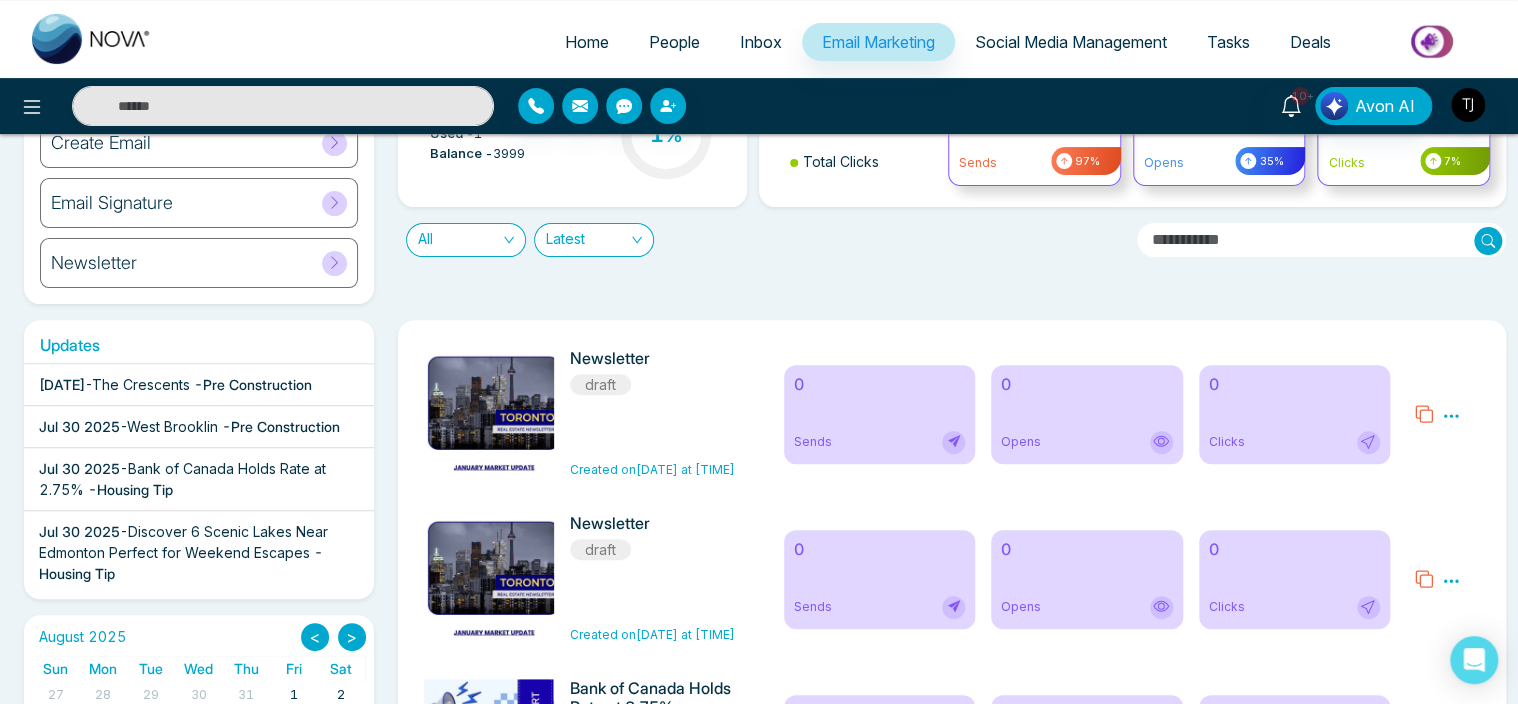 scroll, scrollTop: 0, scrollLeft: 0, axis: both 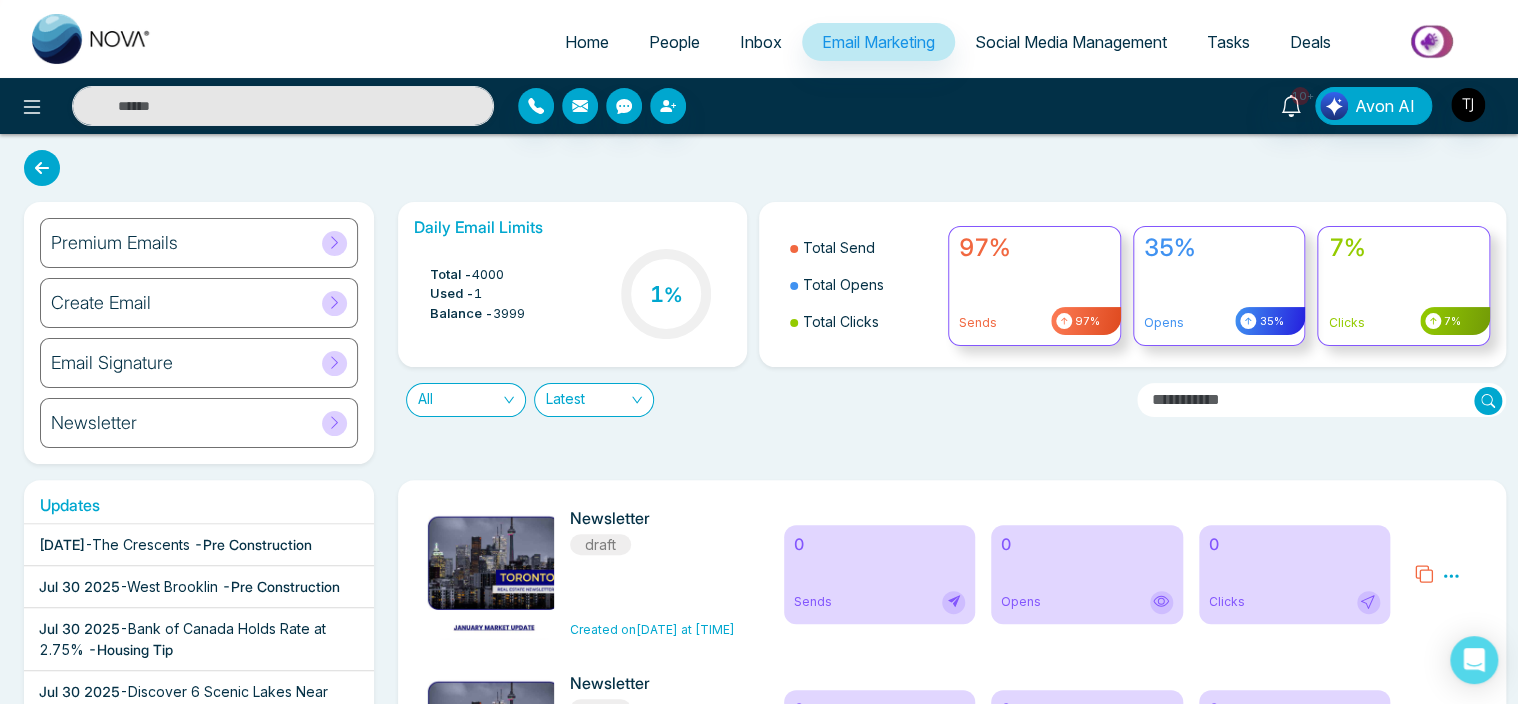 click on "Create Email" at bounding box center [199, 303] 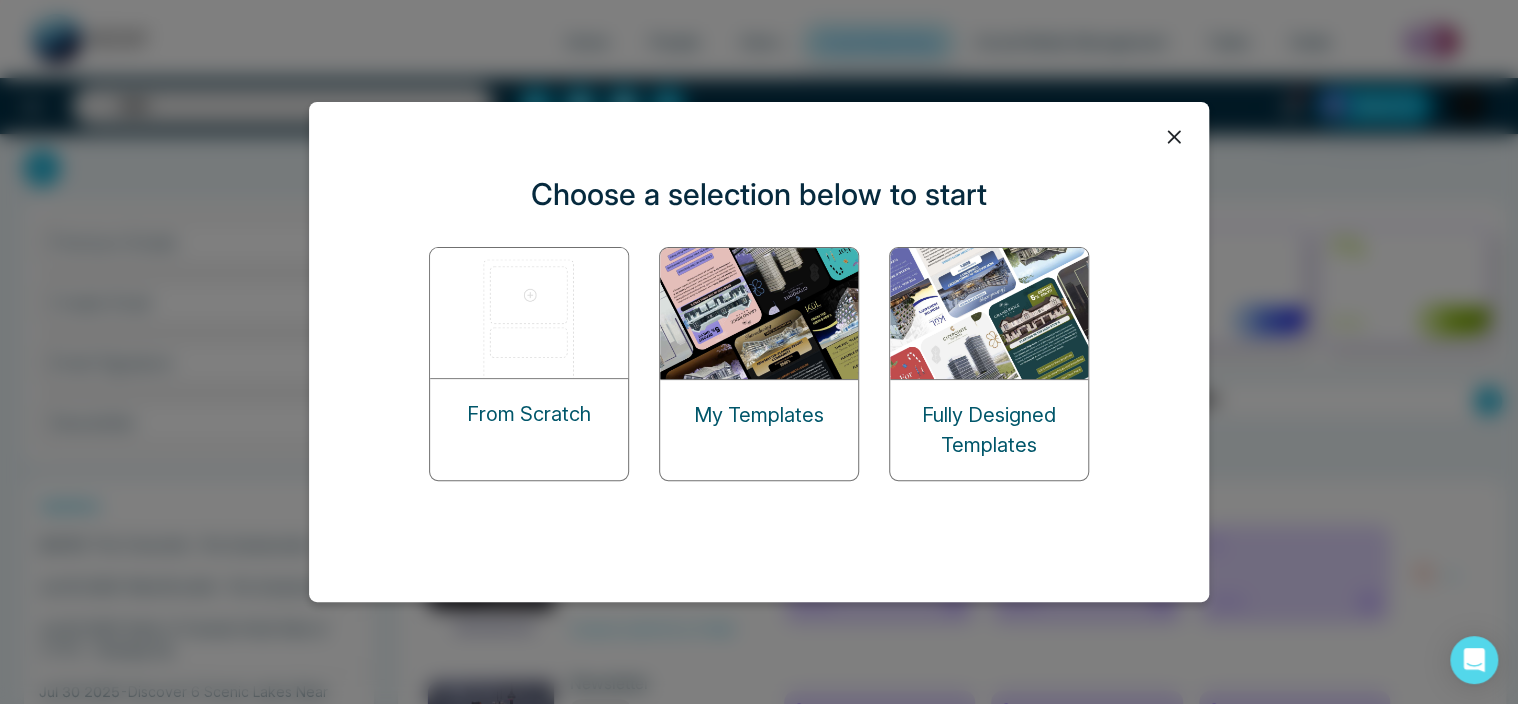 click on "My Templates" at bounding box center (759, 415) 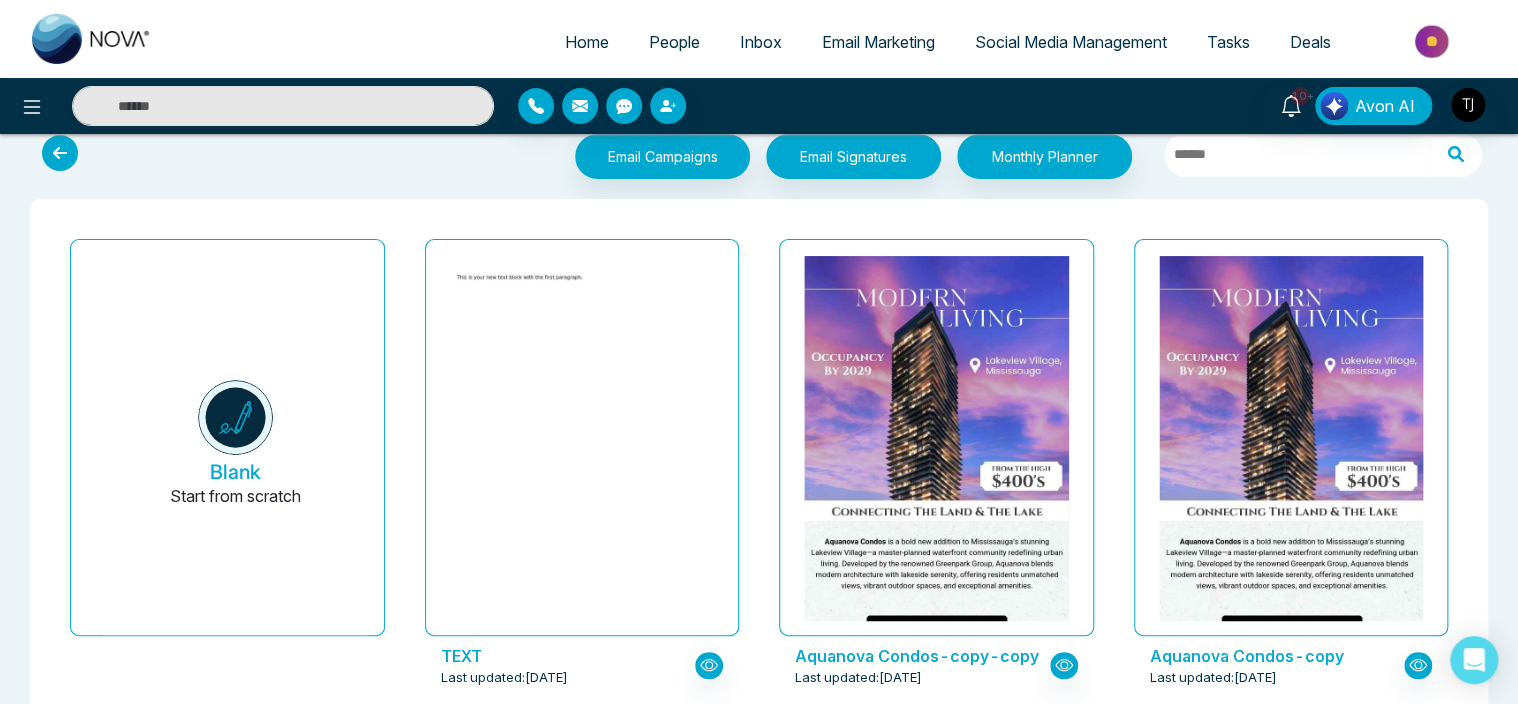 scroll, scrollTop: 0, scrollLeft: 0, axis: both 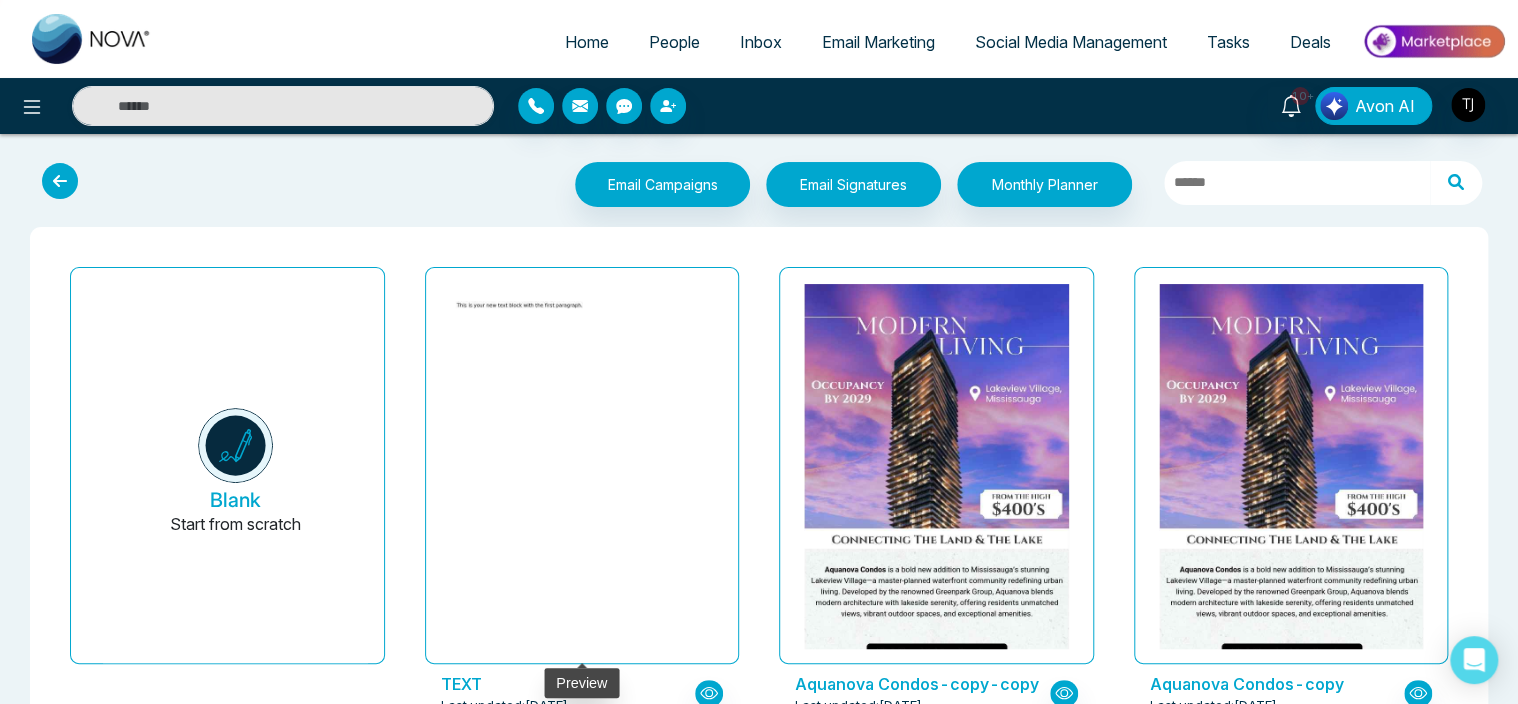 click at bounding box center (582, 466) 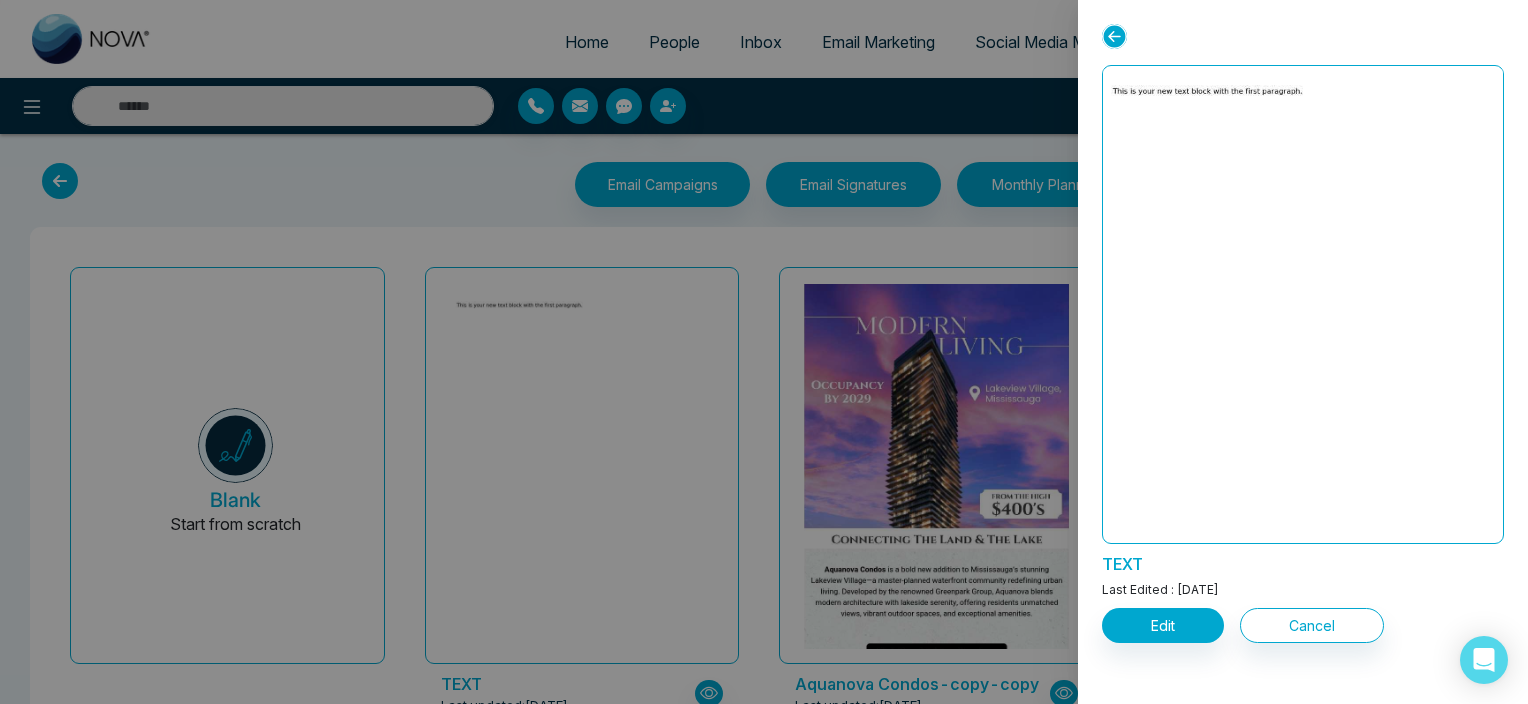 click 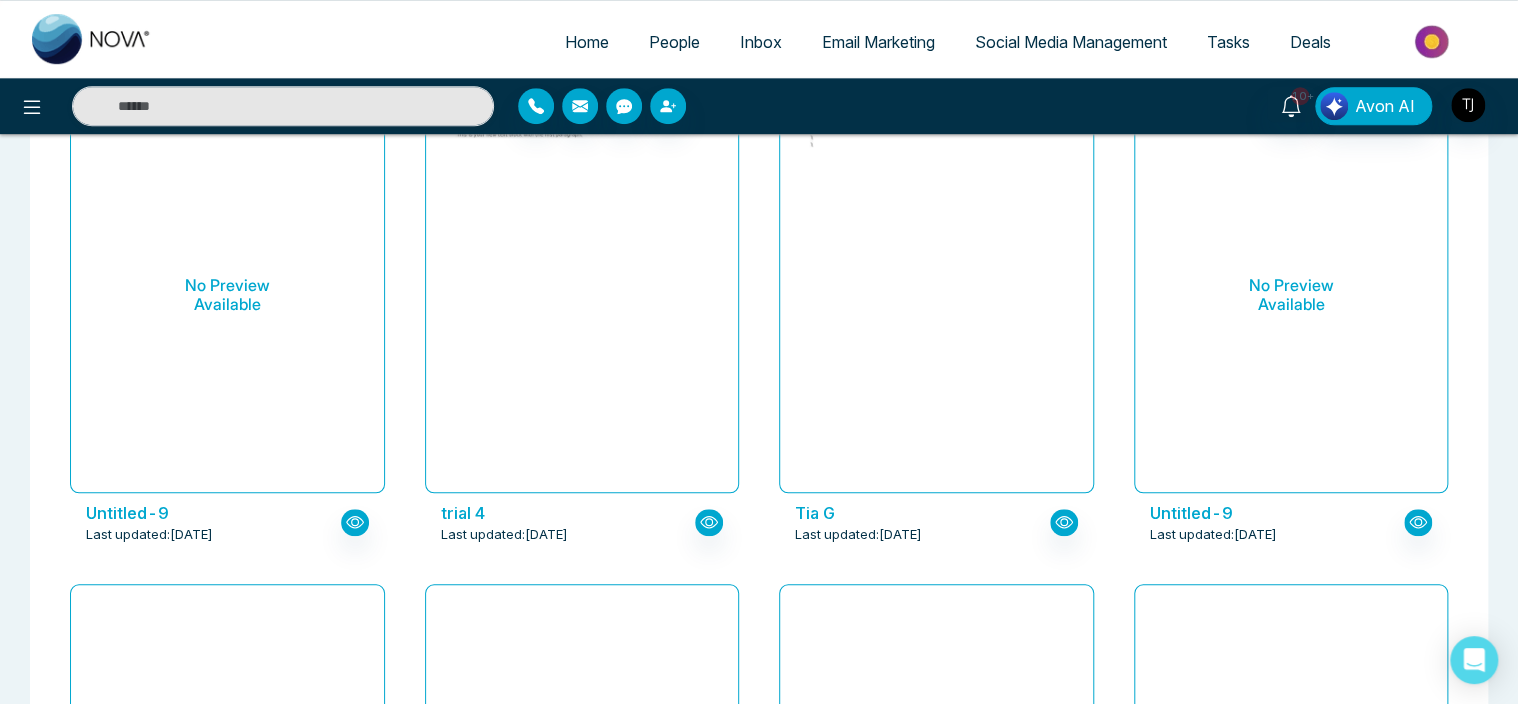 scroll, scrollTop: 0, scrollLeft: 0, axis: both 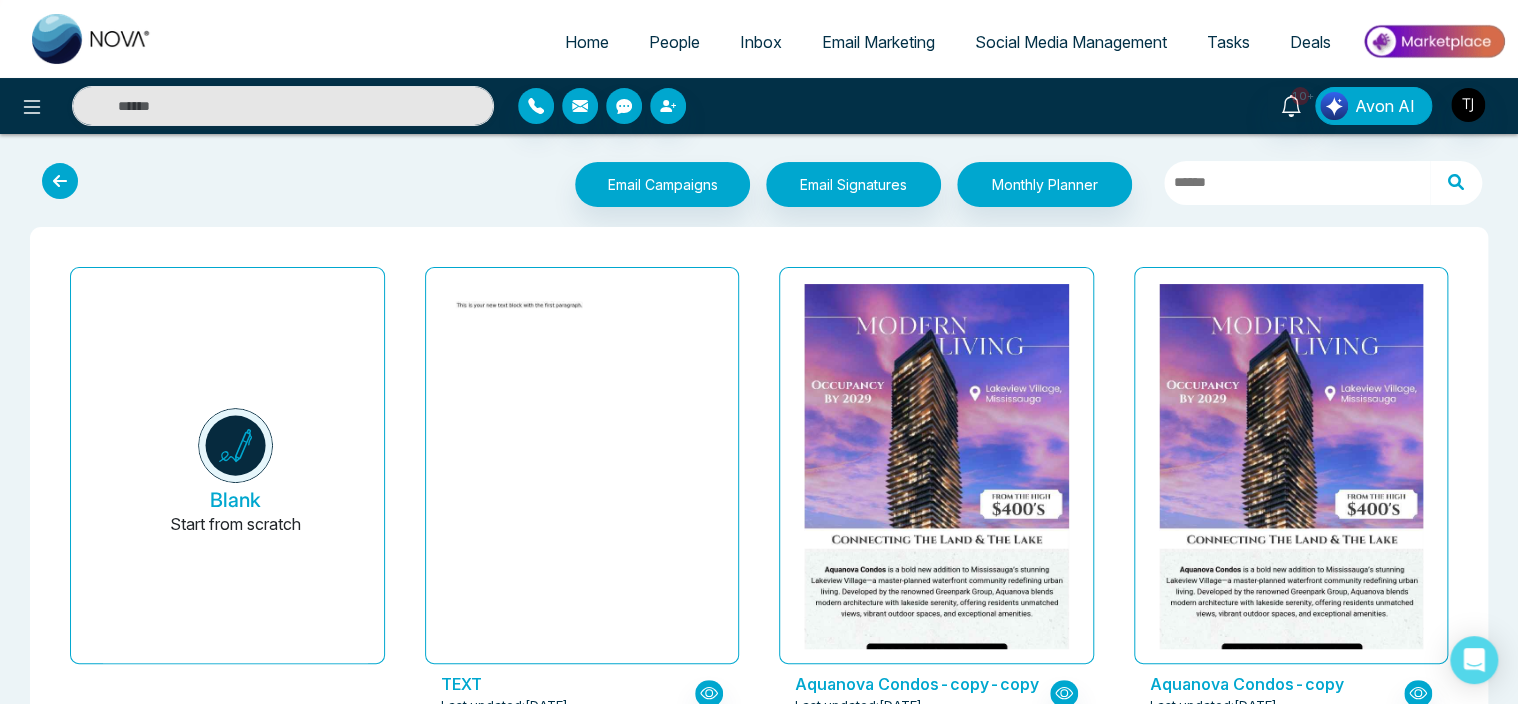 click at bounding box center (60, 181) 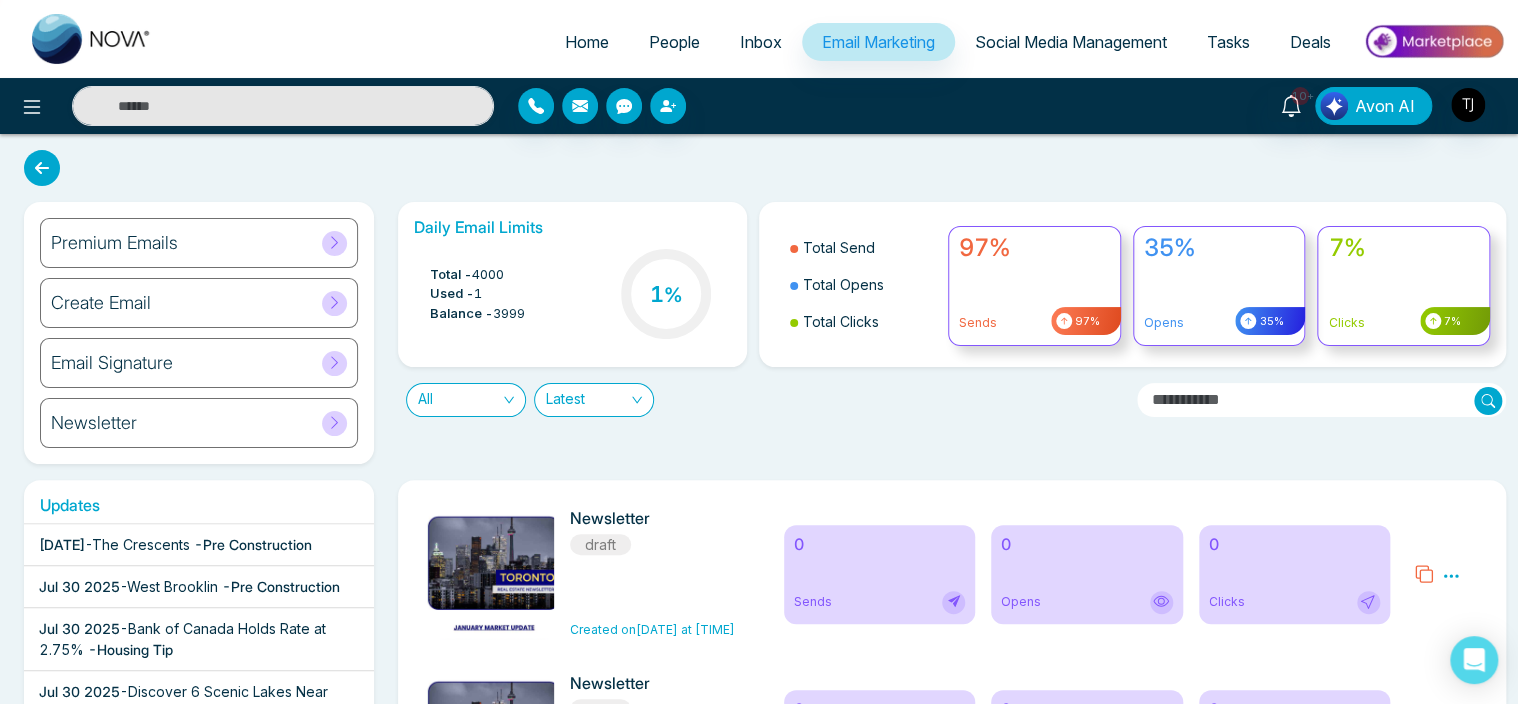 click on "Create Email" at bounding box center (199, 303) 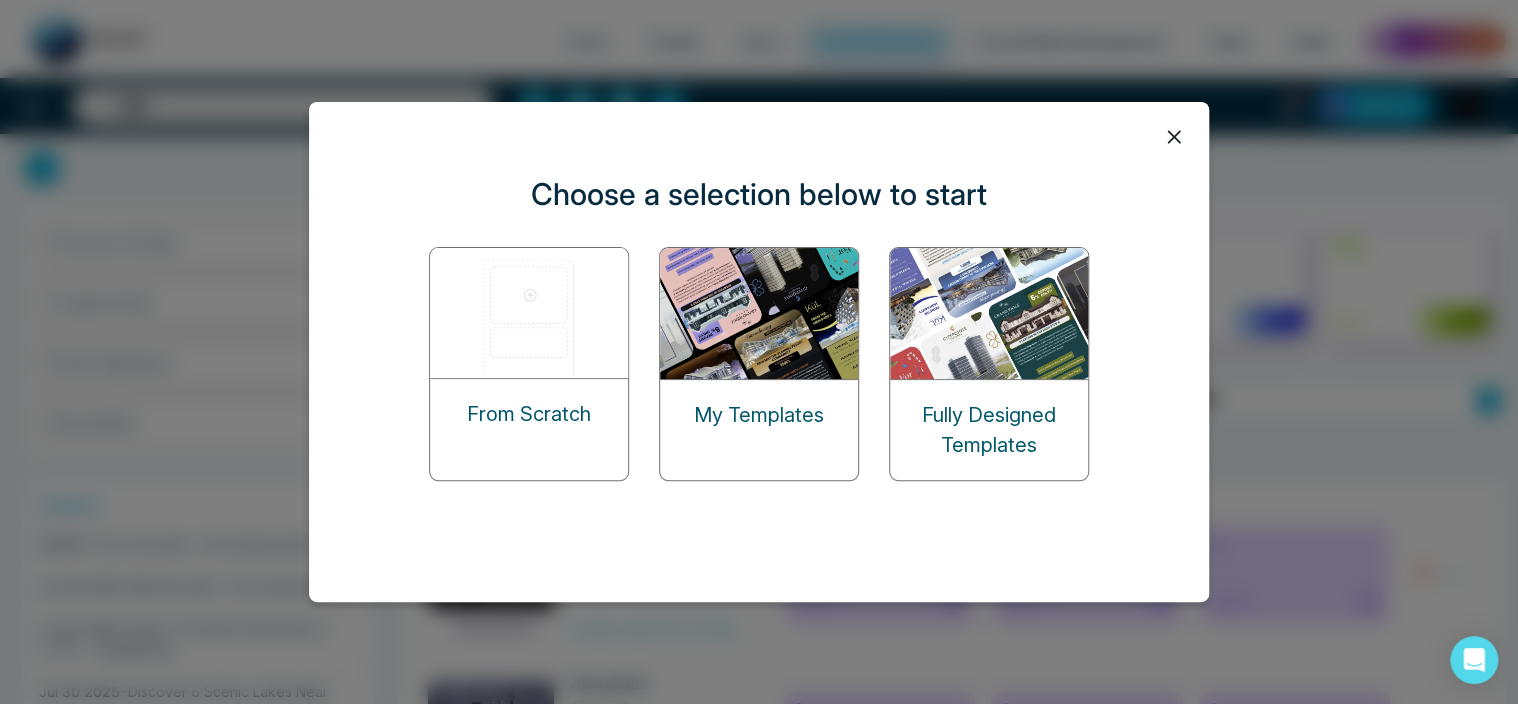 click on "My Templates" at bounding box center (759, 415) 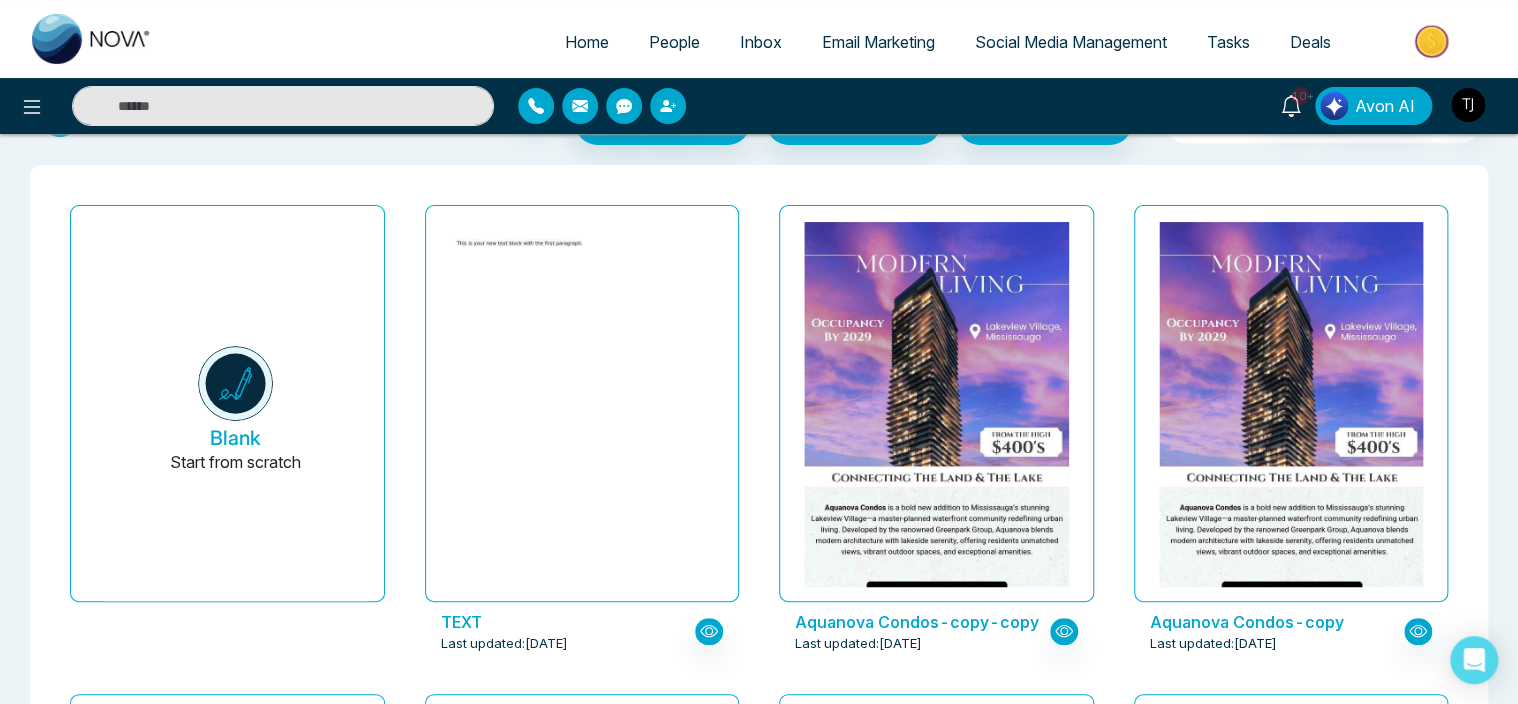 scroll, scrollTop: 60, scrollLeft: 0, axis: vertical 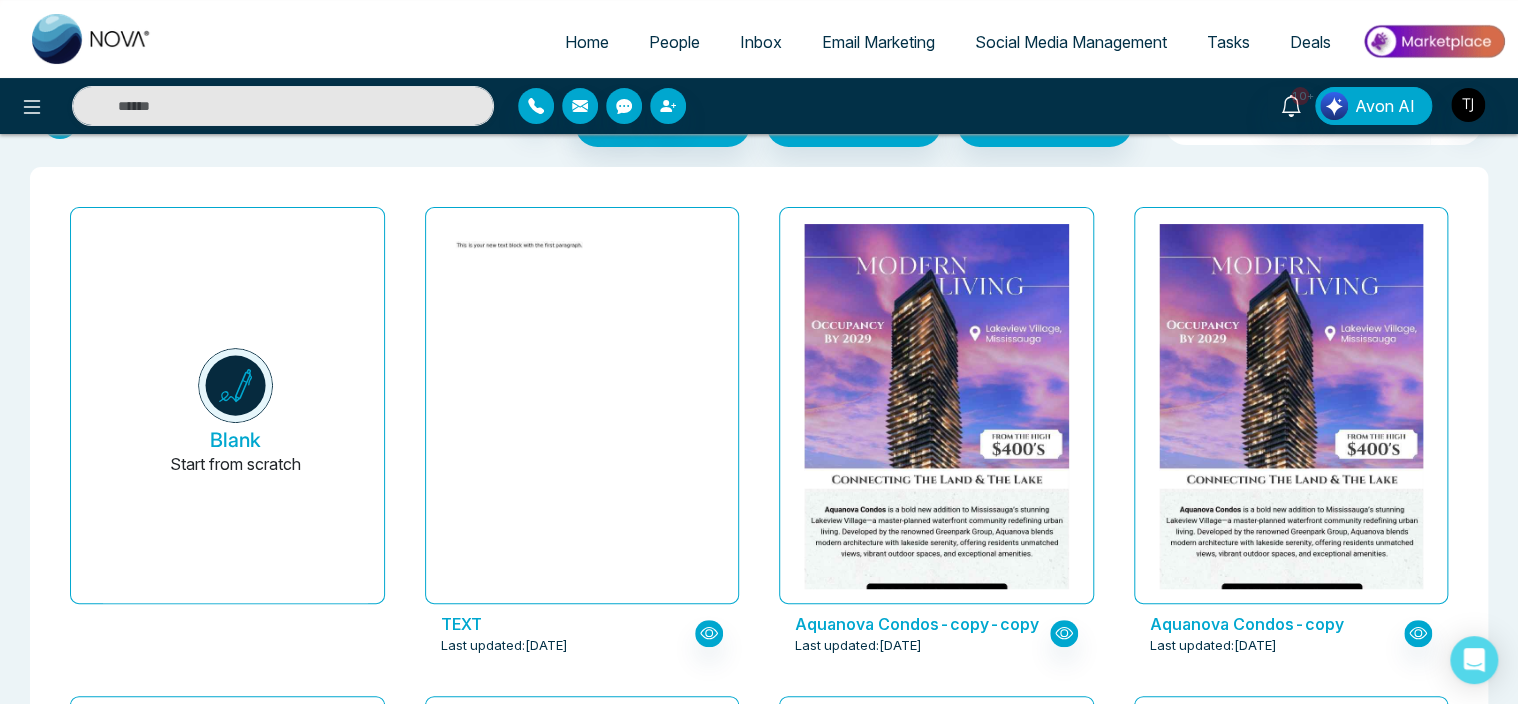 click on "Email Marketing" at bounding box center (878, 42) 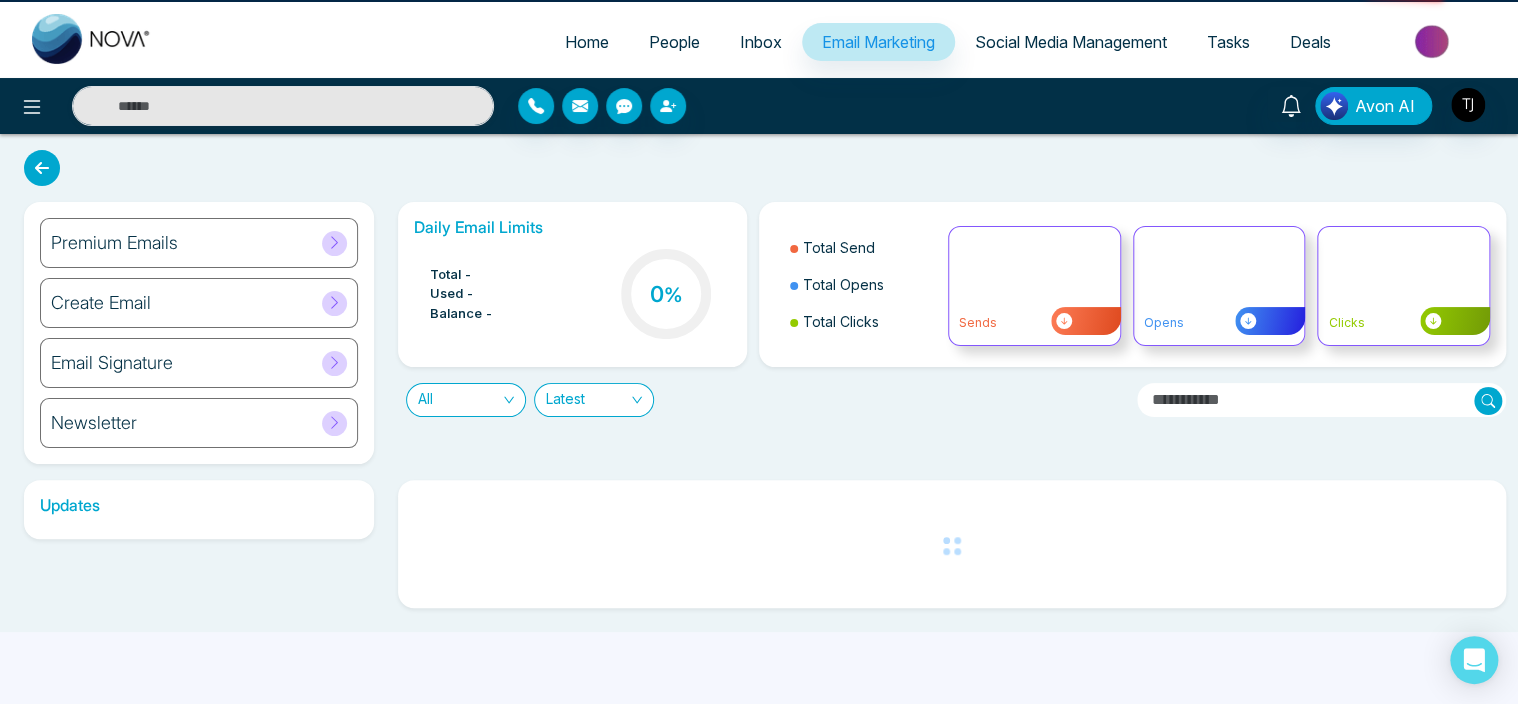 scroll, scrollTop: 0, scrollLeft: 0, axis: both 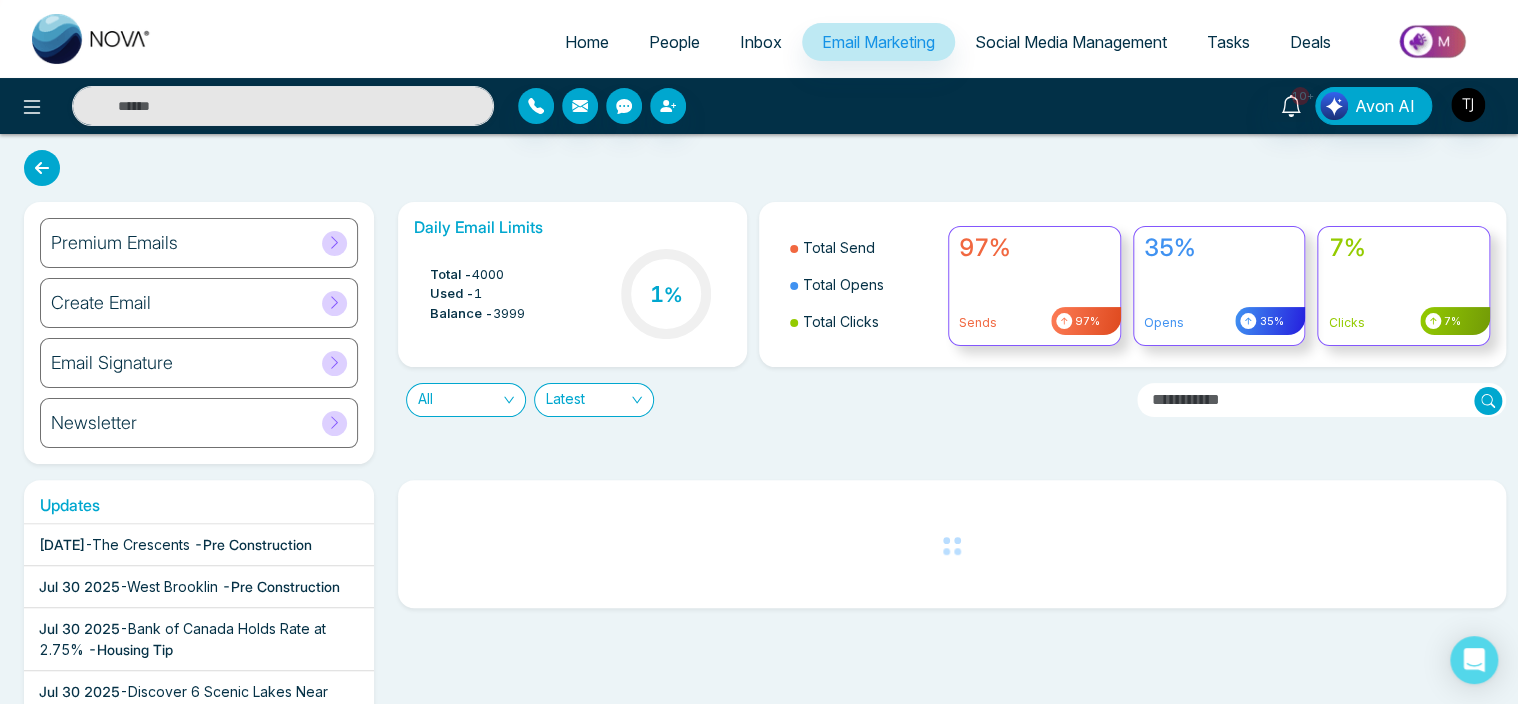 click on "Premium Emails" at bounding box center [199, 243] 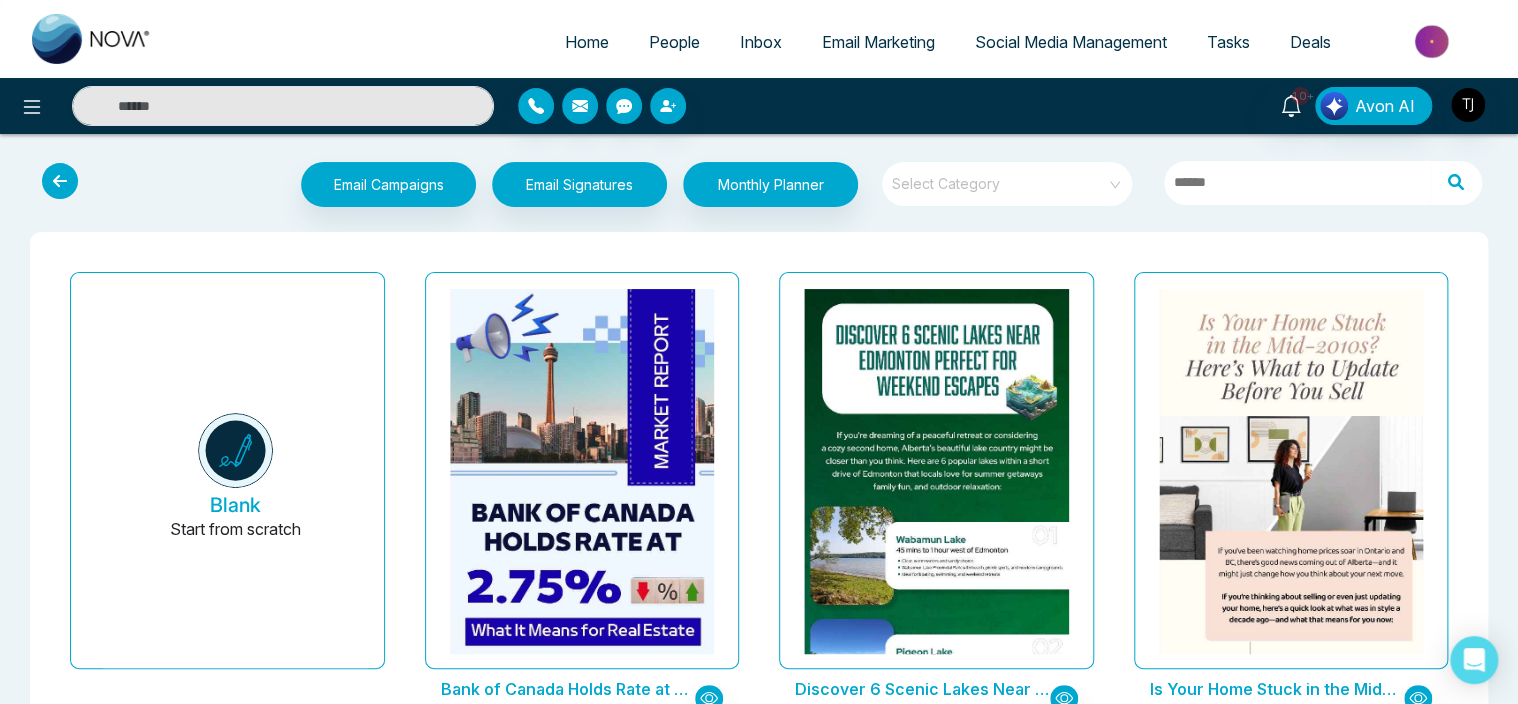 click at bounding box center (60, 181) 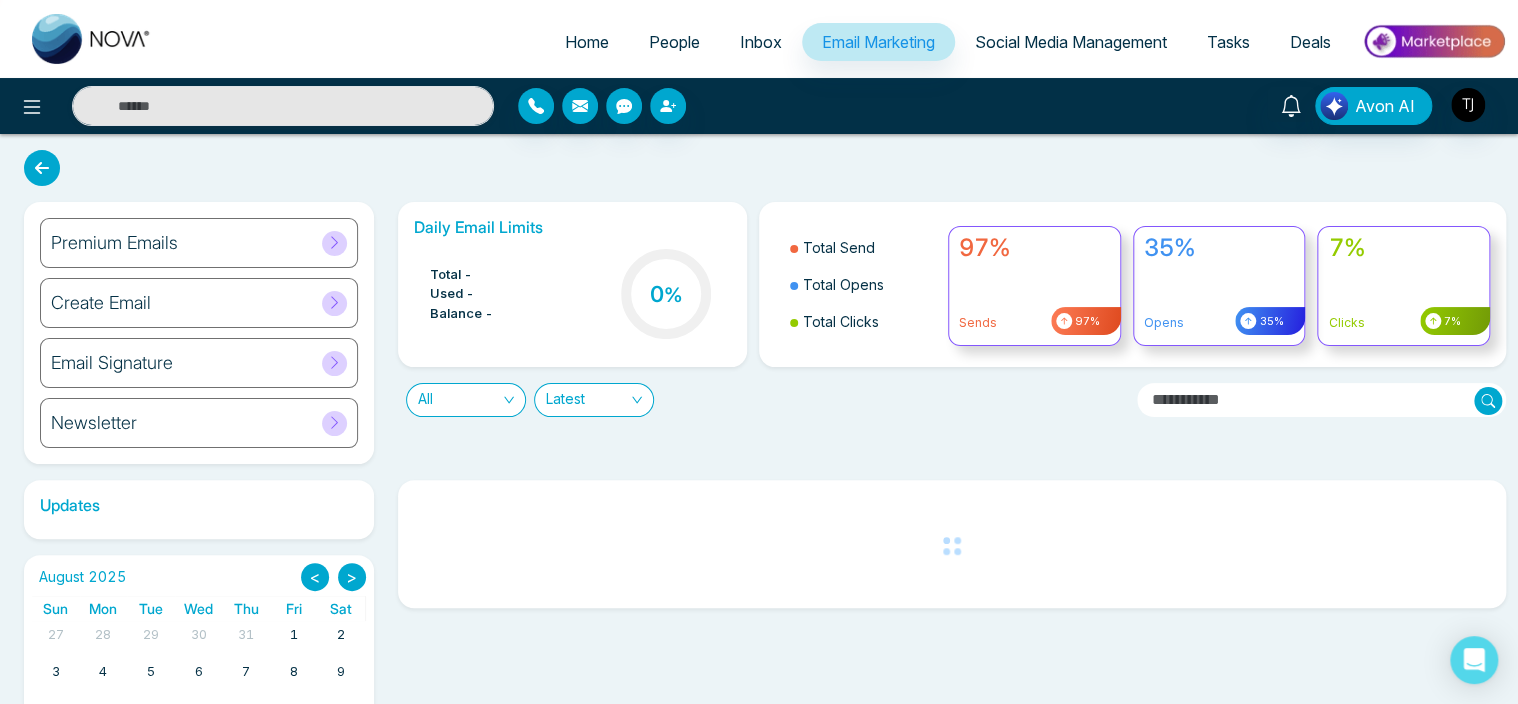 click on "Create Email" at bounding box center (199, 303) 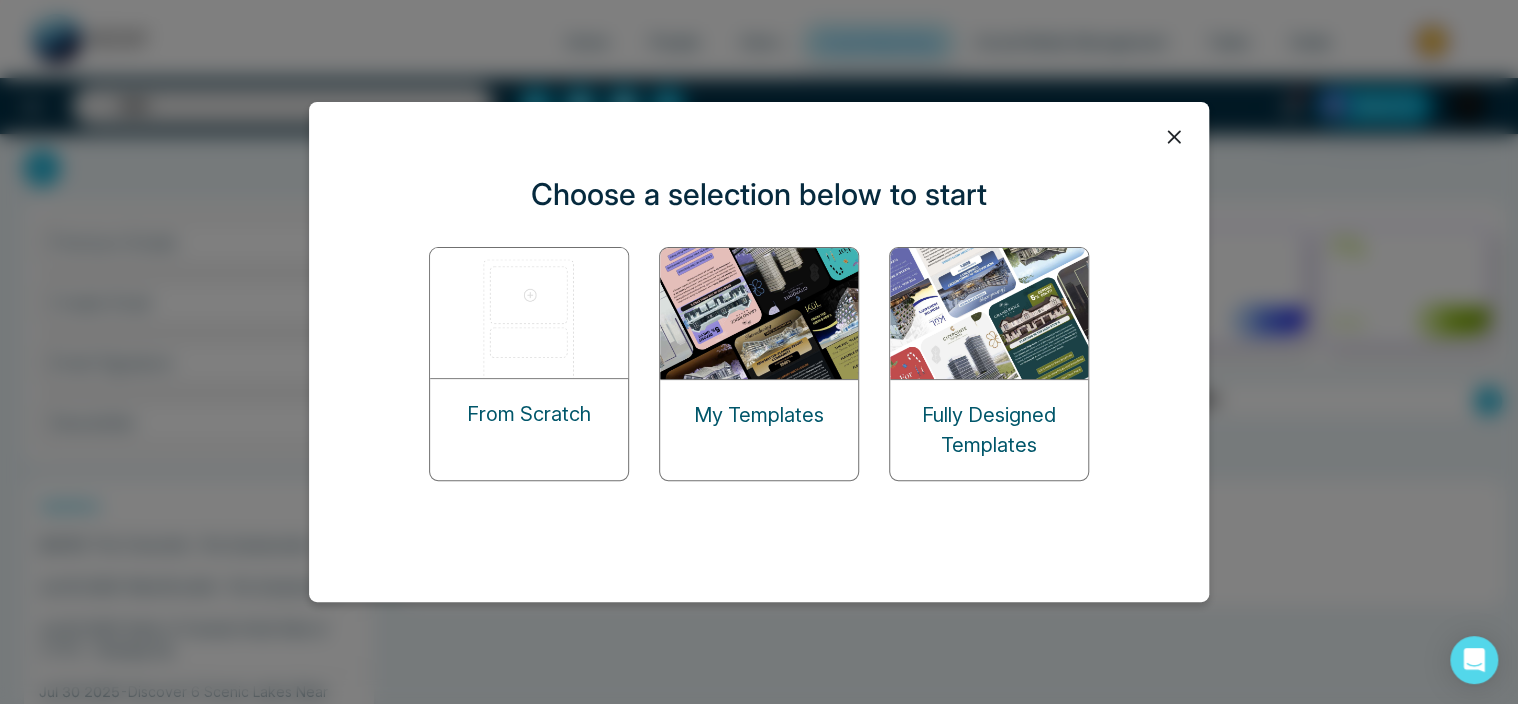 click 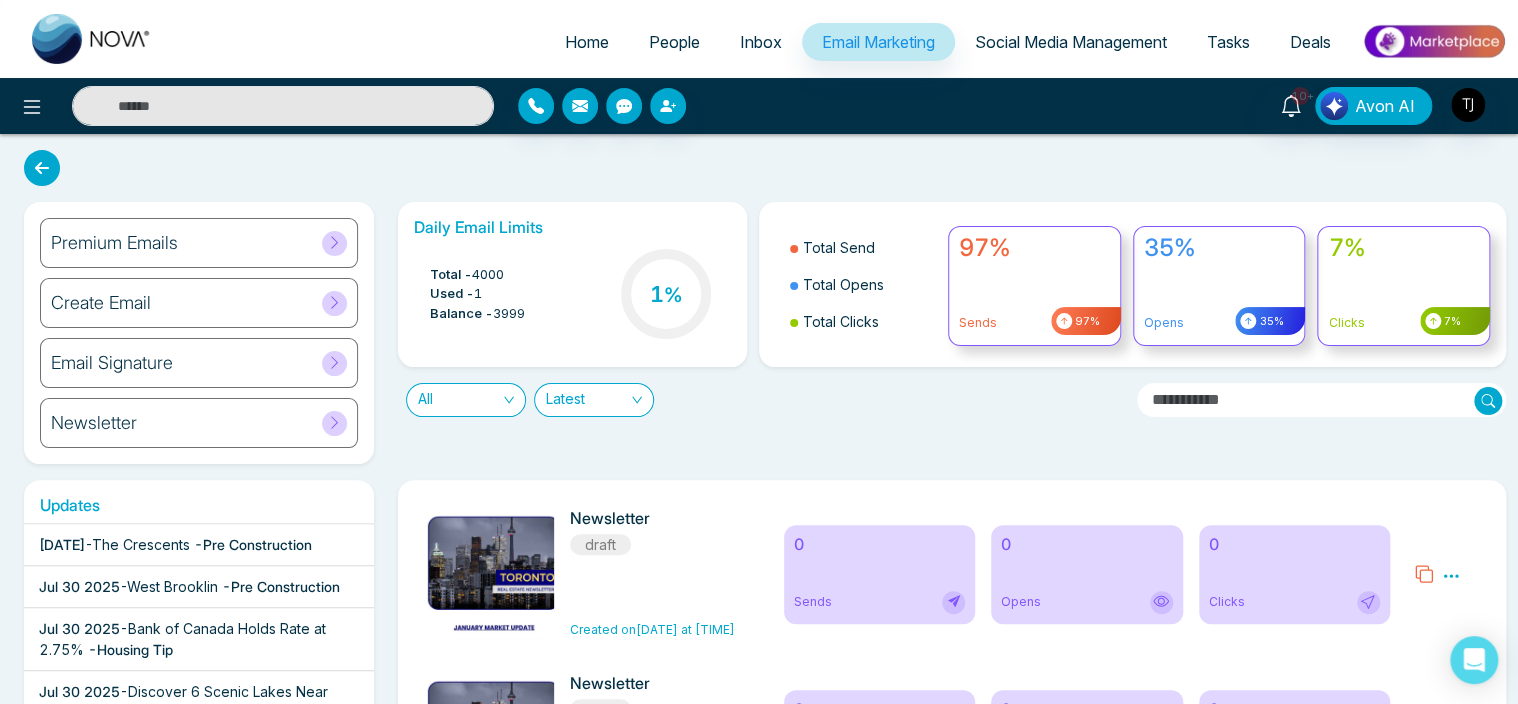 click on "Create Email" at bounding box center (199, 303) 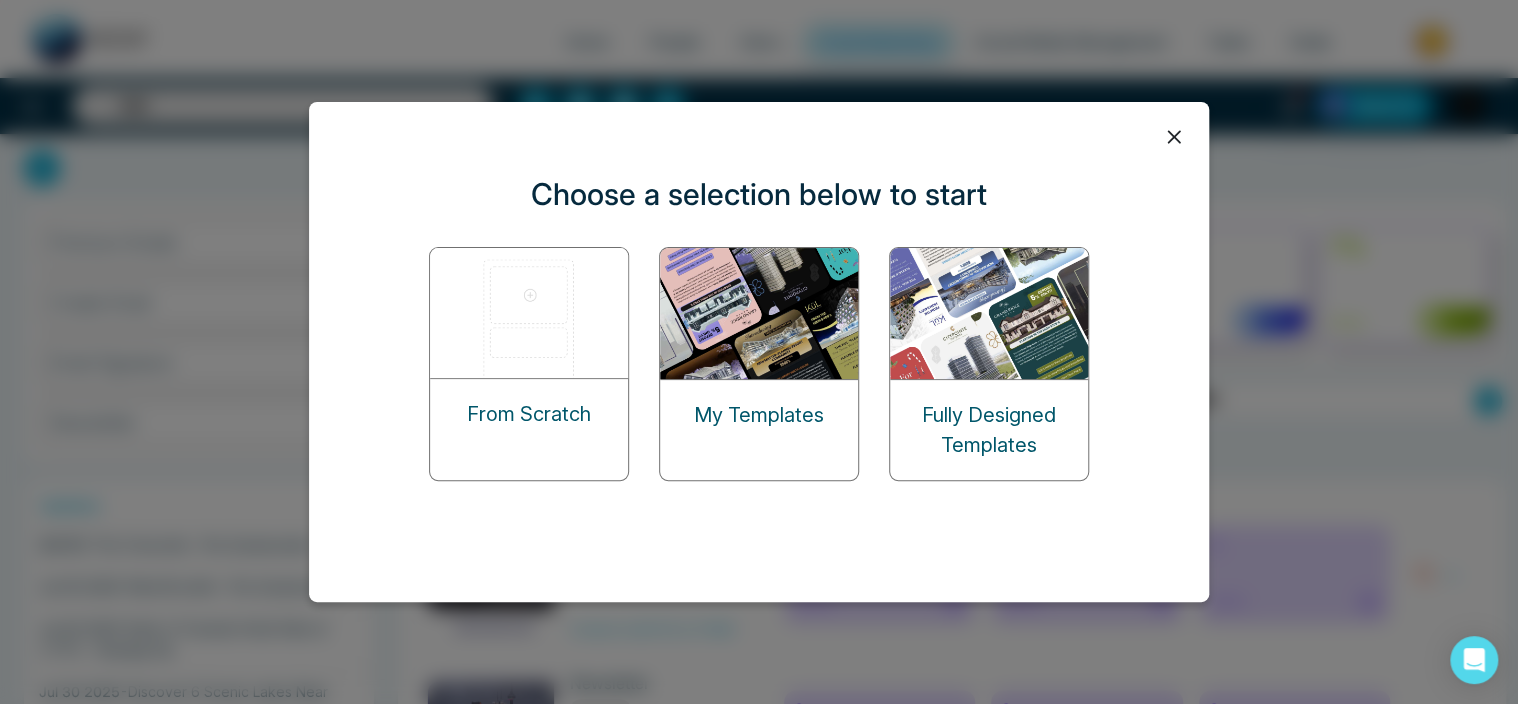 click on "Fully Designed Templates" at bounding box center (989, 430) 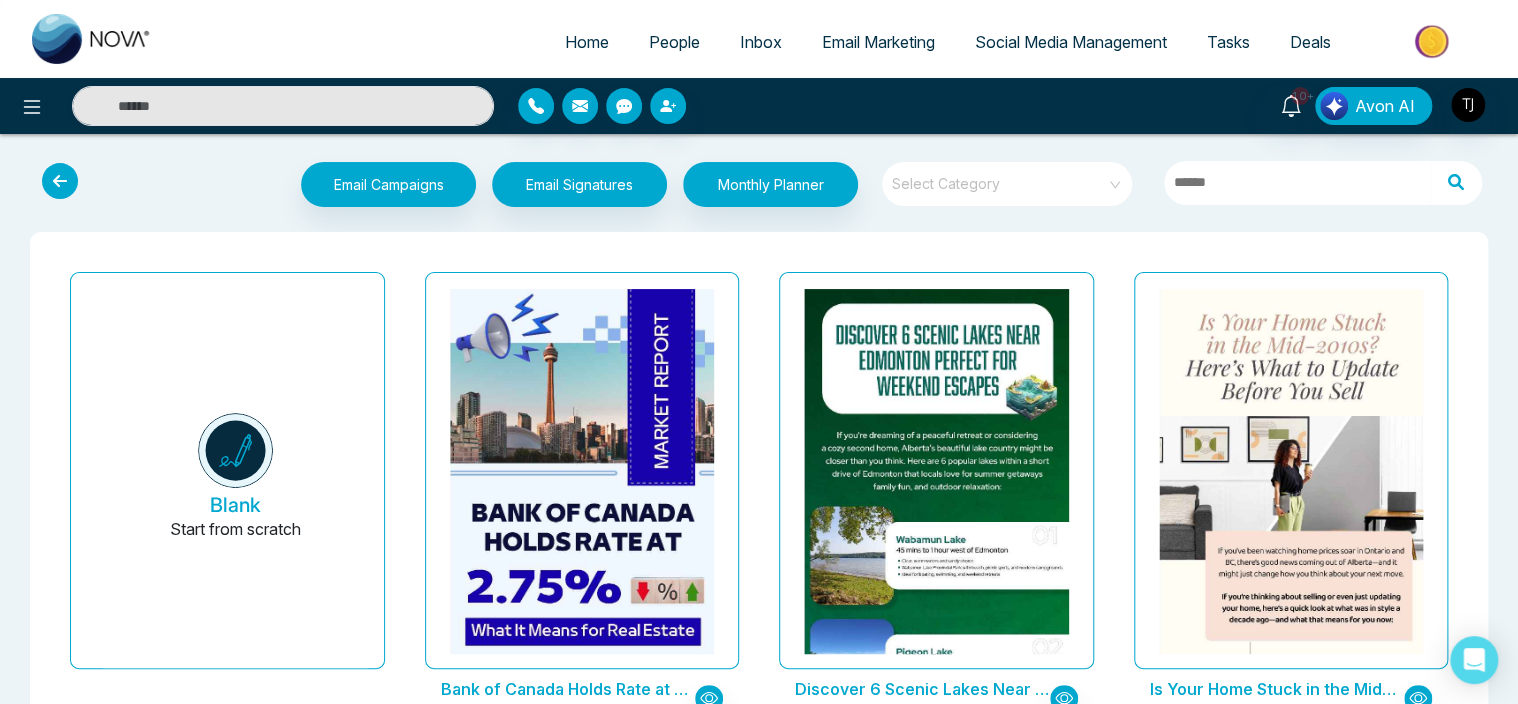 click on "Select Category" at bounding box center [1007, 184] 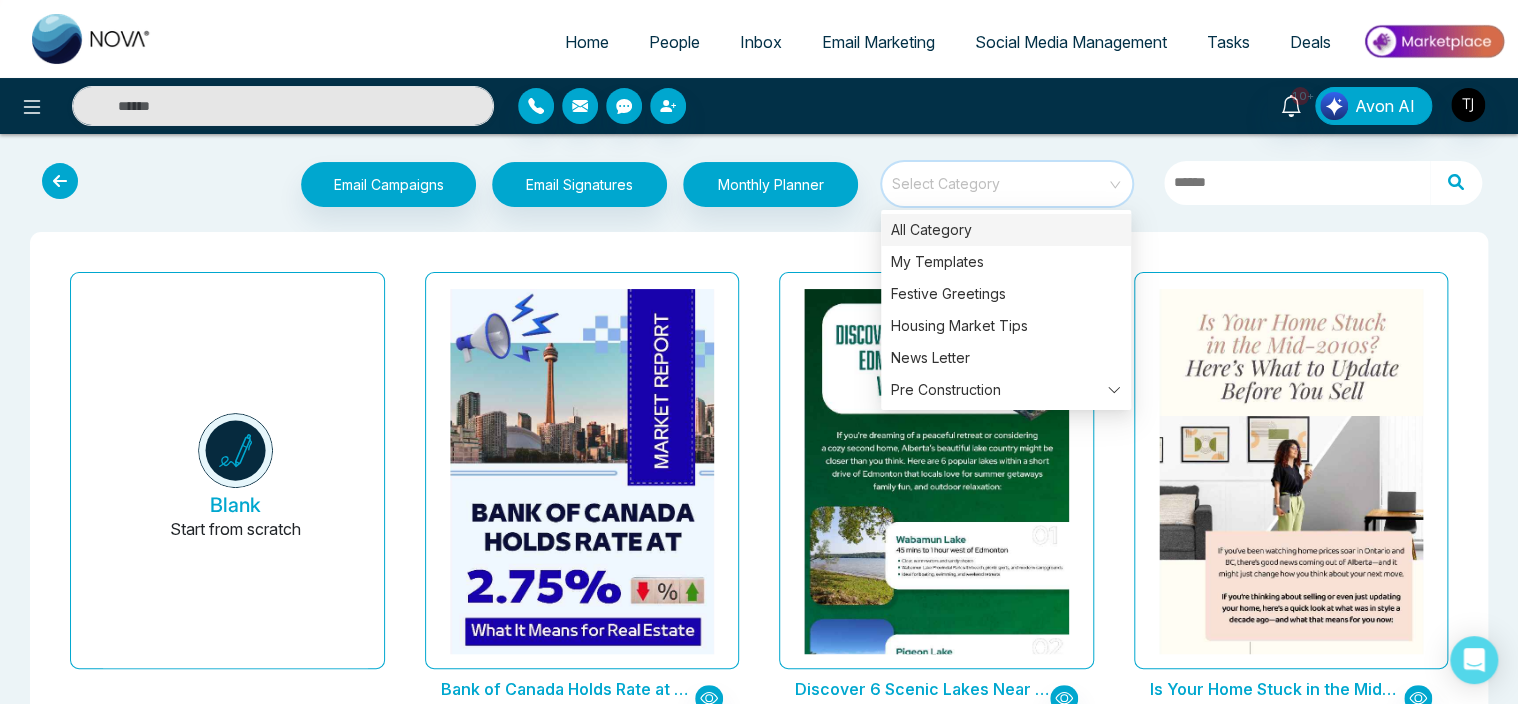 click on "Select Category" at bounding box center [1007, 184] 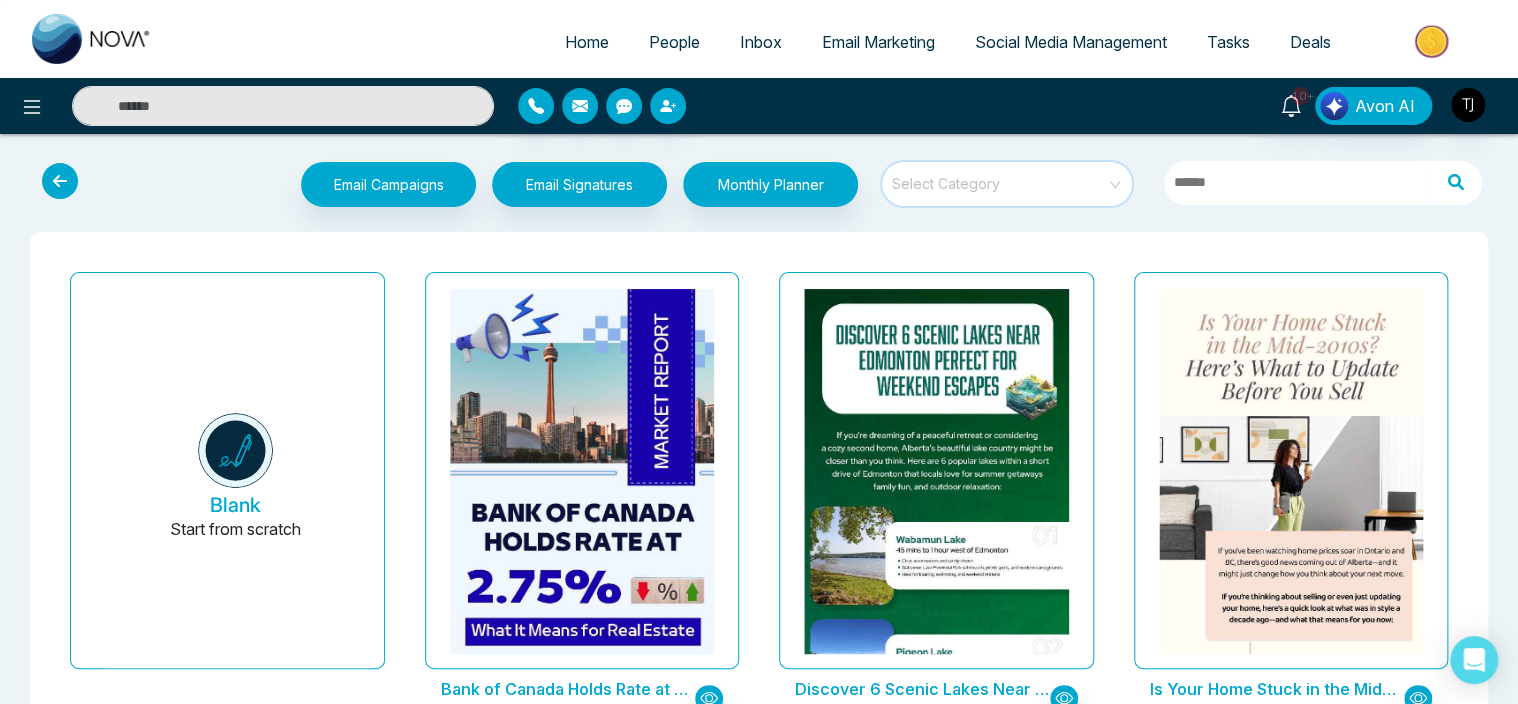 click on "Email Marketing" at bounding box center (878, 42) 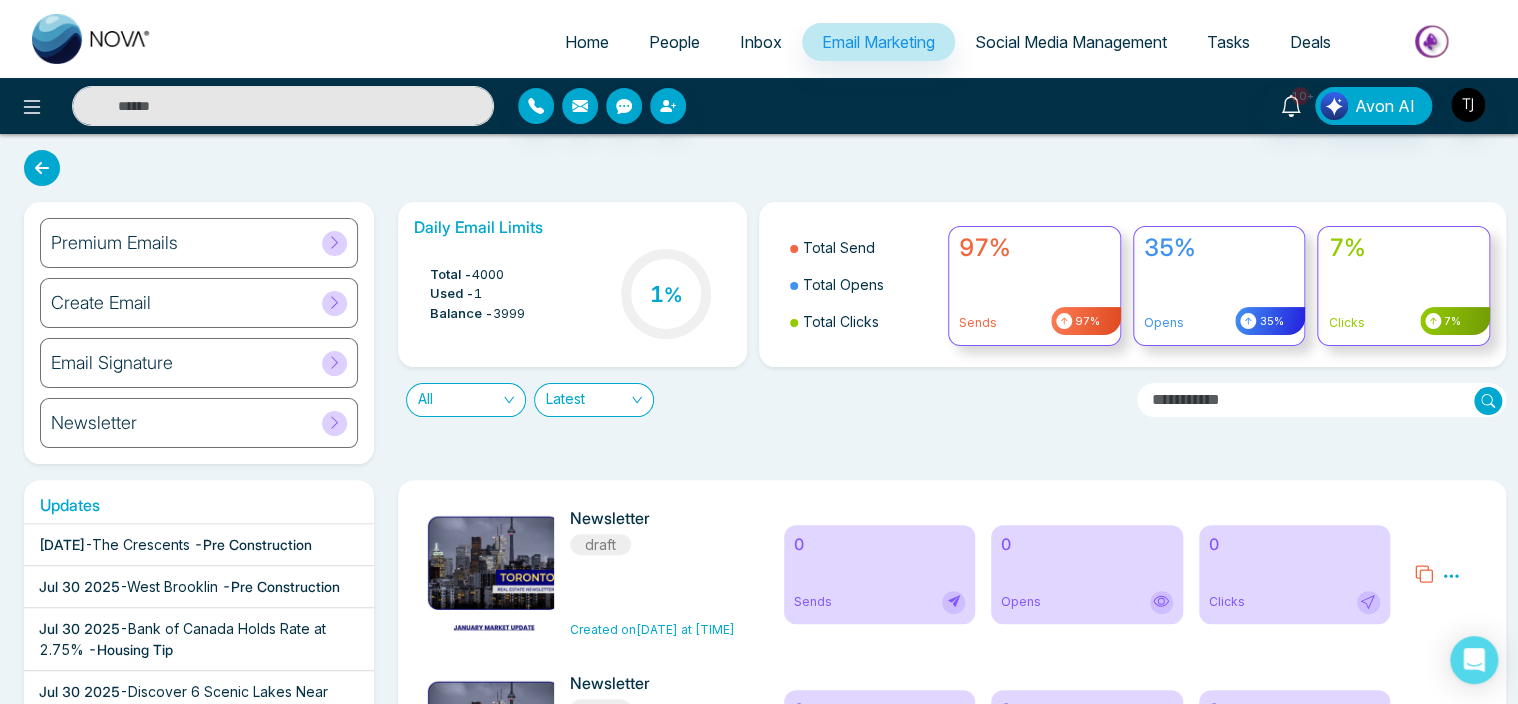 click on "Create Email" at bounding box center [199, 303] 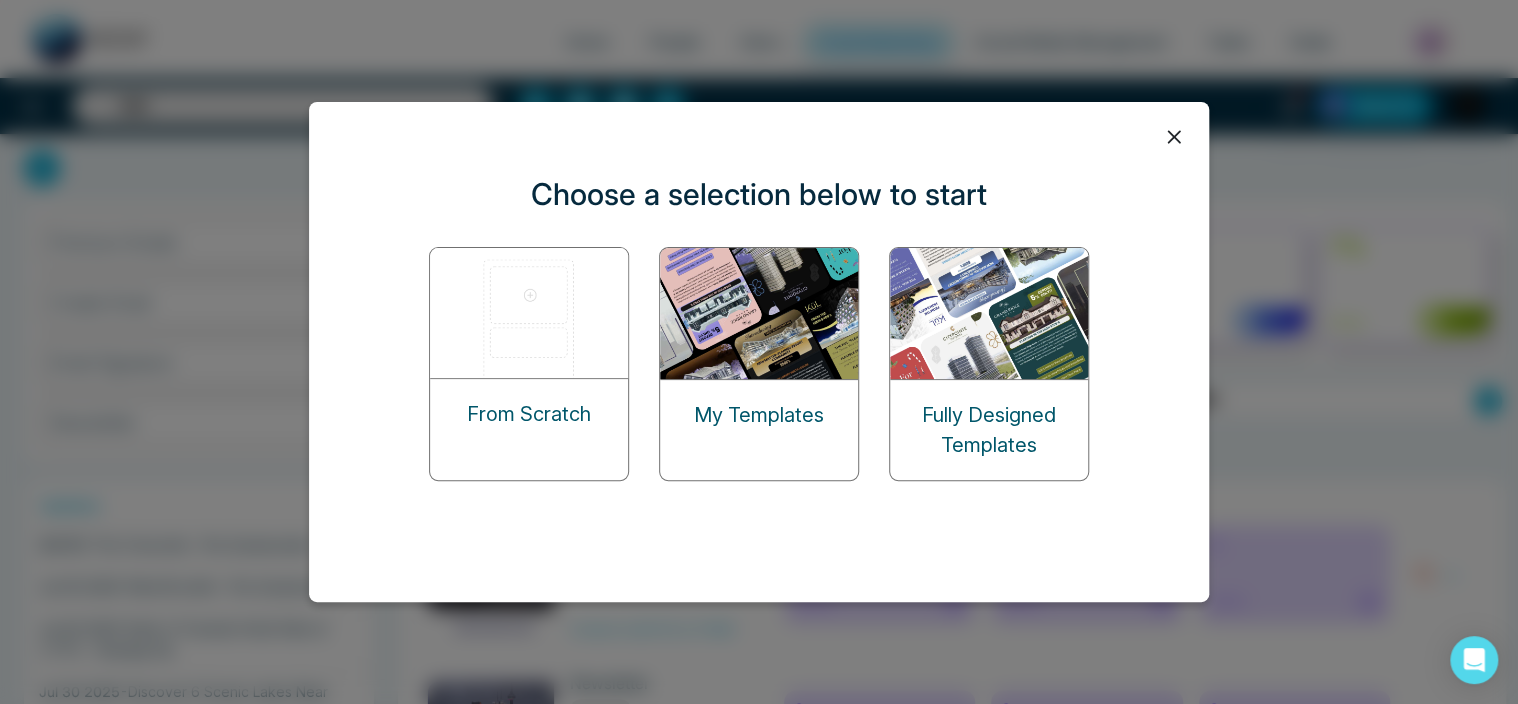 click on "Fully Designed Templates" at bounding box center (989, 430) 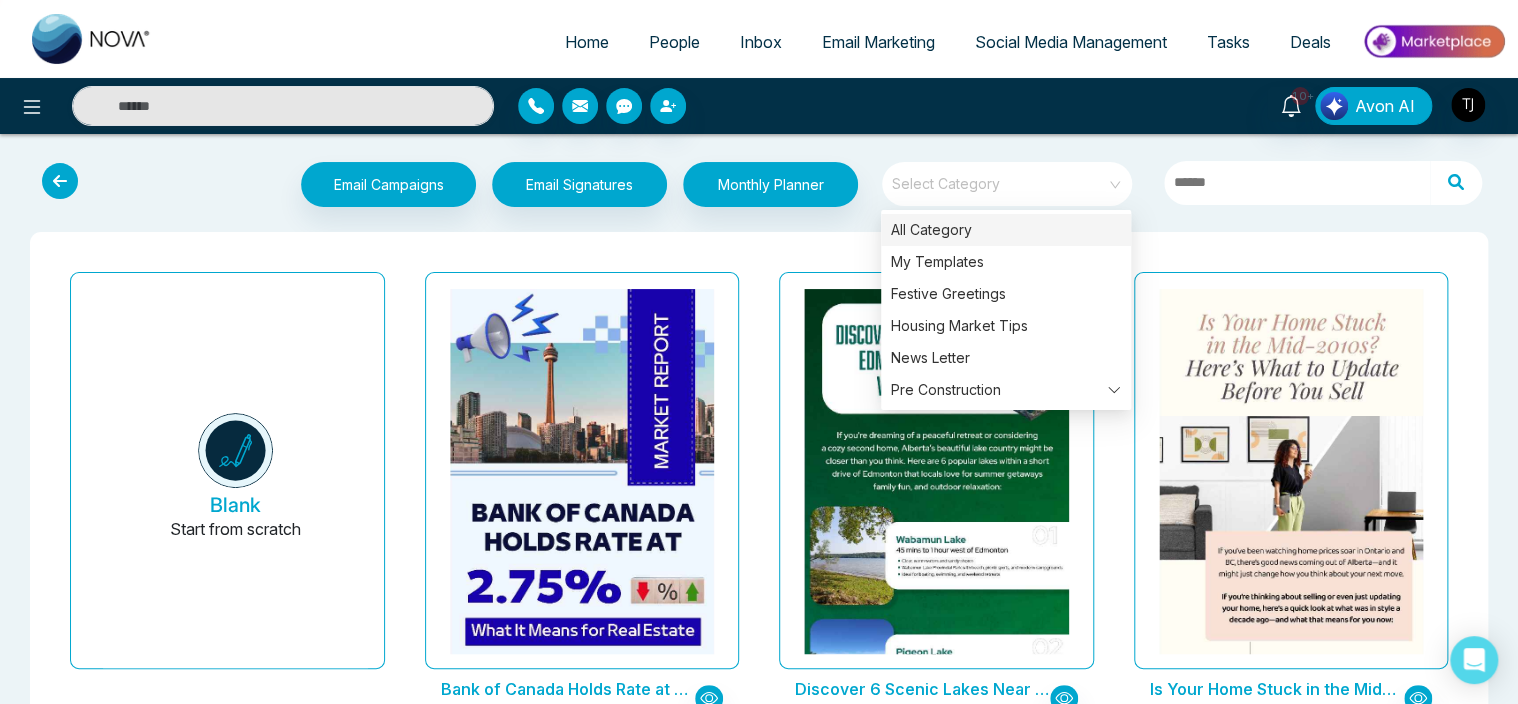 click on "Select Category" at bounding box center [1007, 184] 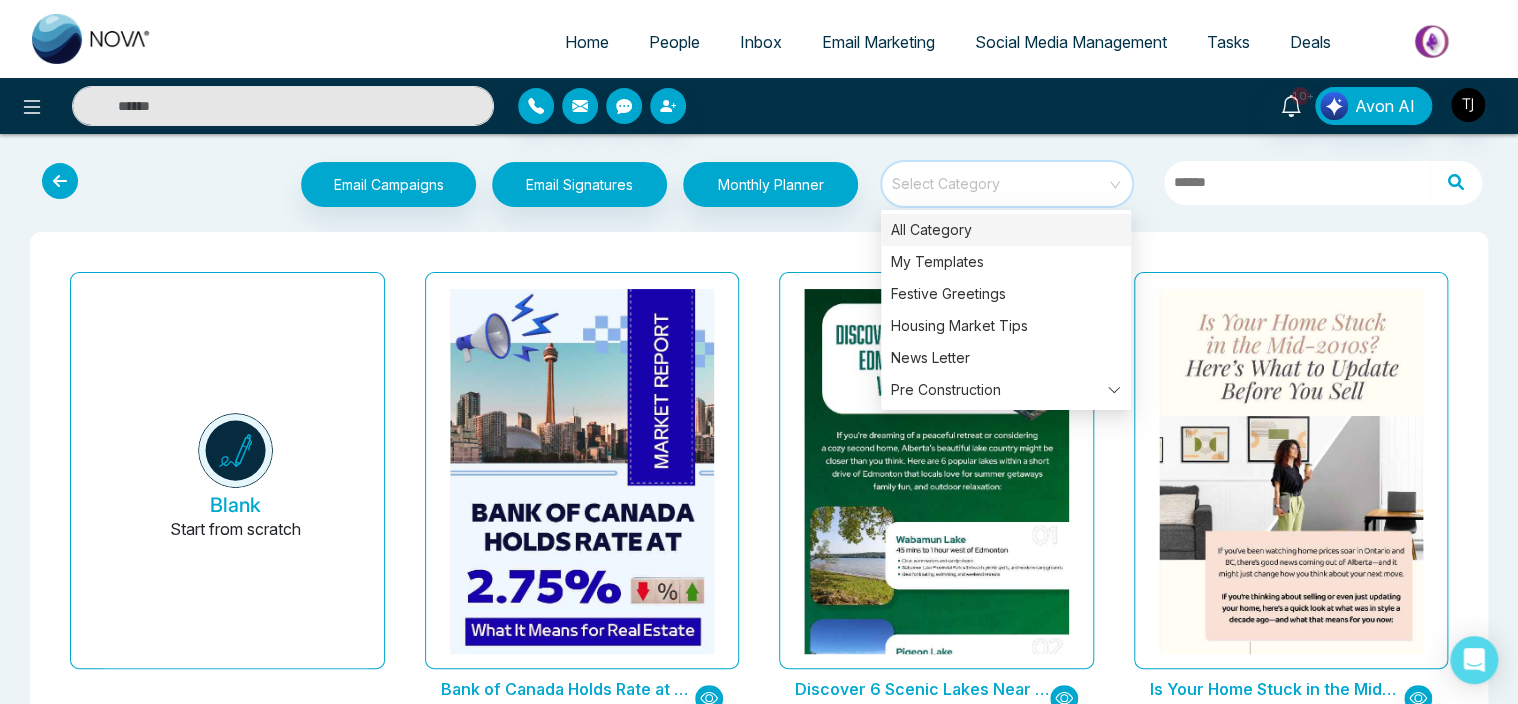 click on "Select Category" at bounding box center (1007, 184) 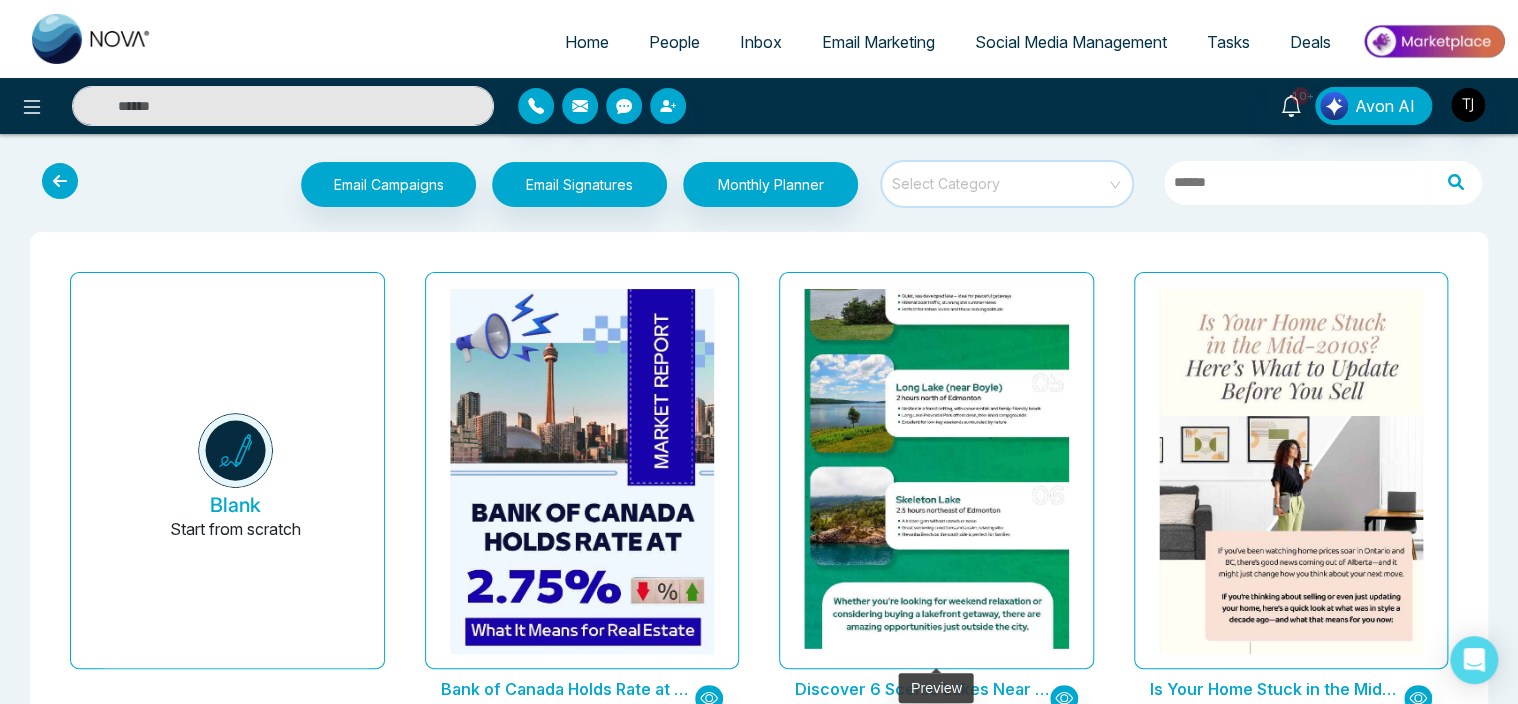 click at bounding box center [936, 168] 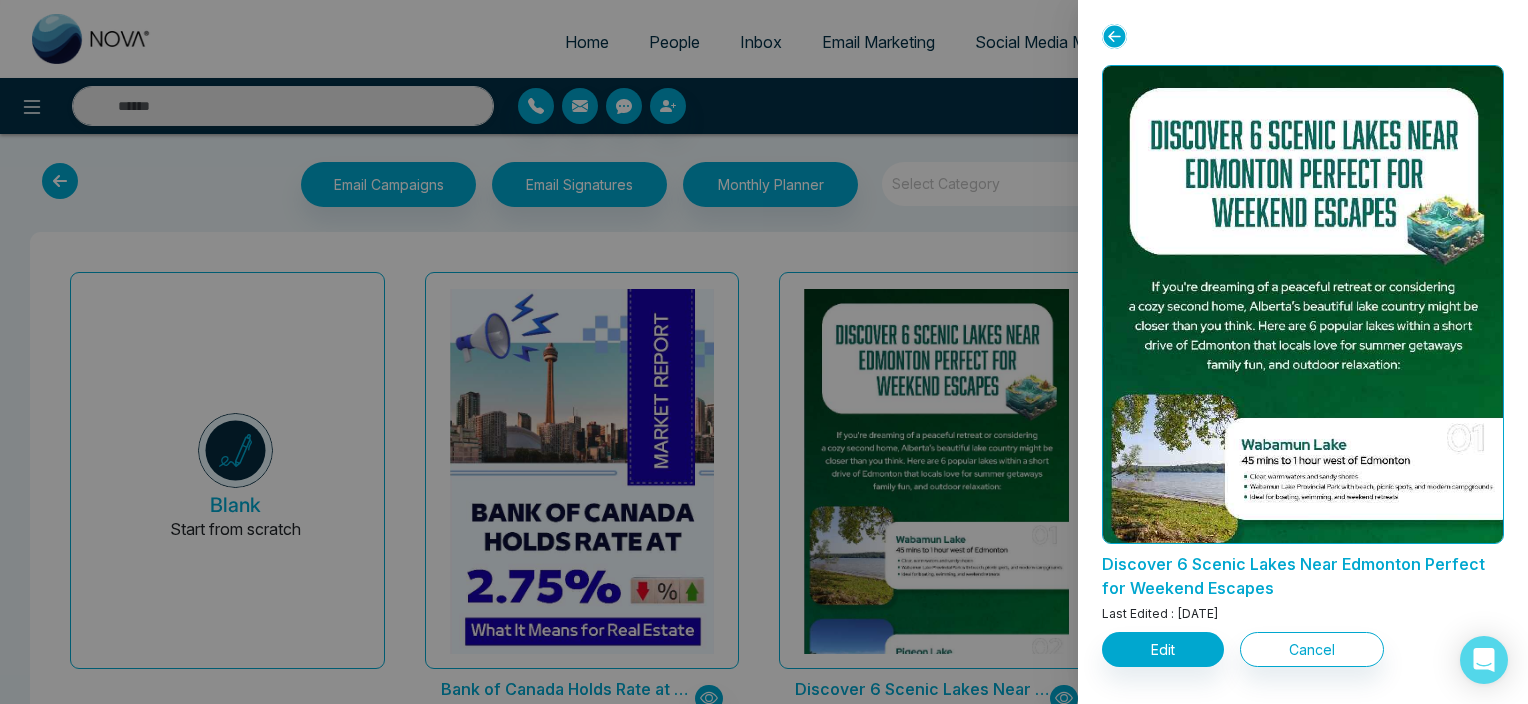 click 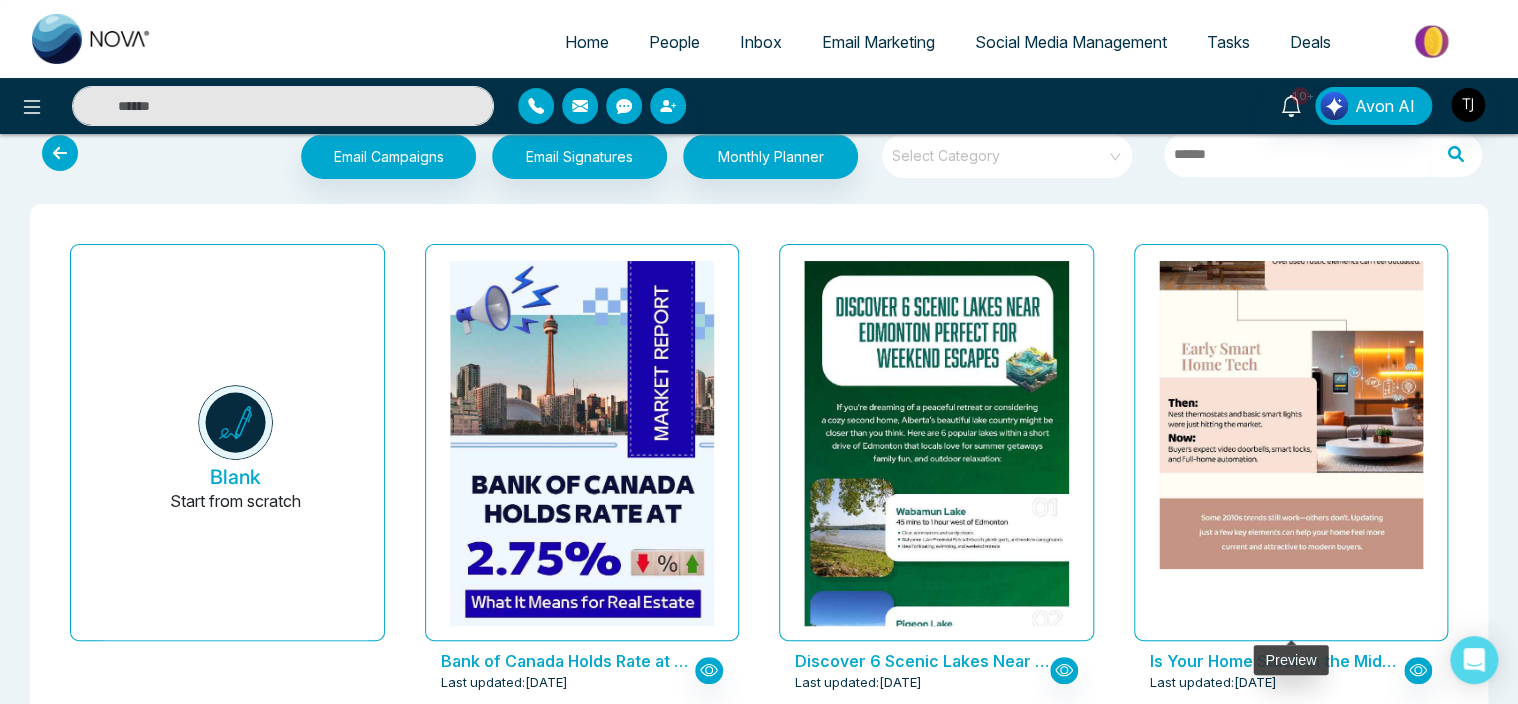 scroll, scrollTop: 0, scrollLeft: 0, axis: both 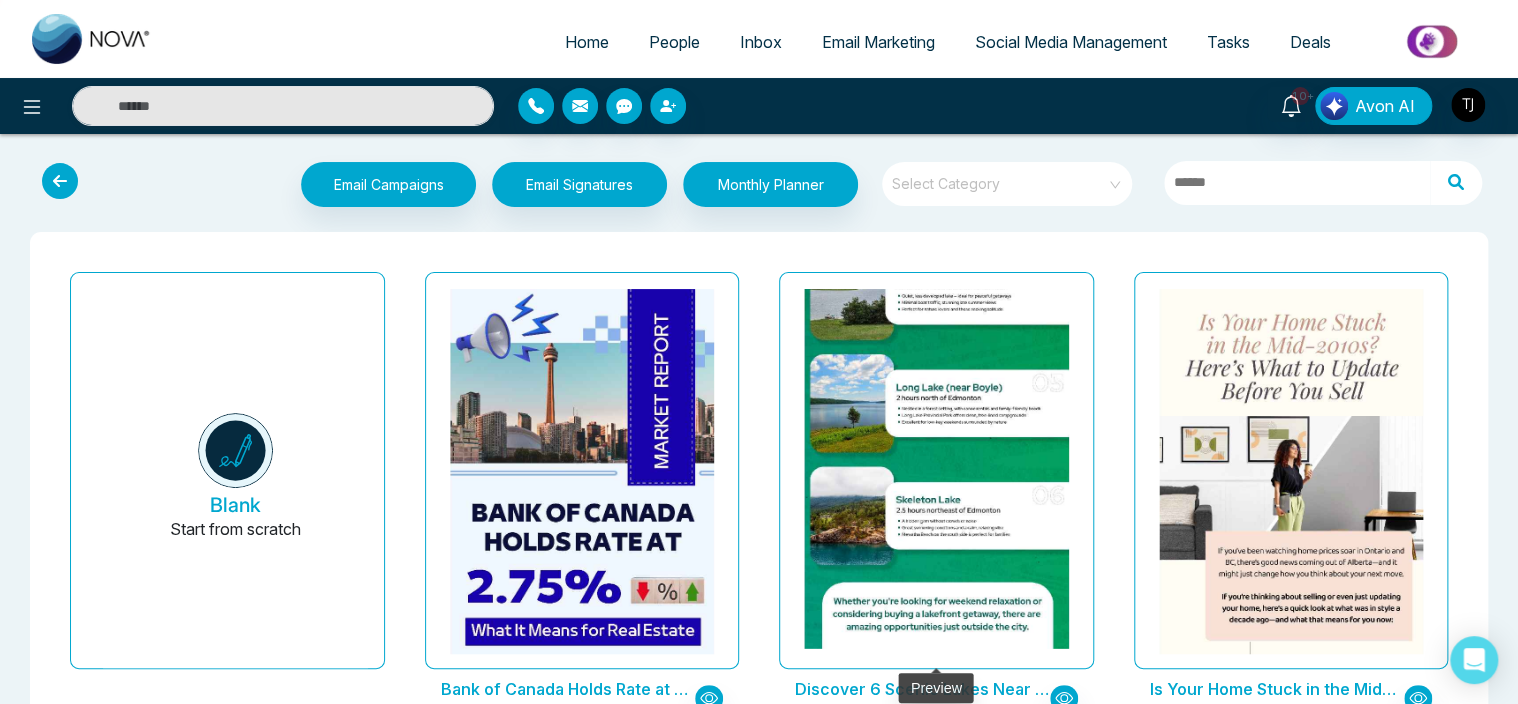 click at bounding box center [936, 168] 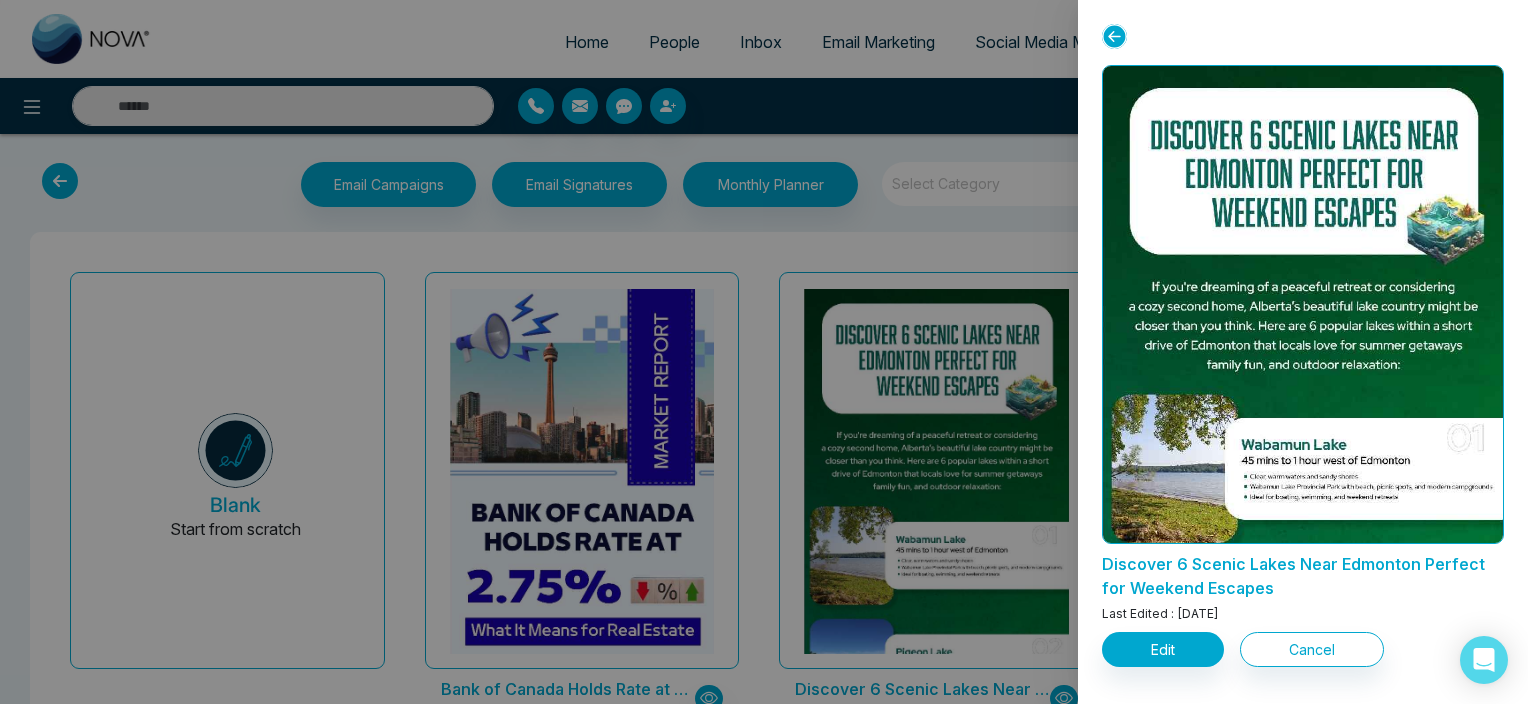 click on "Edit Cancel" at bounding box center (1303, 645) 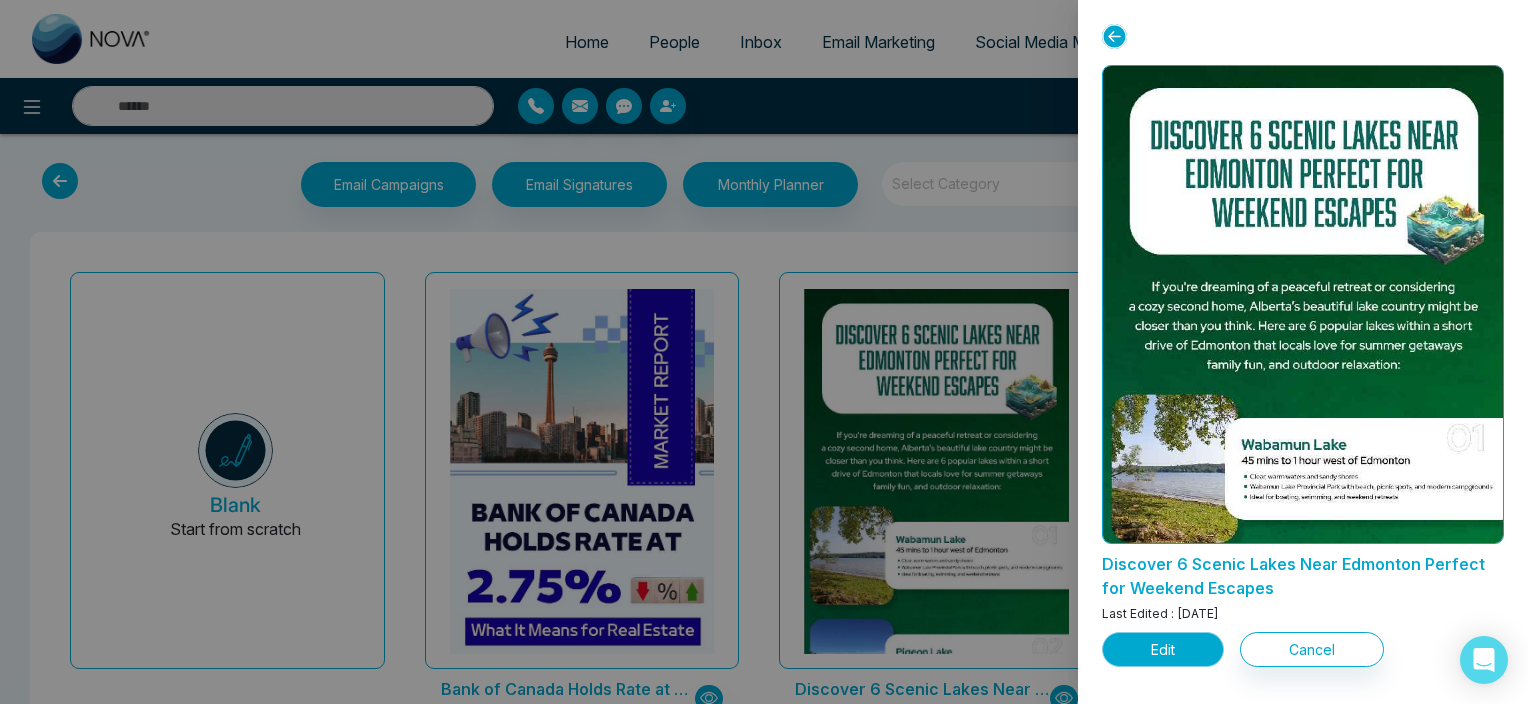 click on "Edit" at bounding box center (1163, 649) 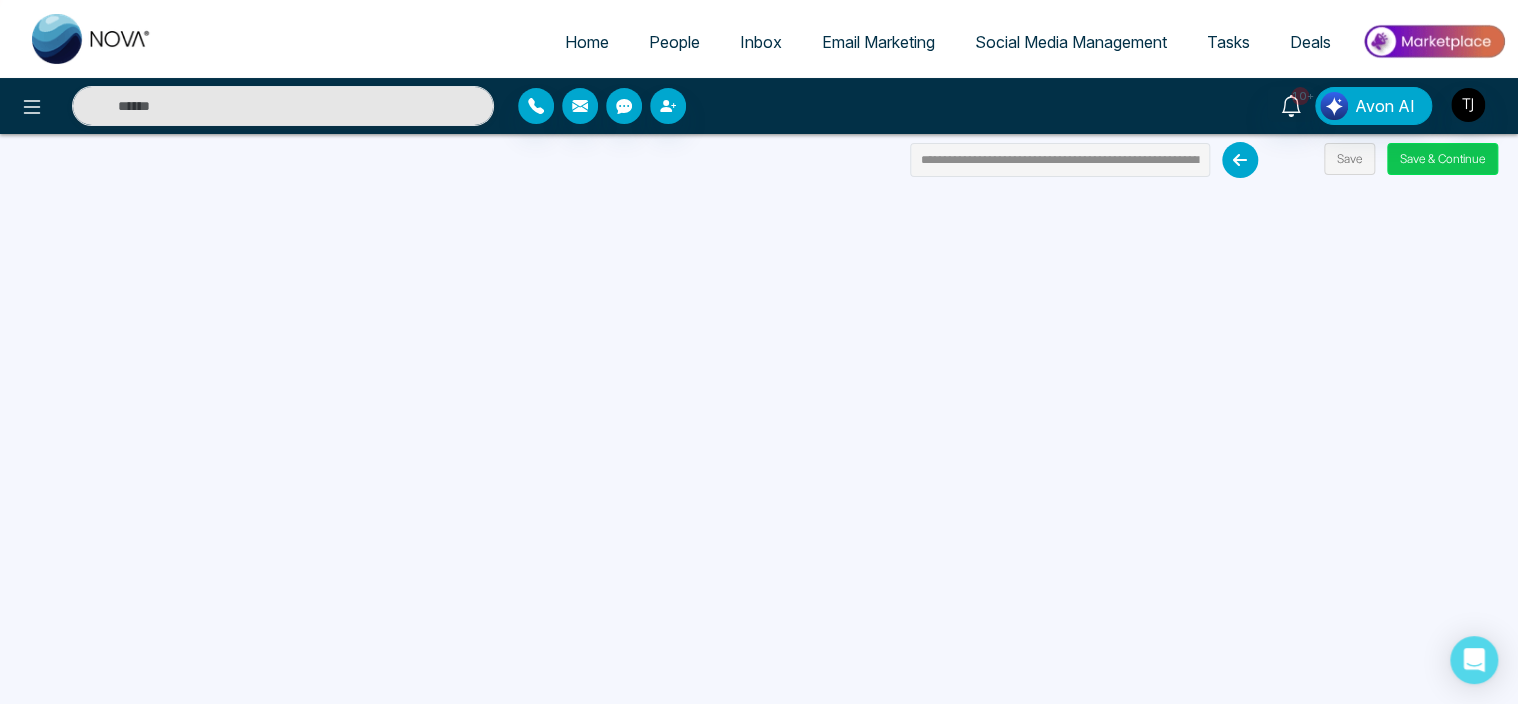 click on "Save & Continue" at bounding box center (1442, 159) 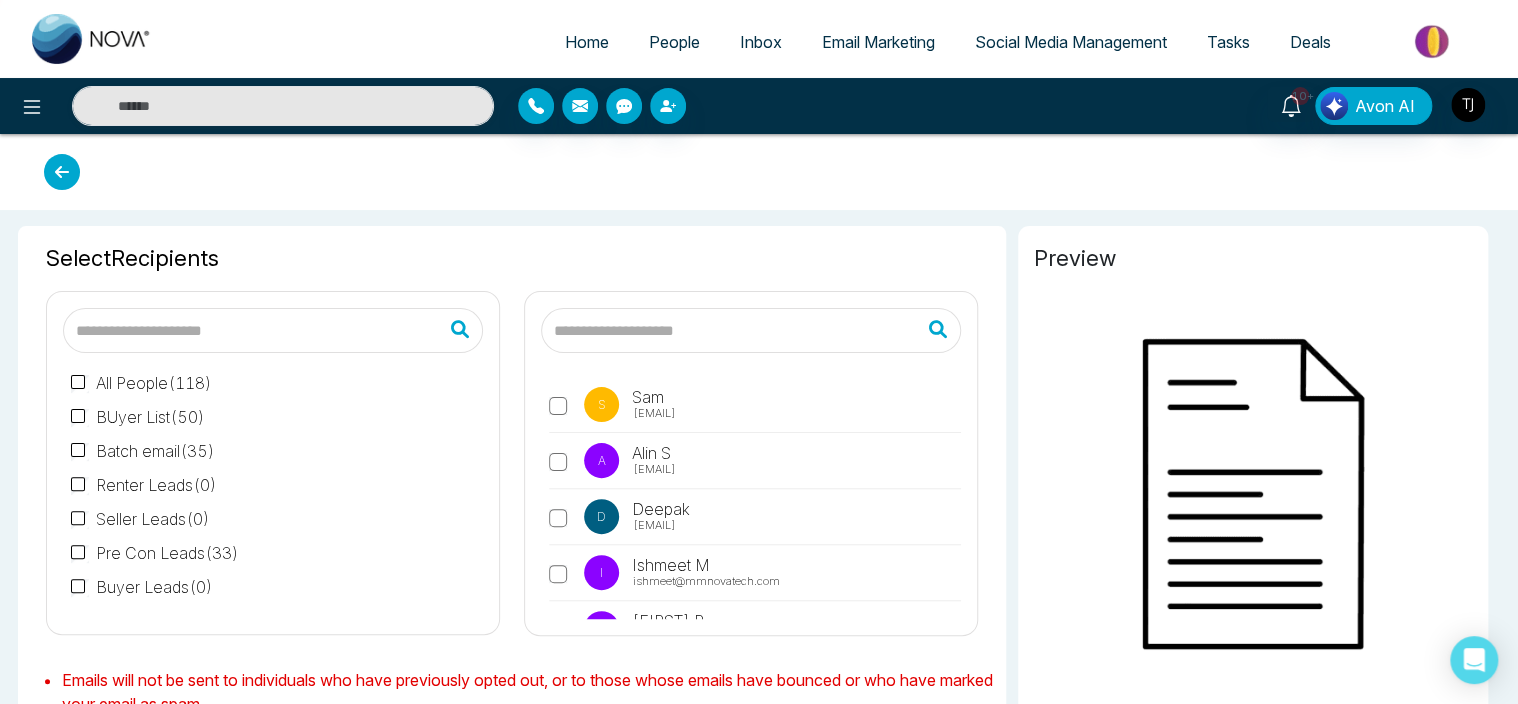 type on "**********" 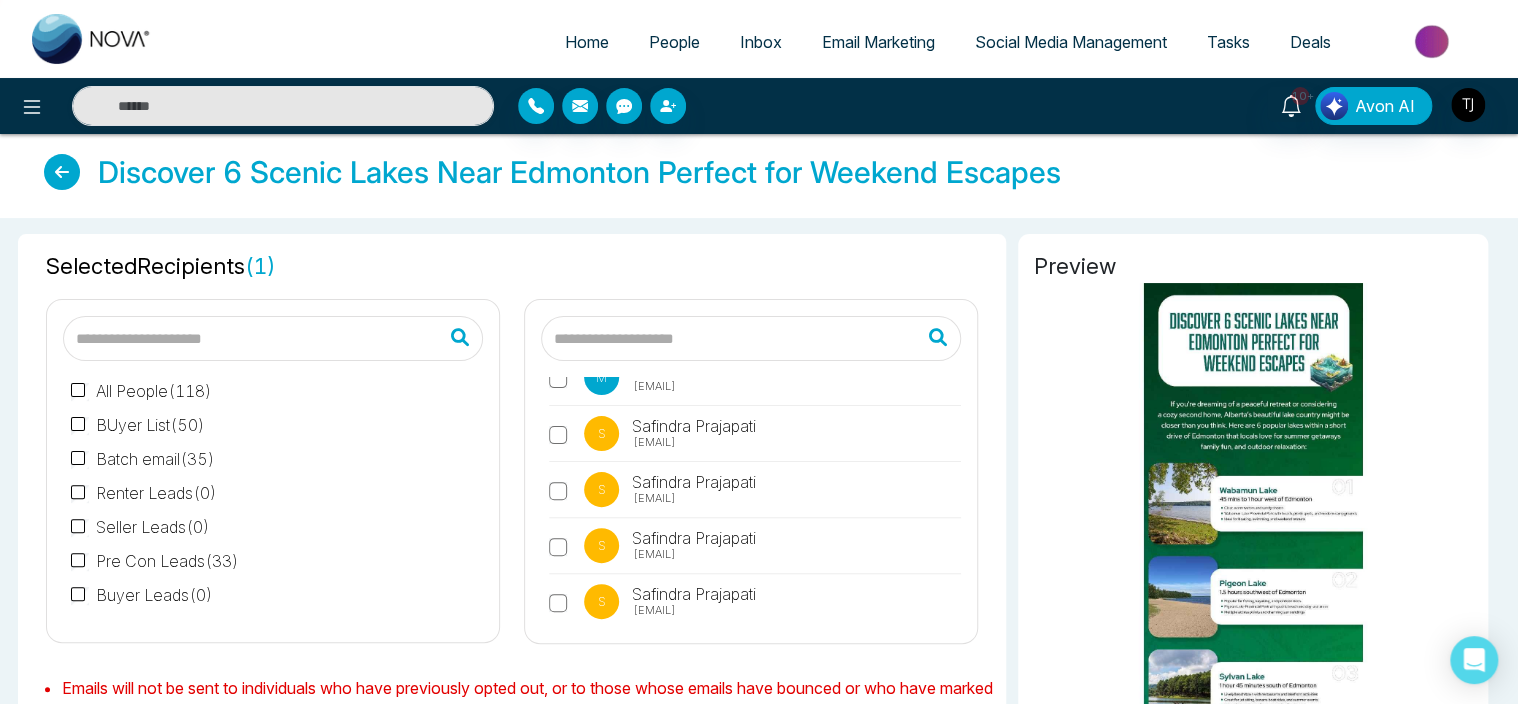 scroll, scrollTop: 316, scrollLeft: 0, axis: vertical 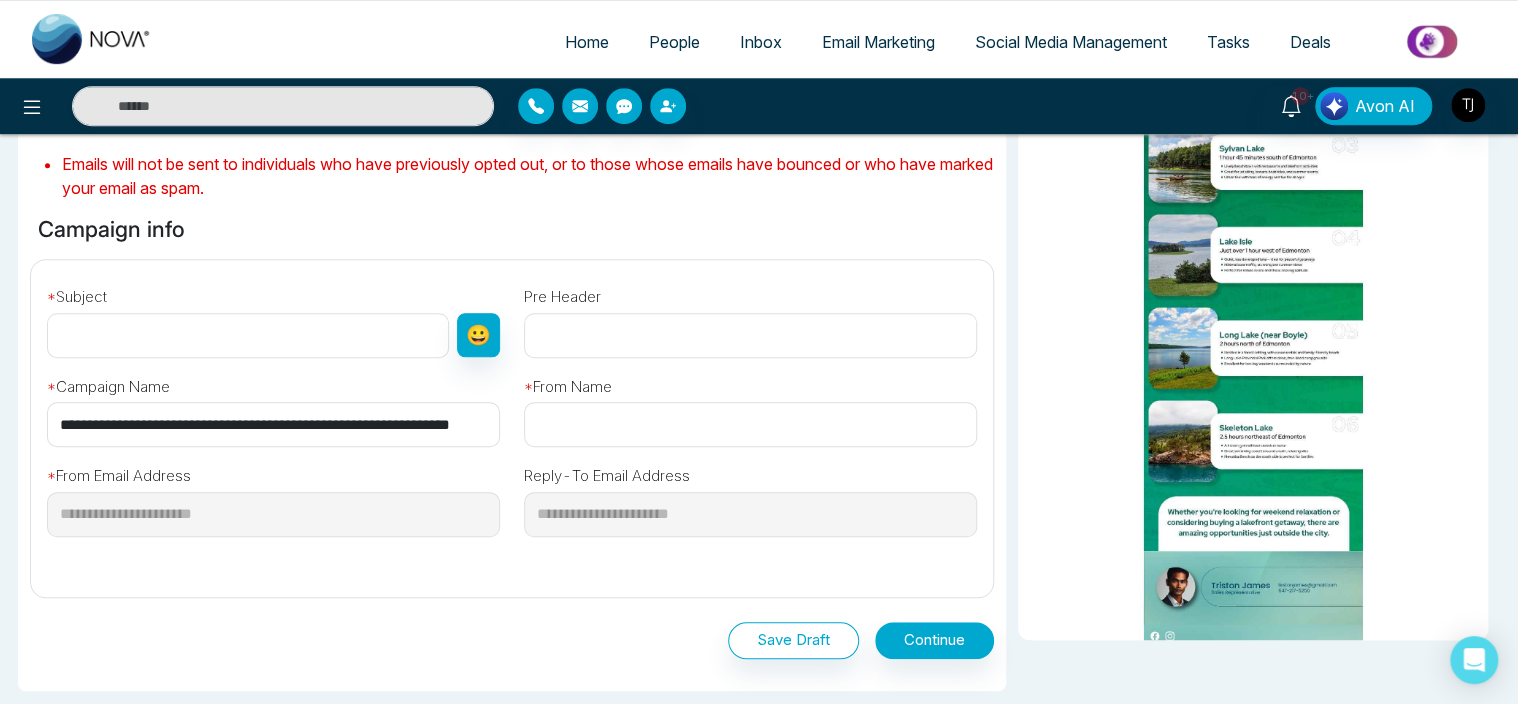 click at bounding box center (248, 335) 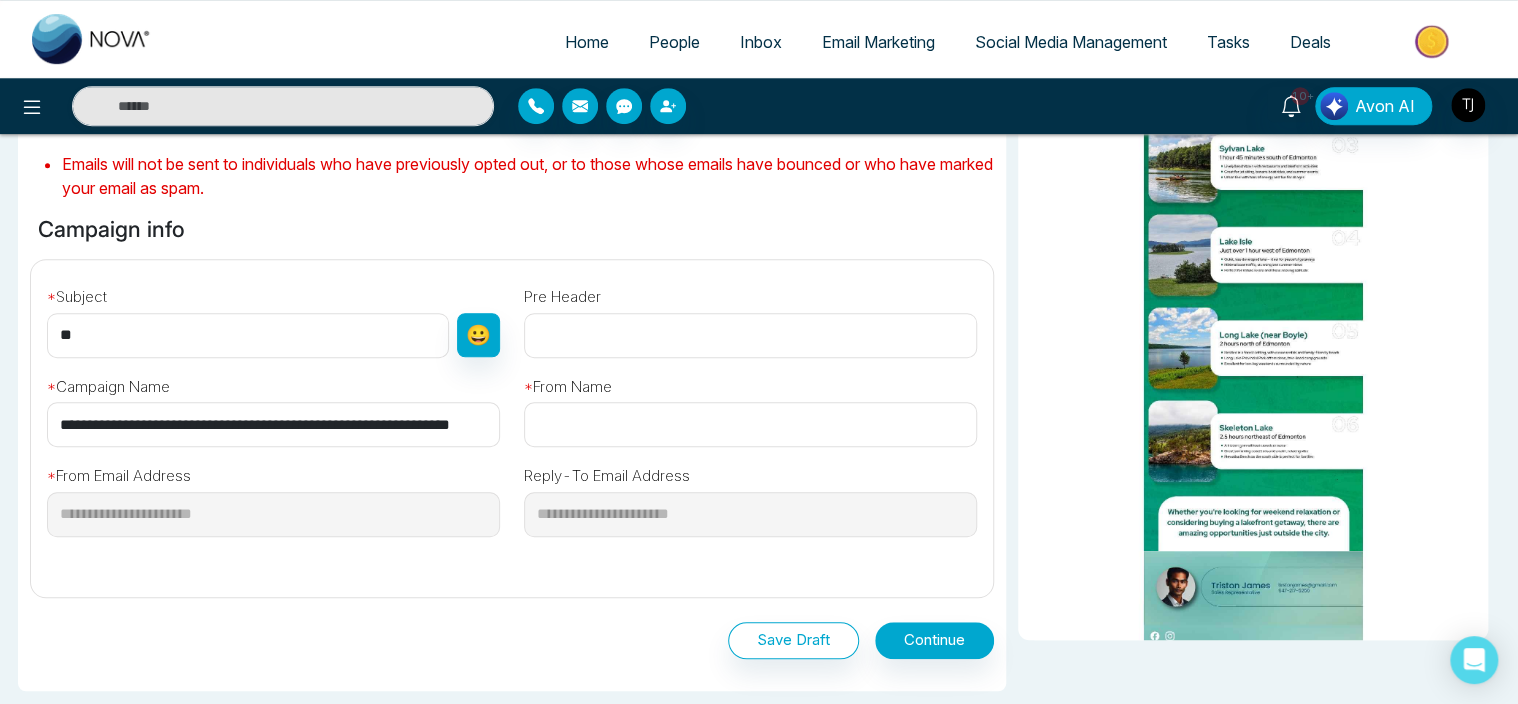 type on "*" 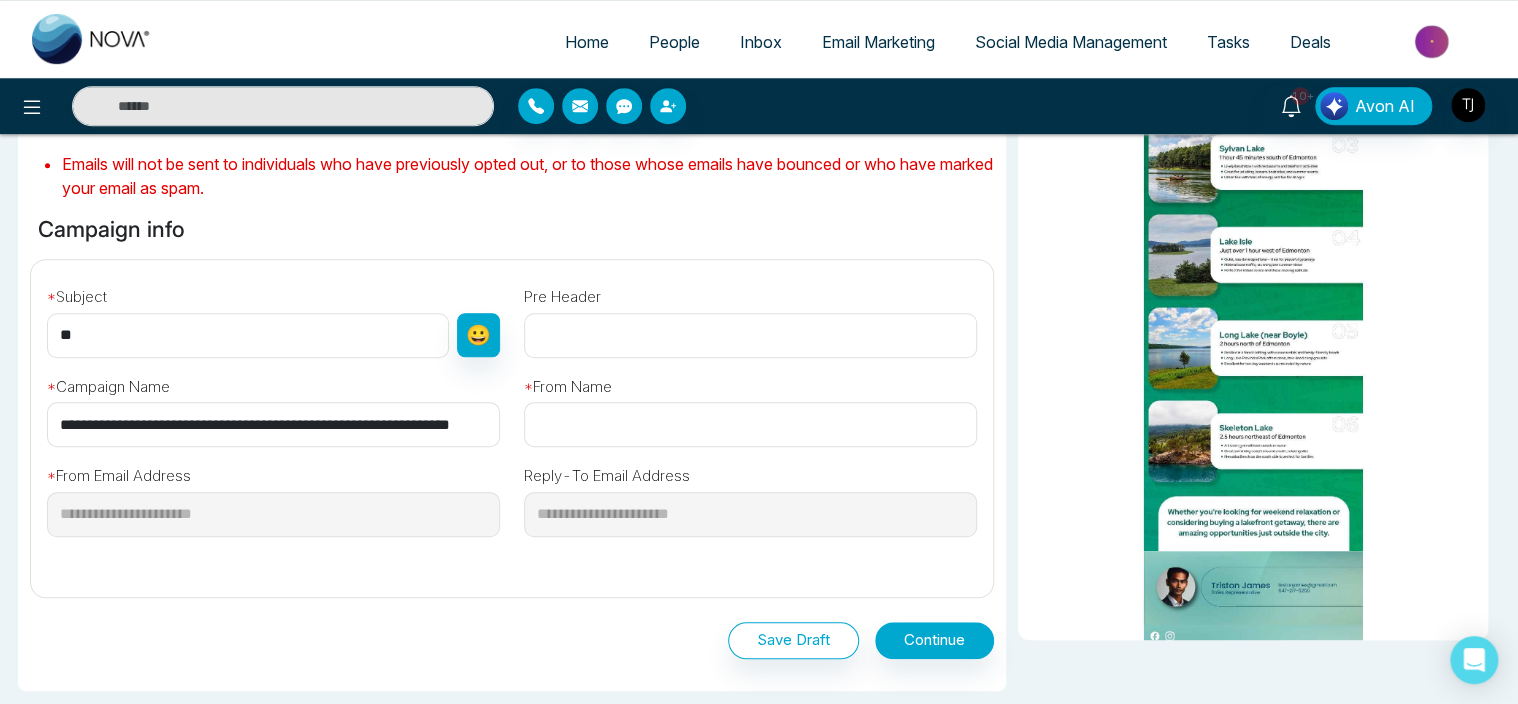 type on "*" 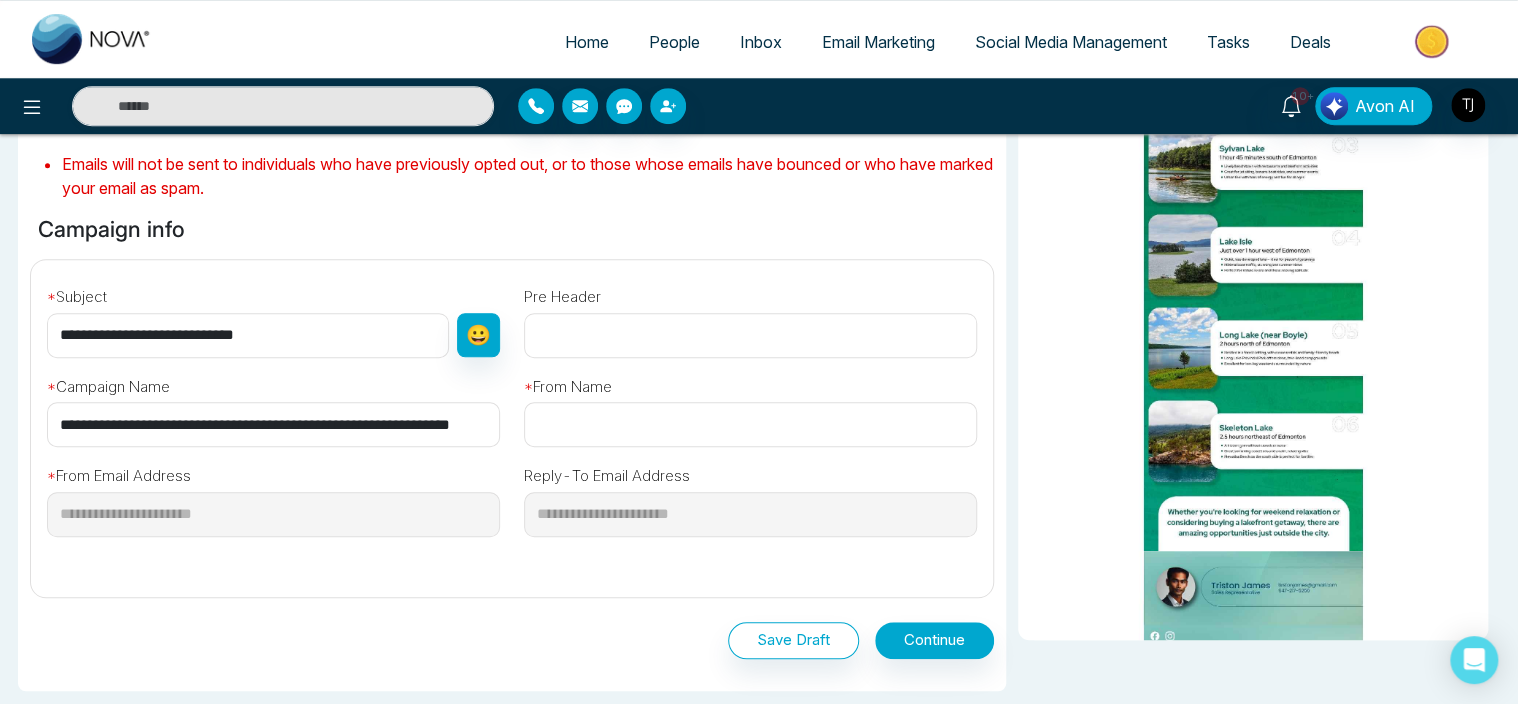 click on "**********" at bounding box center (248, 335) 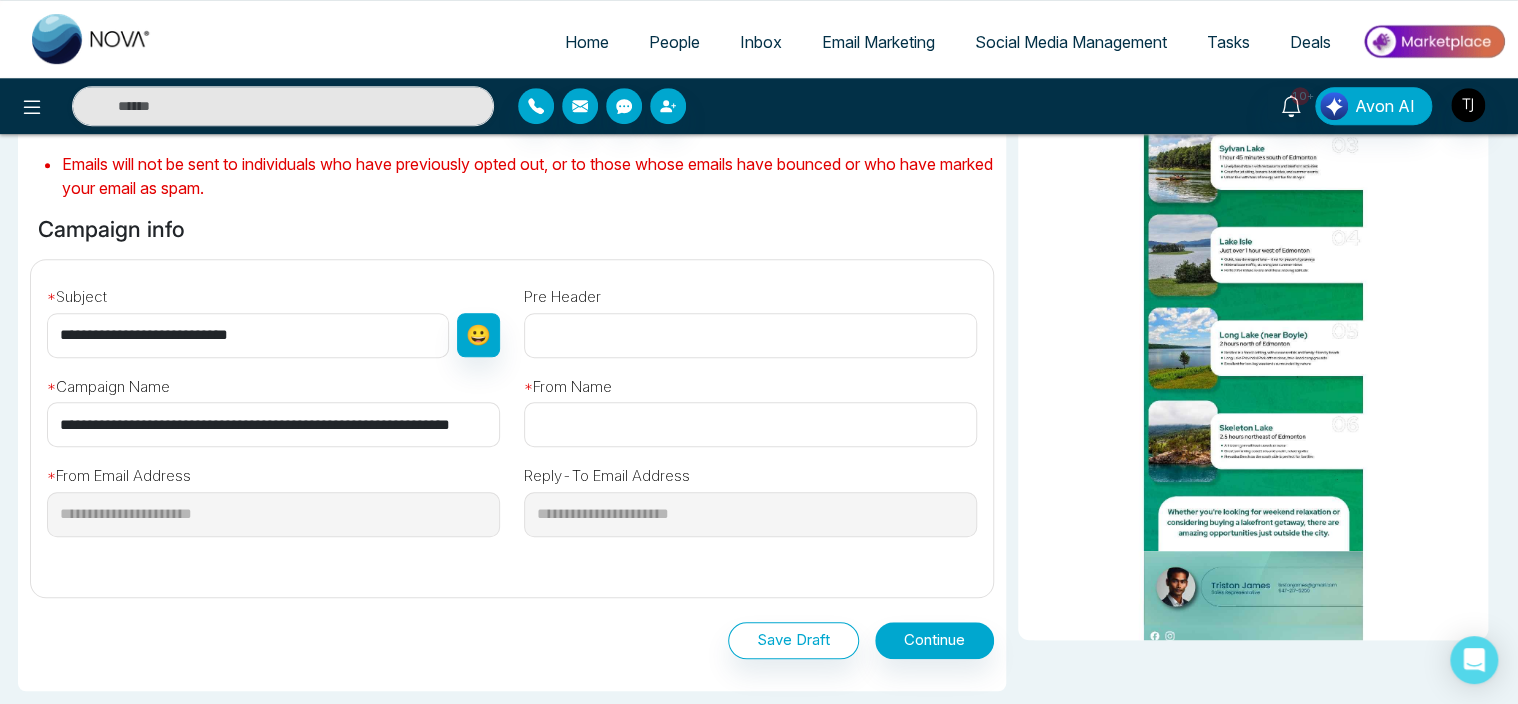 type on "**********" 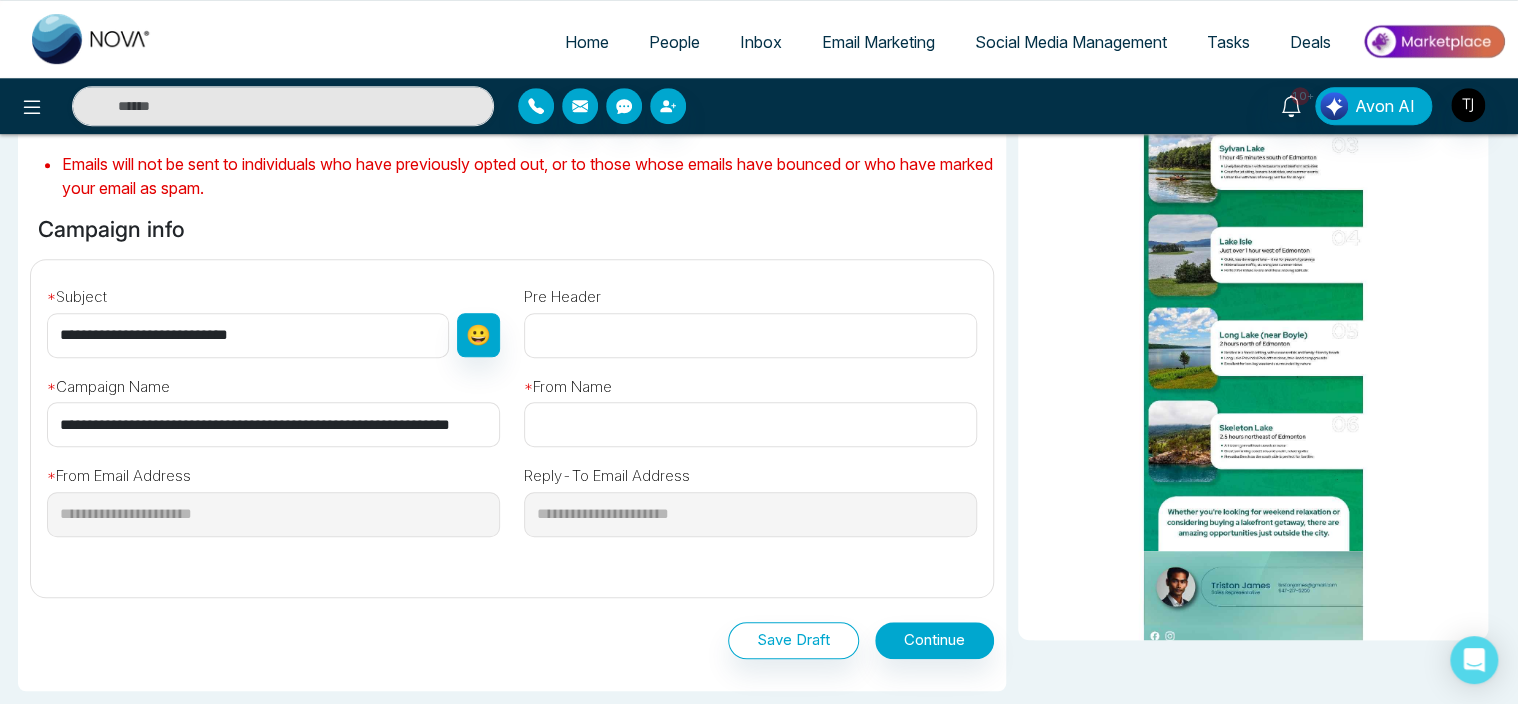 click at bounding box center (750, 424) 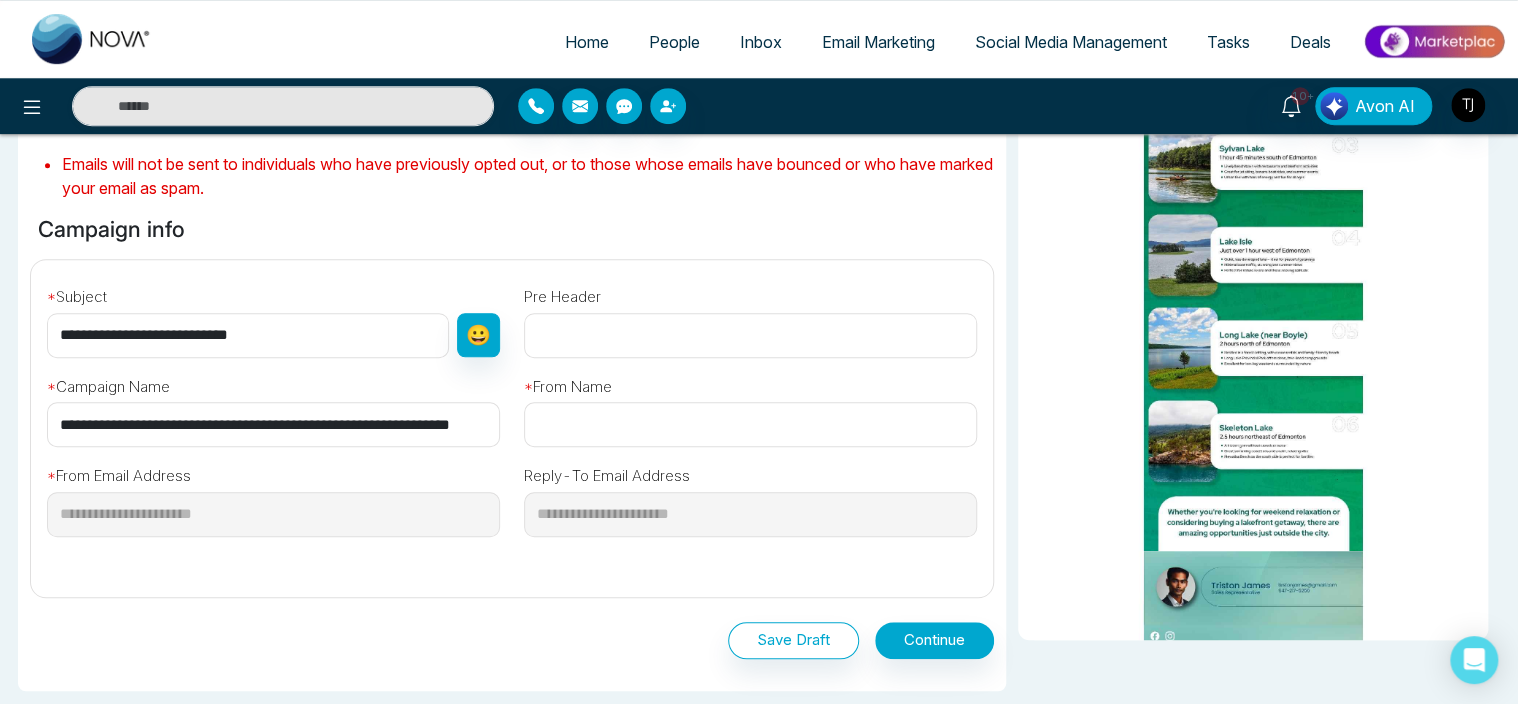 type on "**" 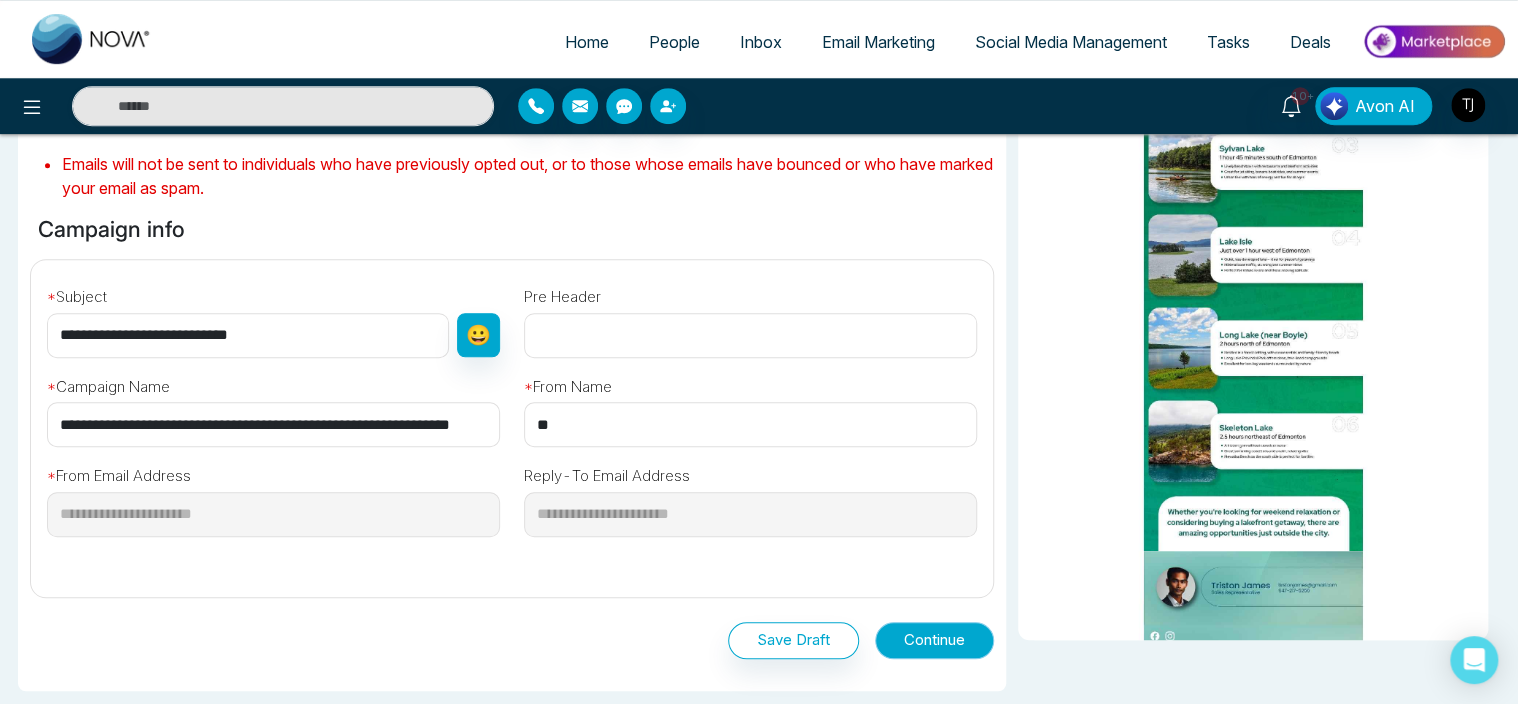 click on "Continue" at bounding box center [934, 640] 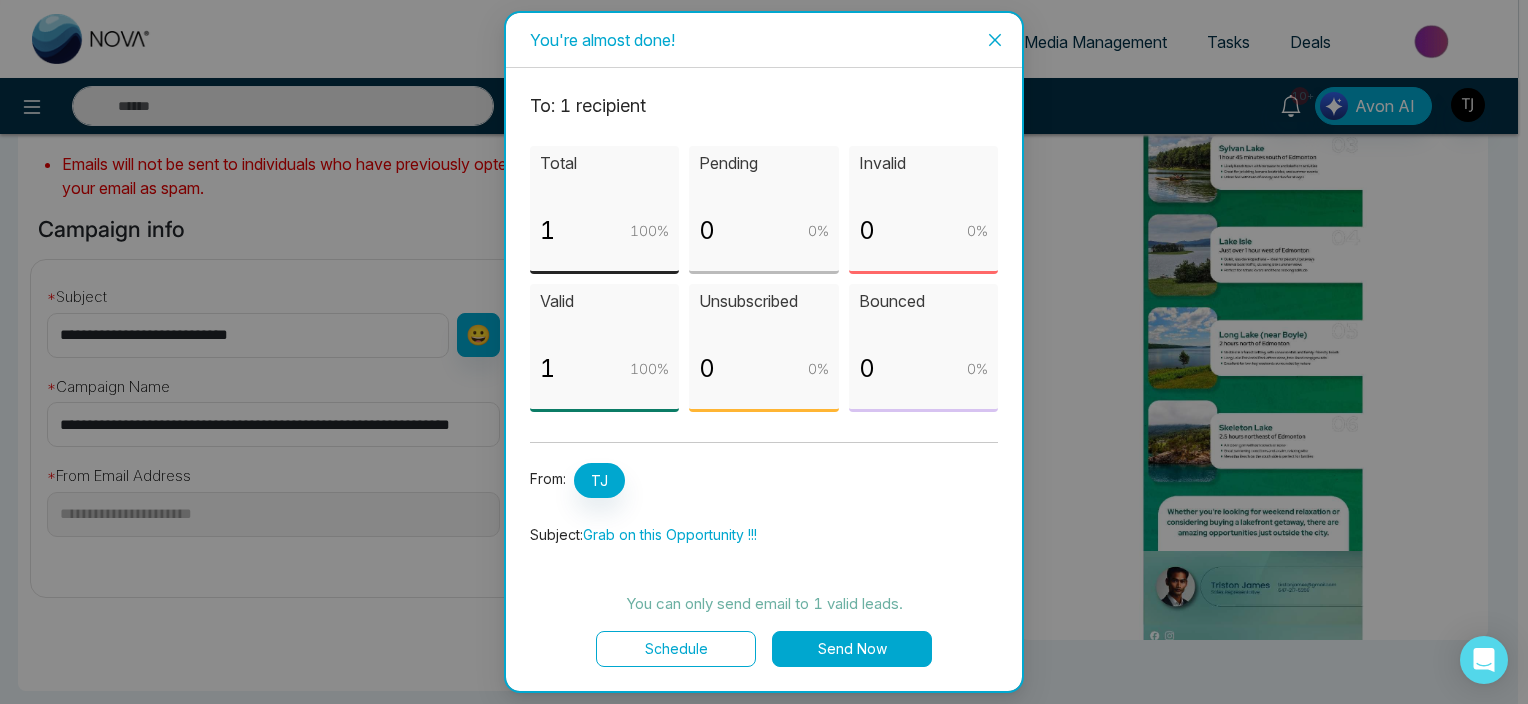 click 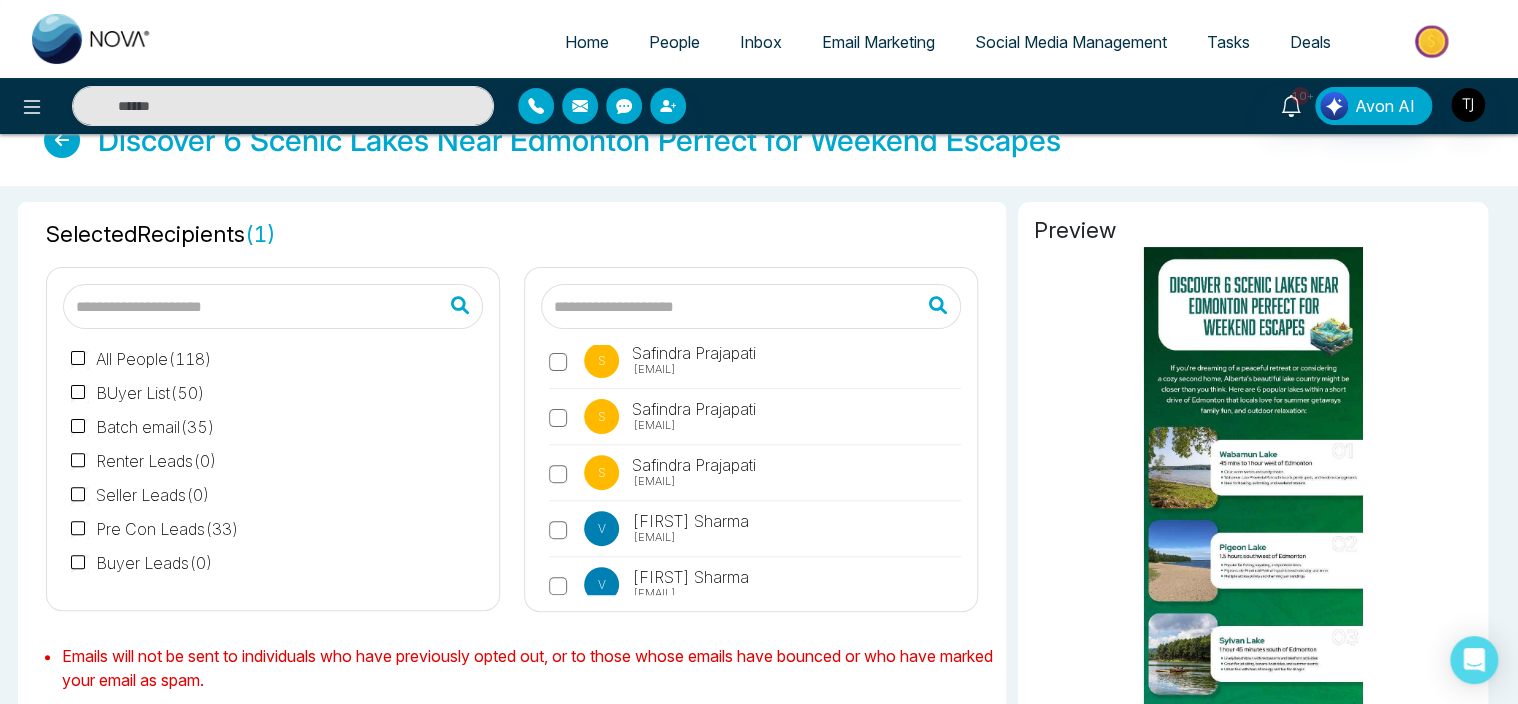 scroll, scrollTop: 24, scrollLeft: 0, axis: vertical 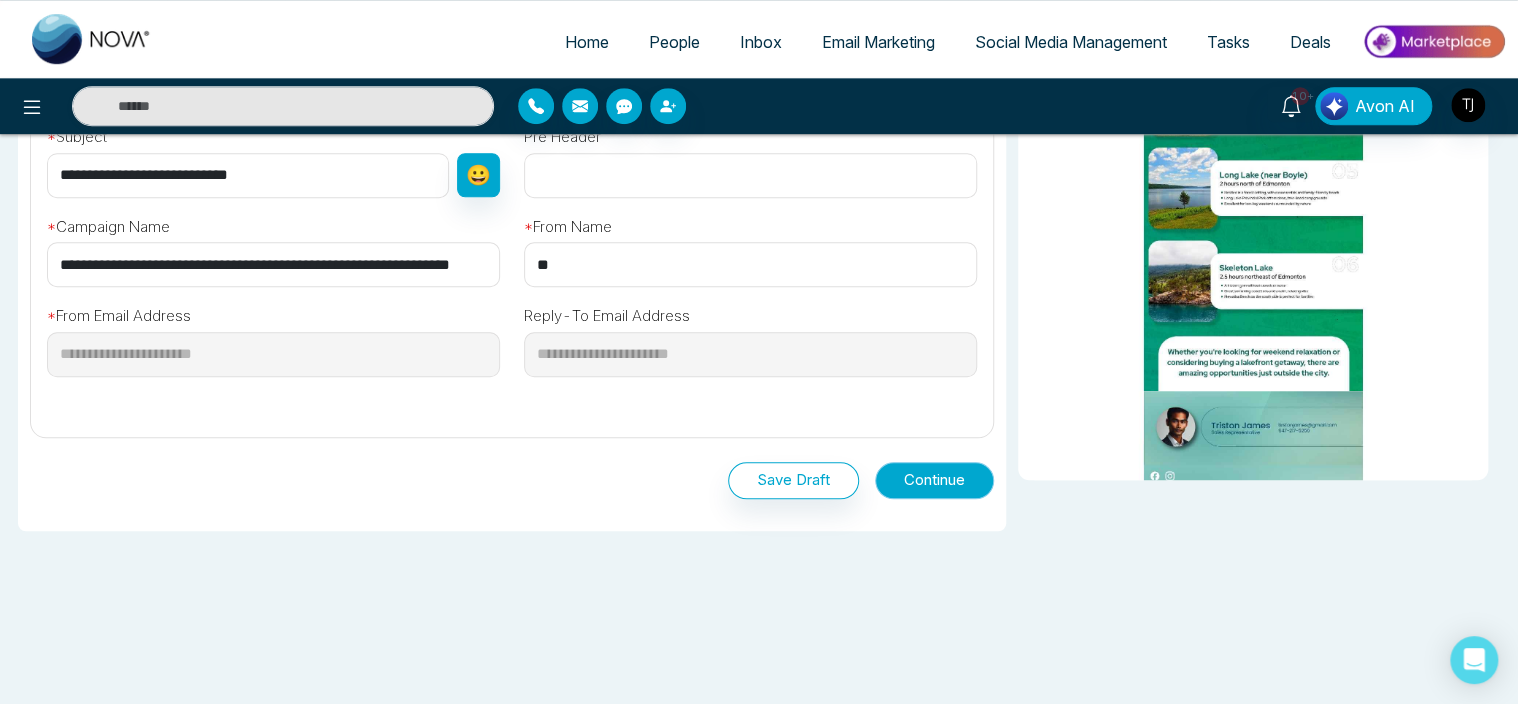 click on "Continue" at bounding box center (934, 480) 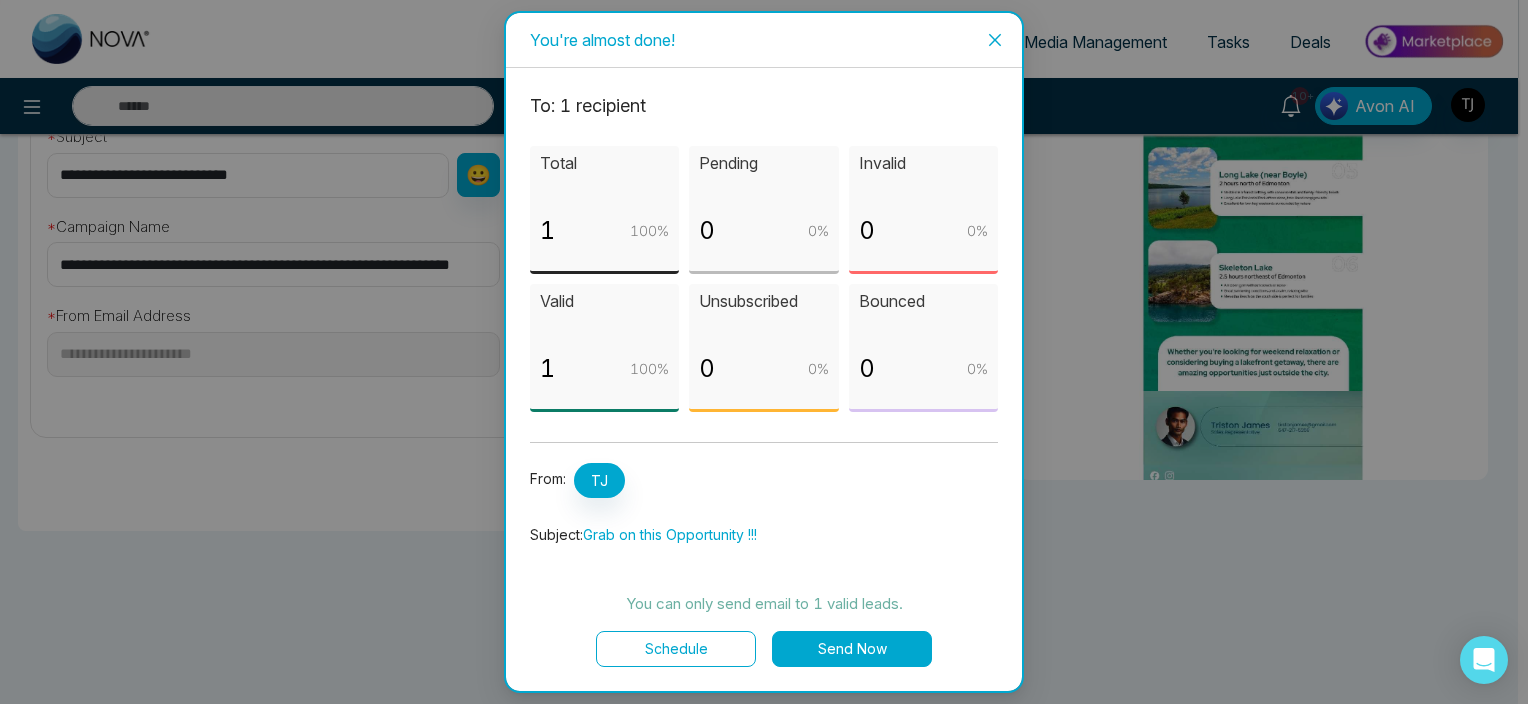 click at bounding box center (995, 40) 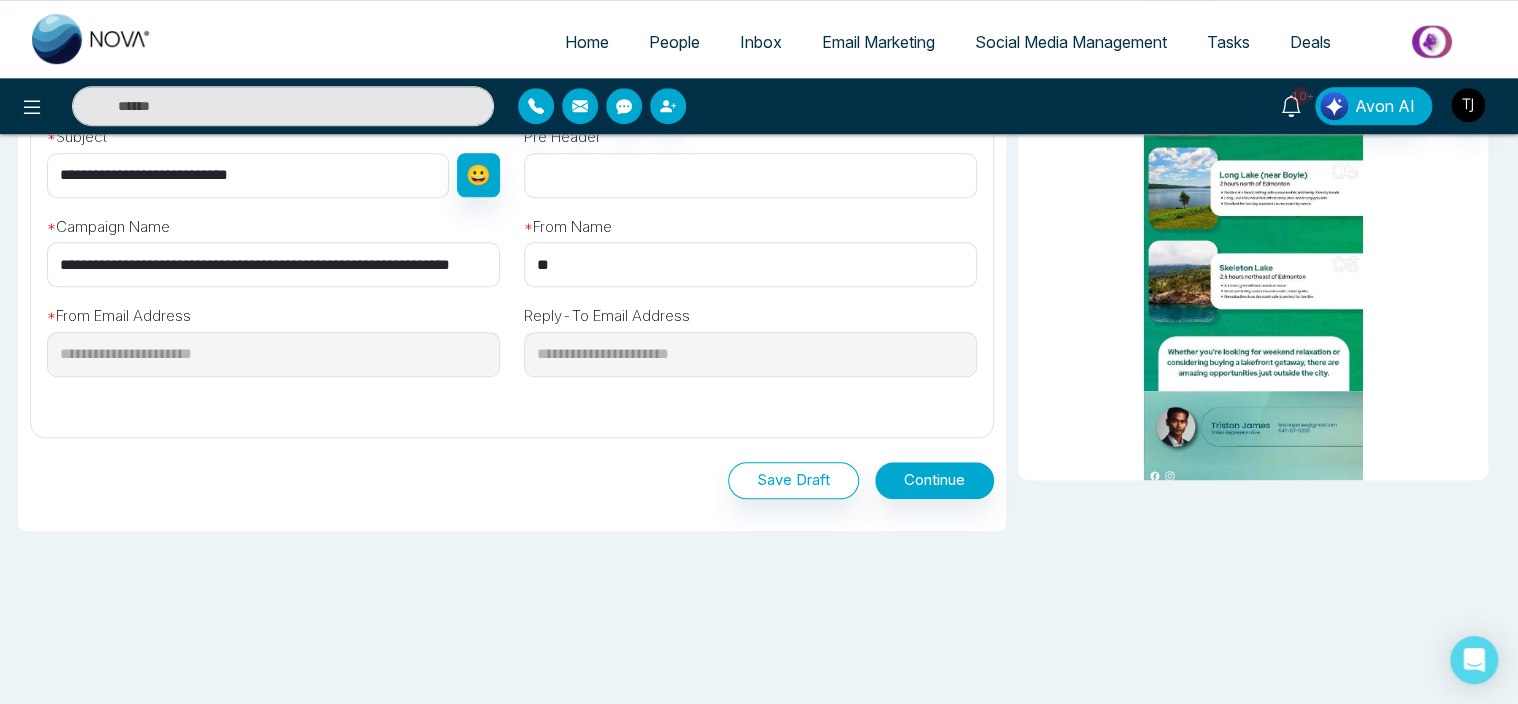 click on "Email Marketing" at bounding box center (878, 42) 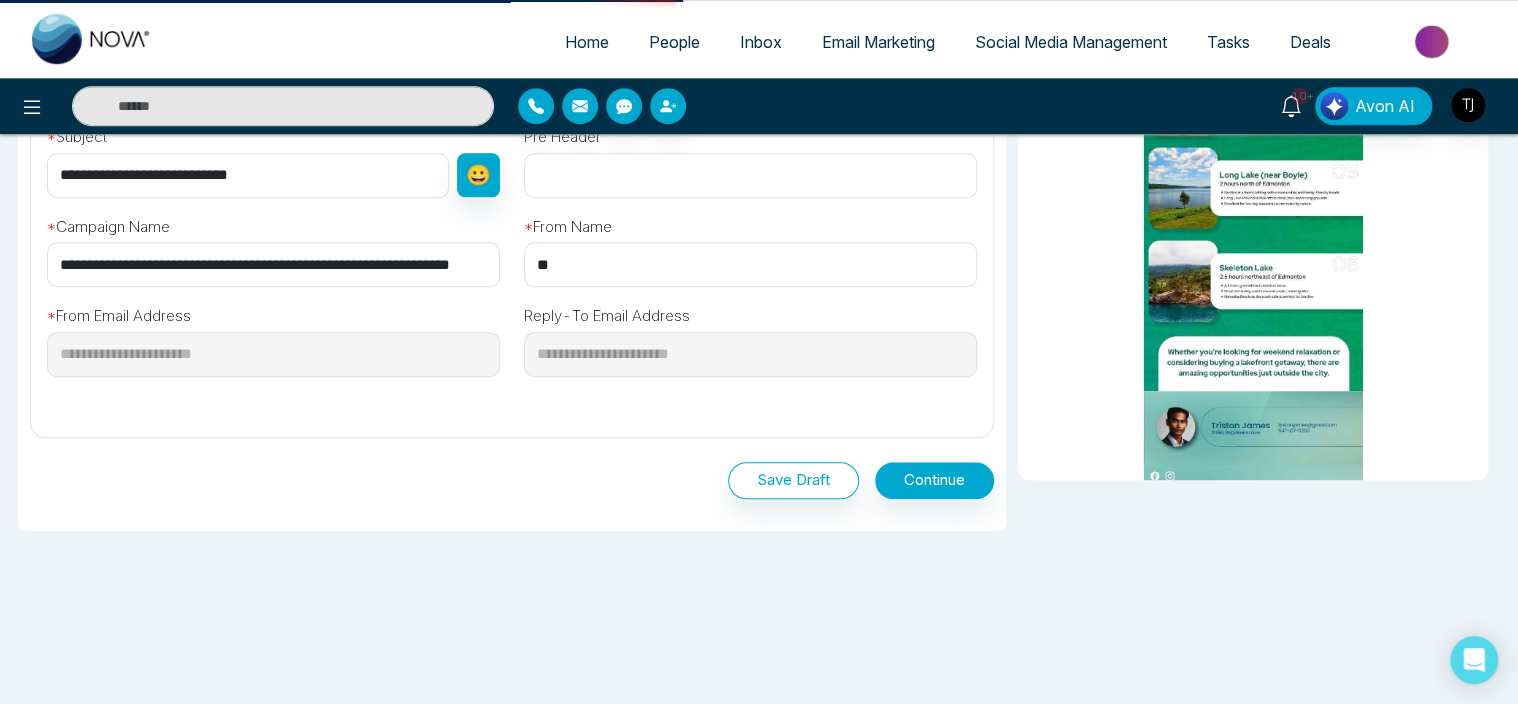scroll, scrollTop: 0, scrollLeft: 0, axis: both 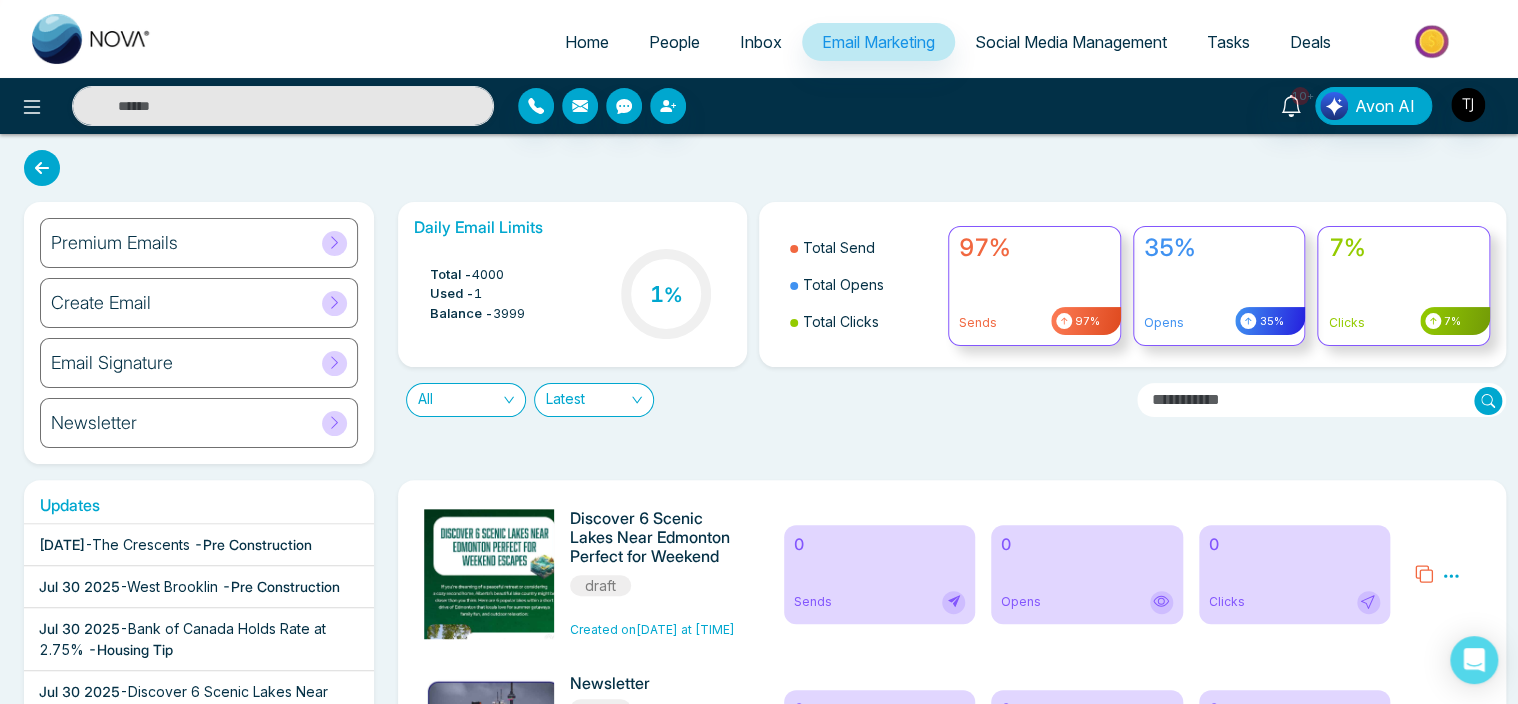 click on "Email Signature" at bounding box center (199, 363) 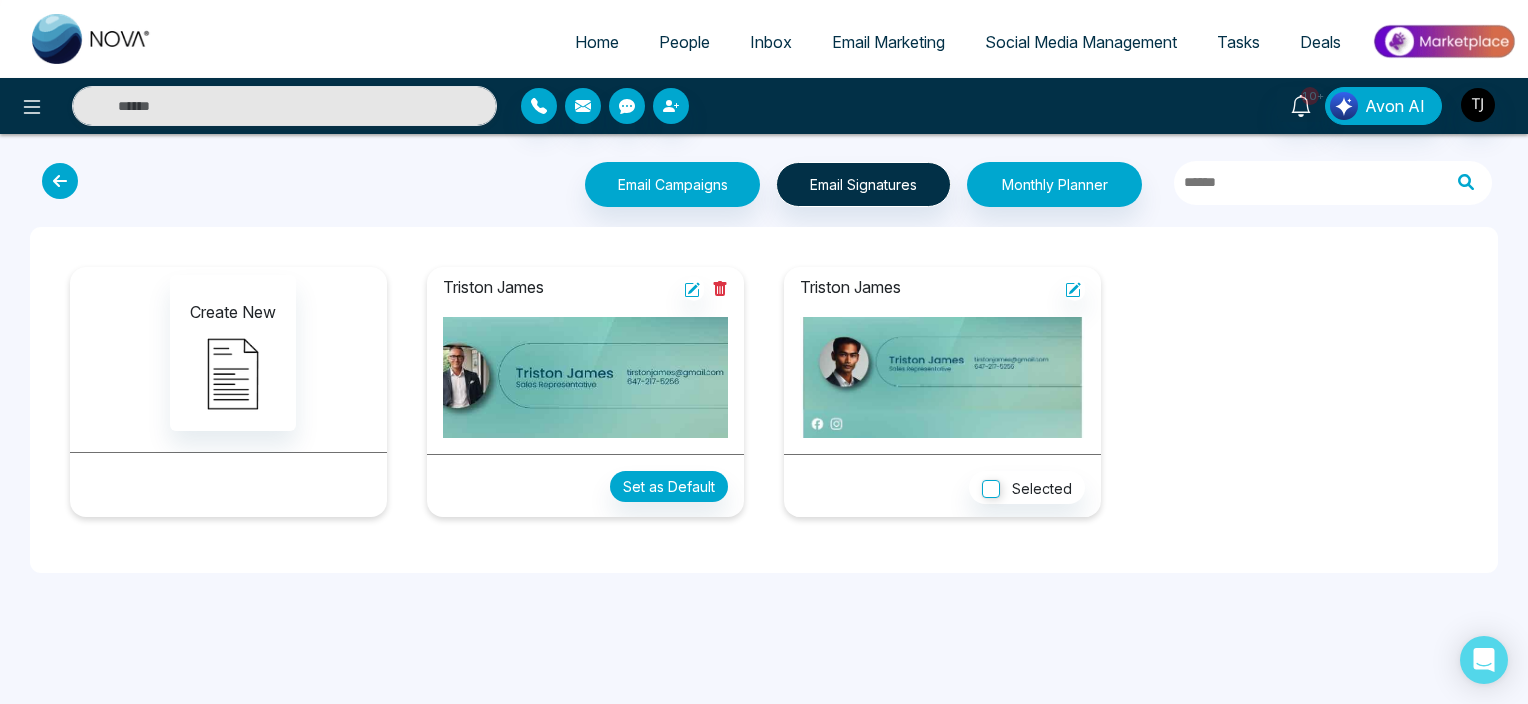 click at bounding box center (60, 181) 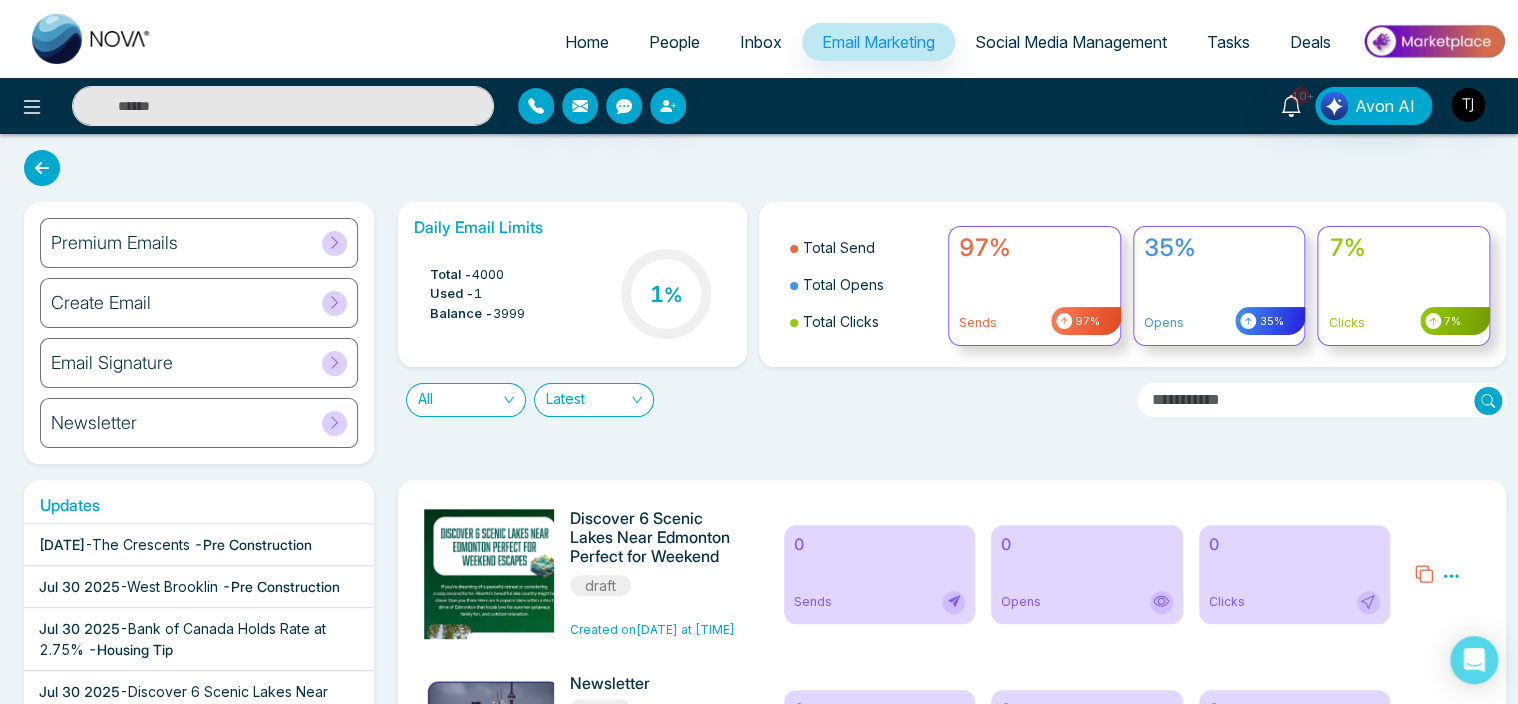 click on "Email Signature" at bounding box center (199, 363) 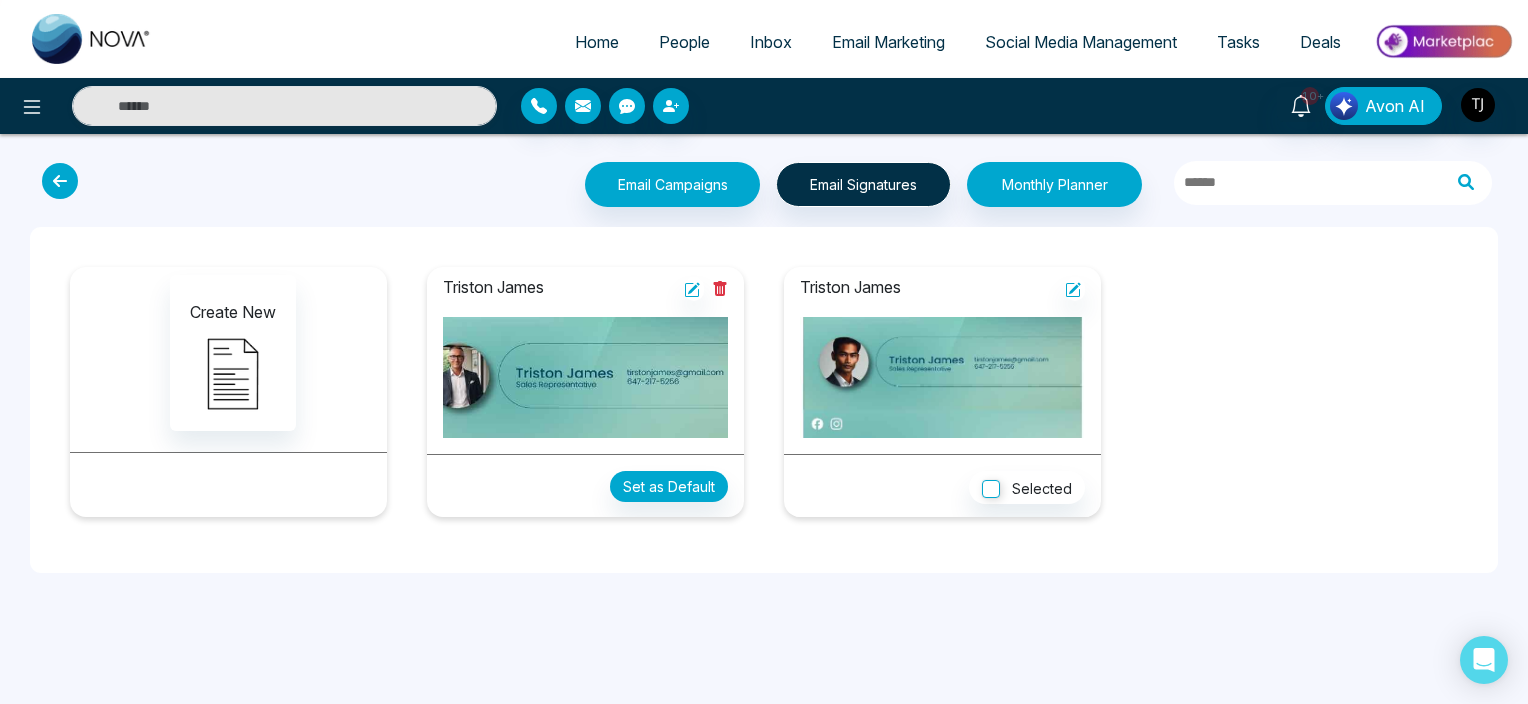 click on "Email Marketing" at bounding box center (888, 42) 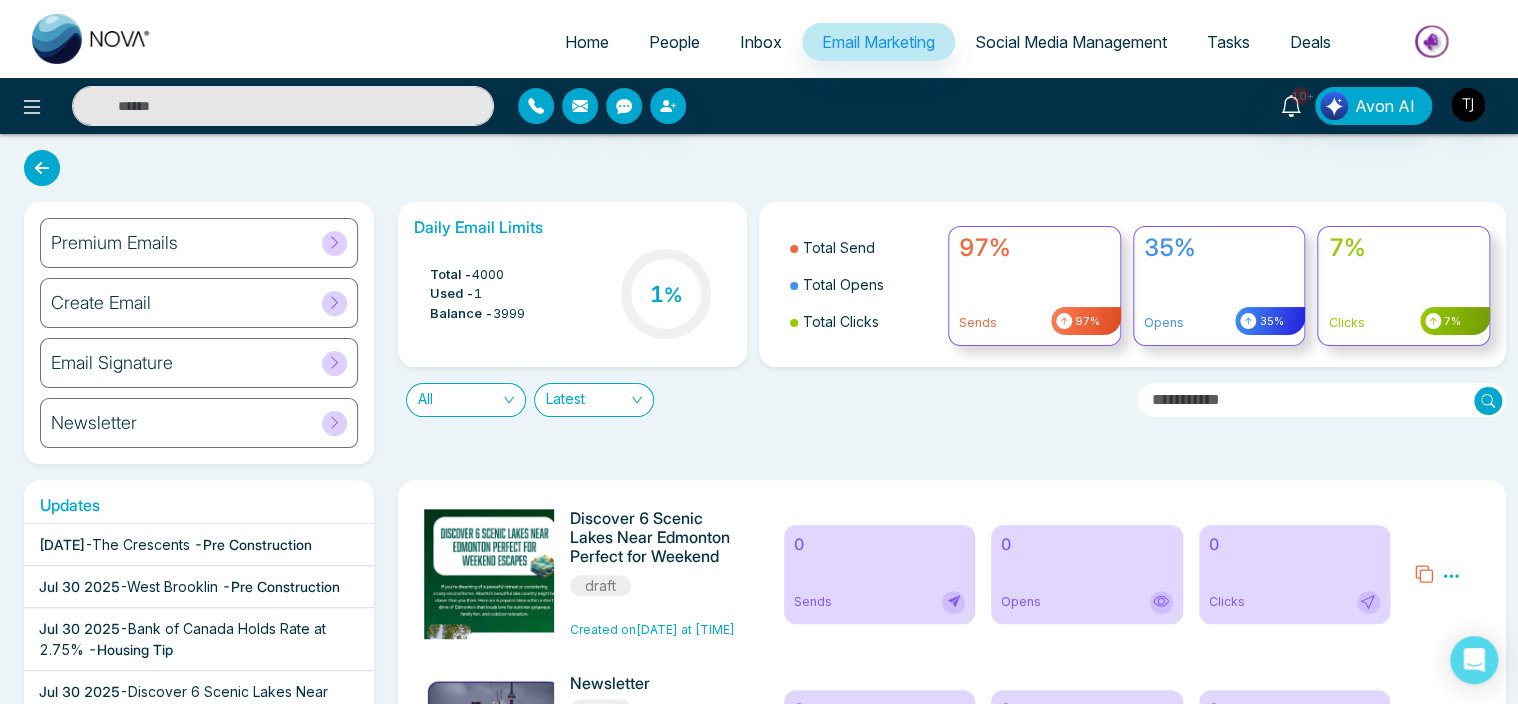 click on "Email Signature" at bounding box center (199, 363) 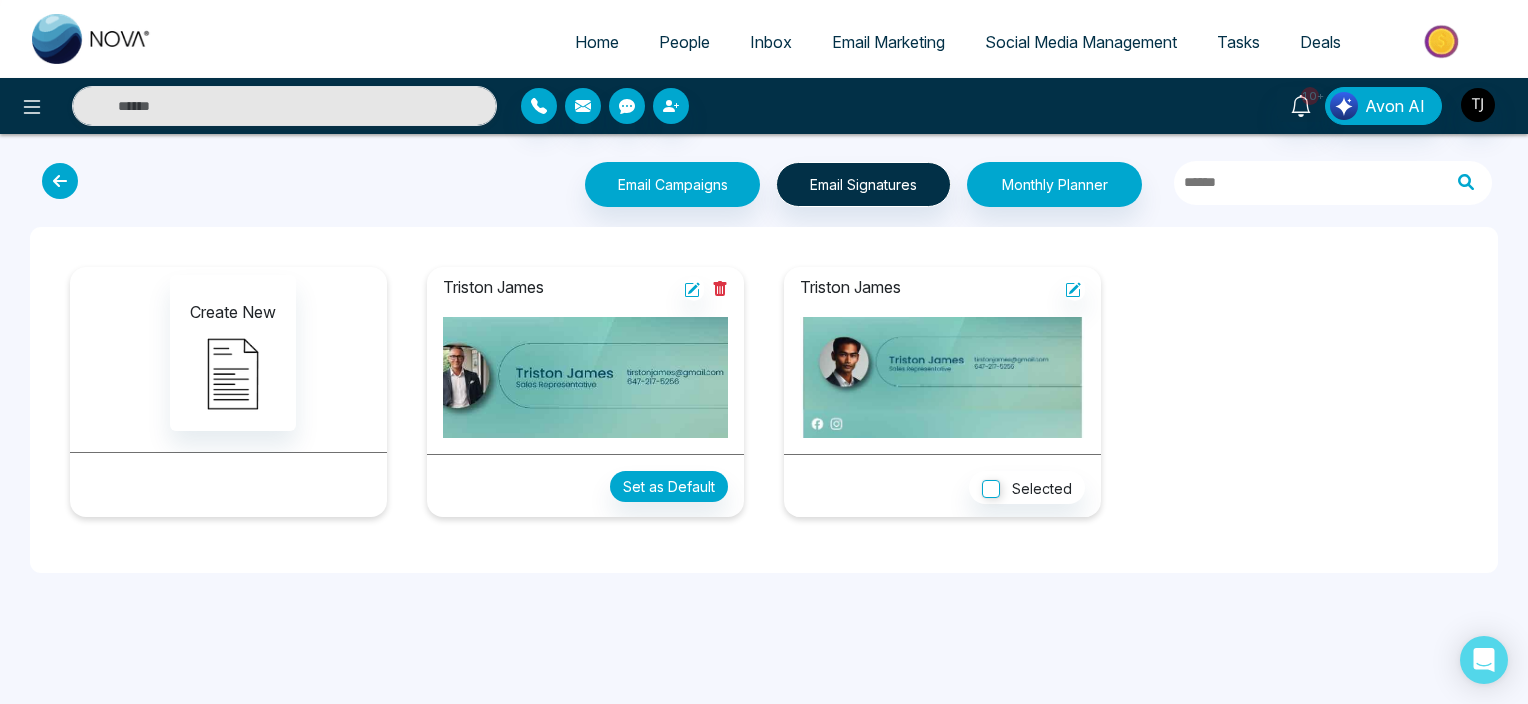 click at bounding box center (228, 485) 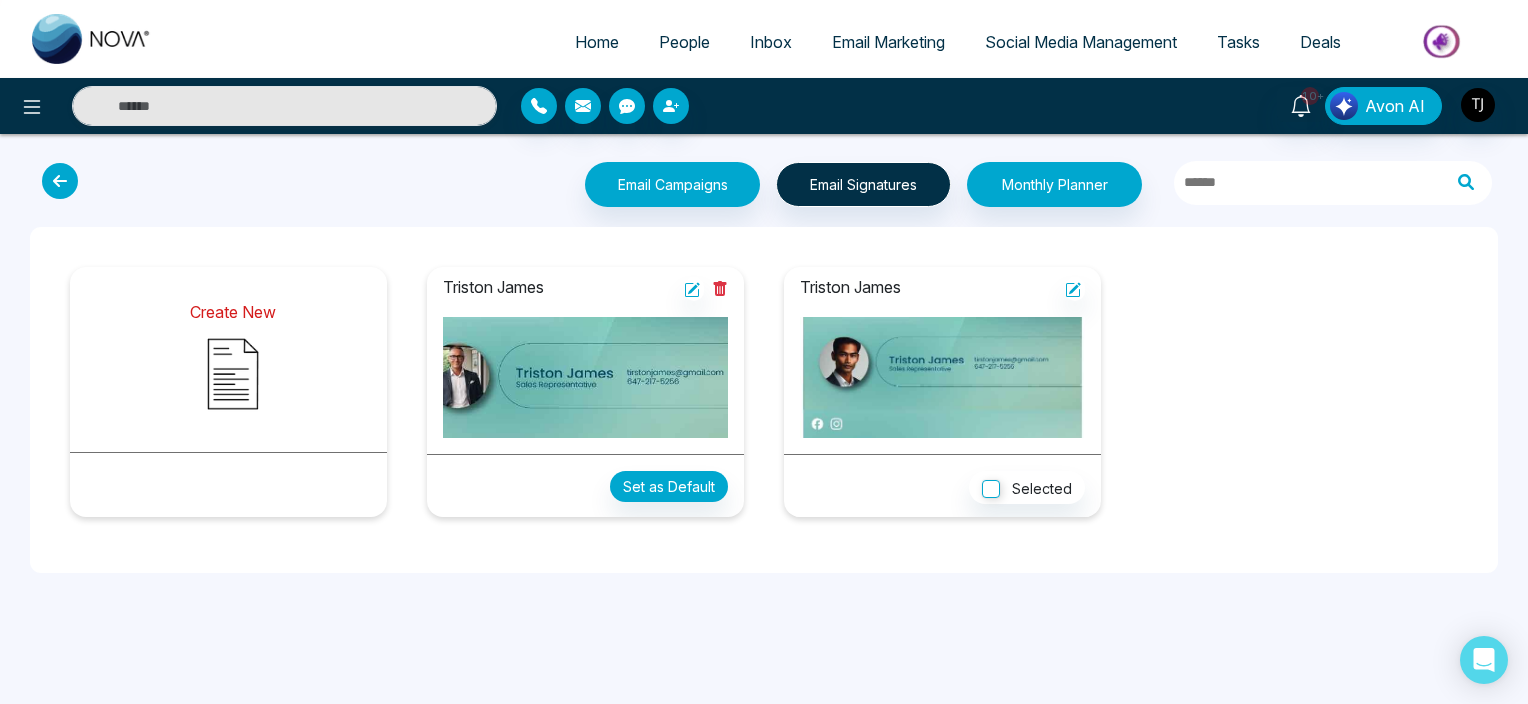 click at bounding box center [233, 374] 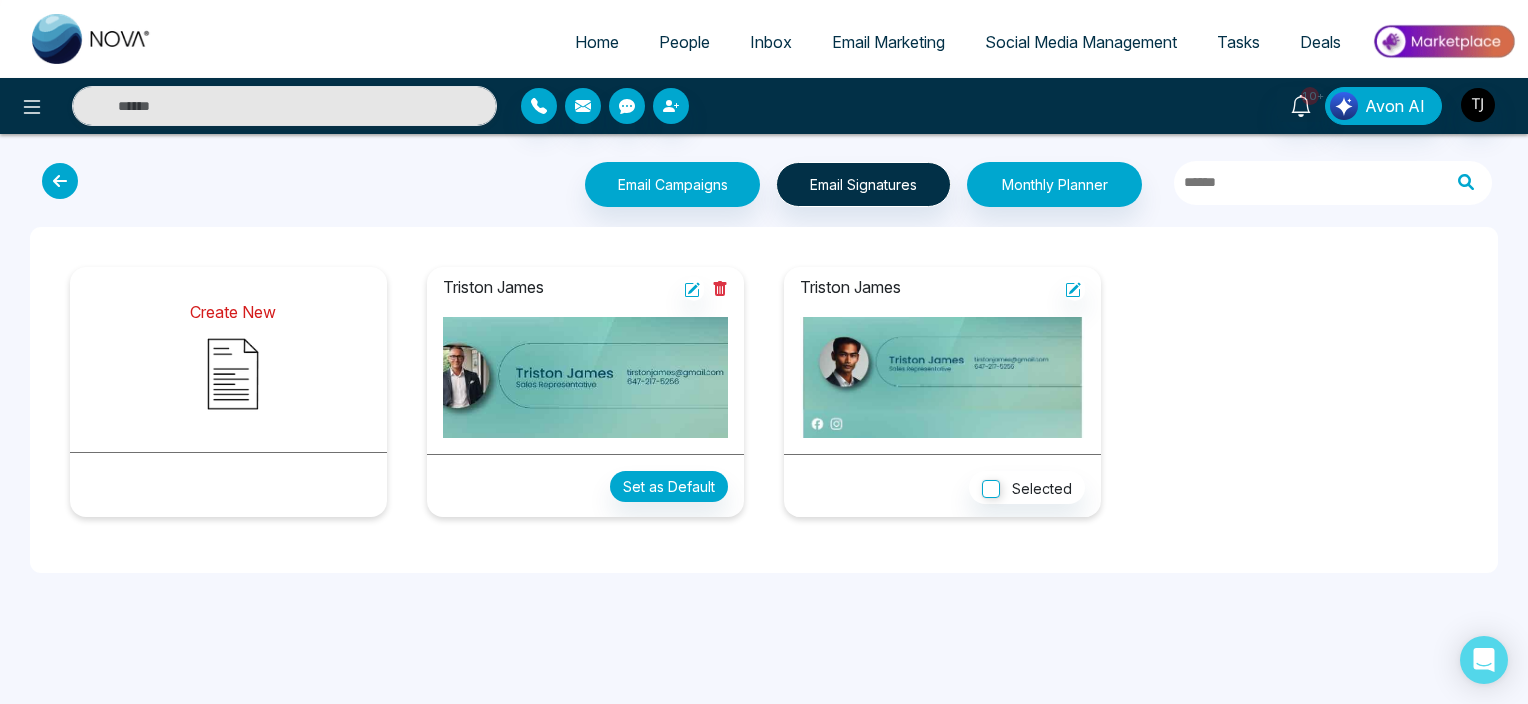 click at bounding box center [233, 374] 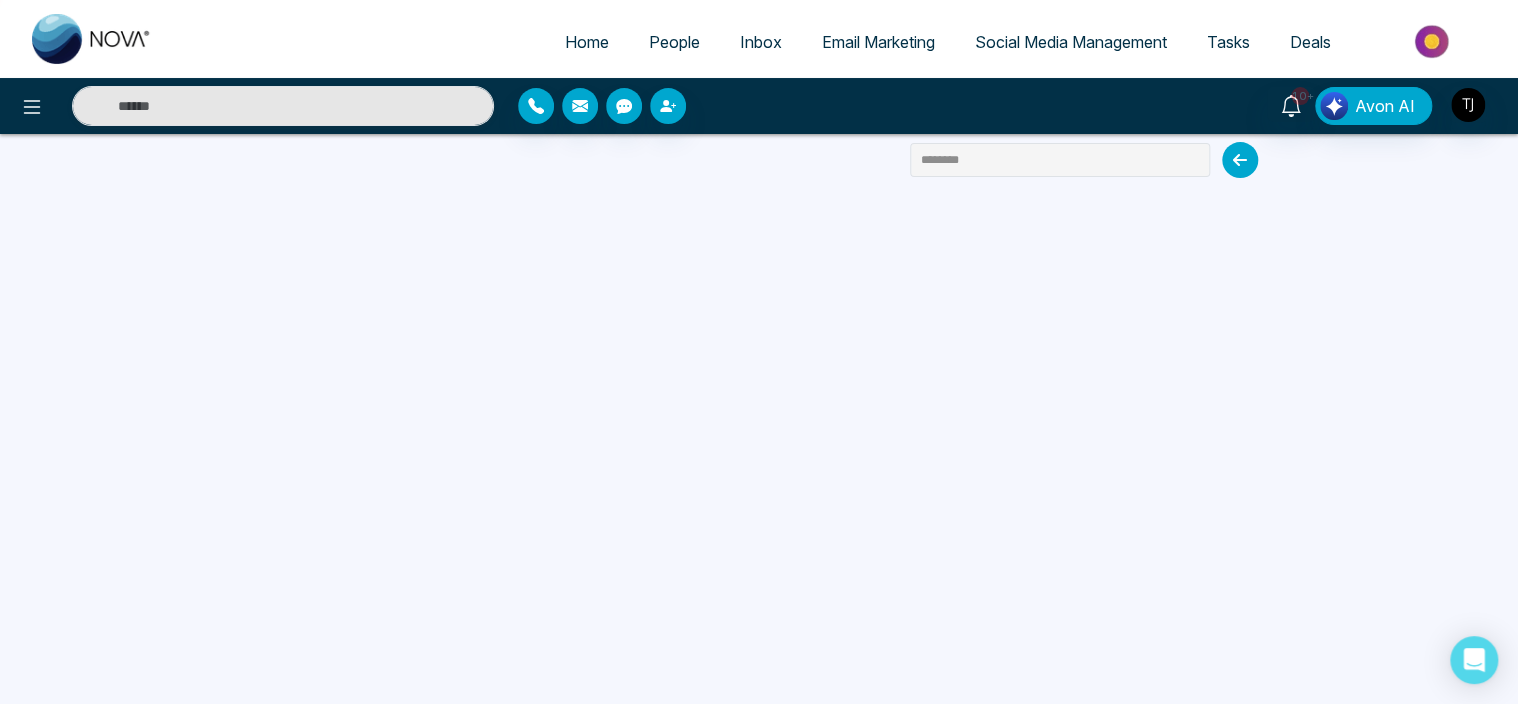 click on "Email Marketing" at bounding box center (878, 42) 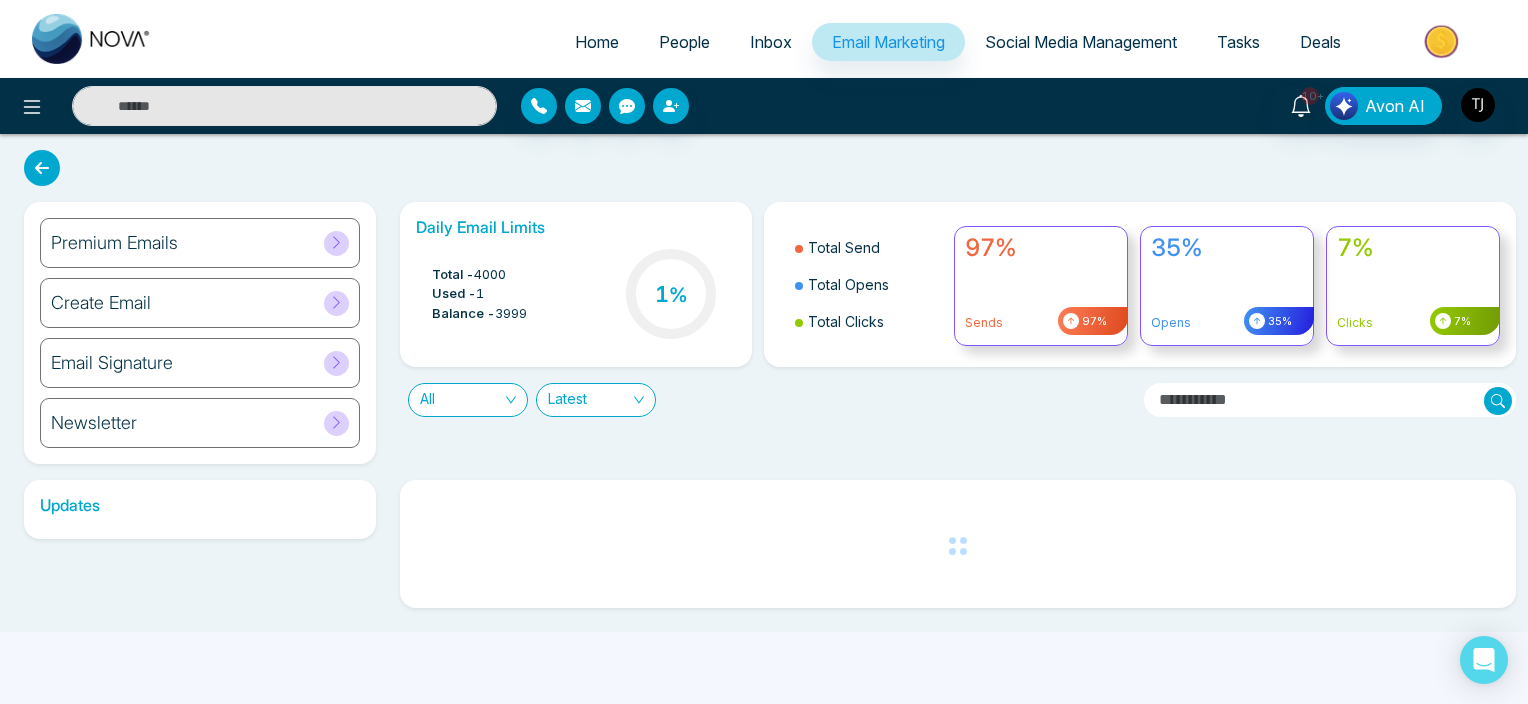 click on "Email Signature" at bounding box center [200, 363] 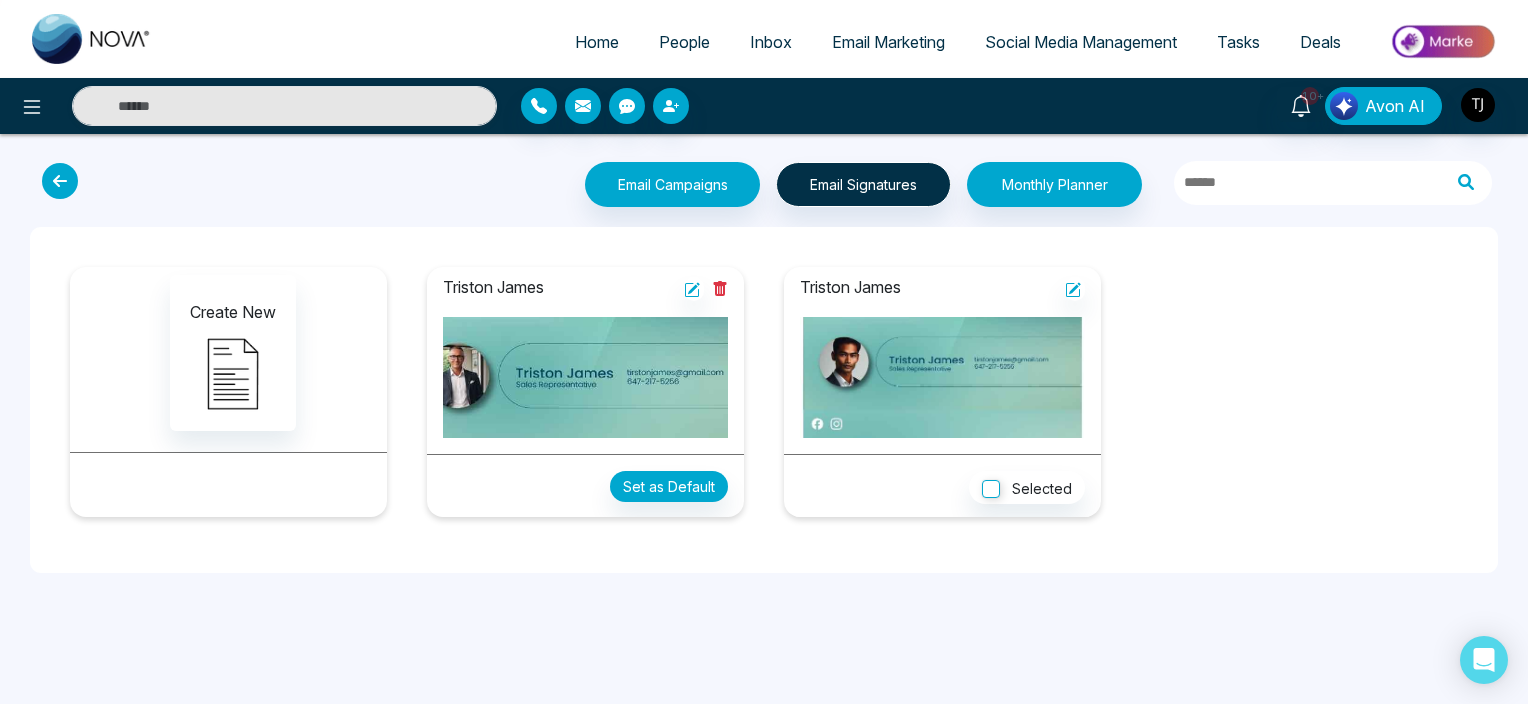 click on "Create New" at bounding box center (228, 353) 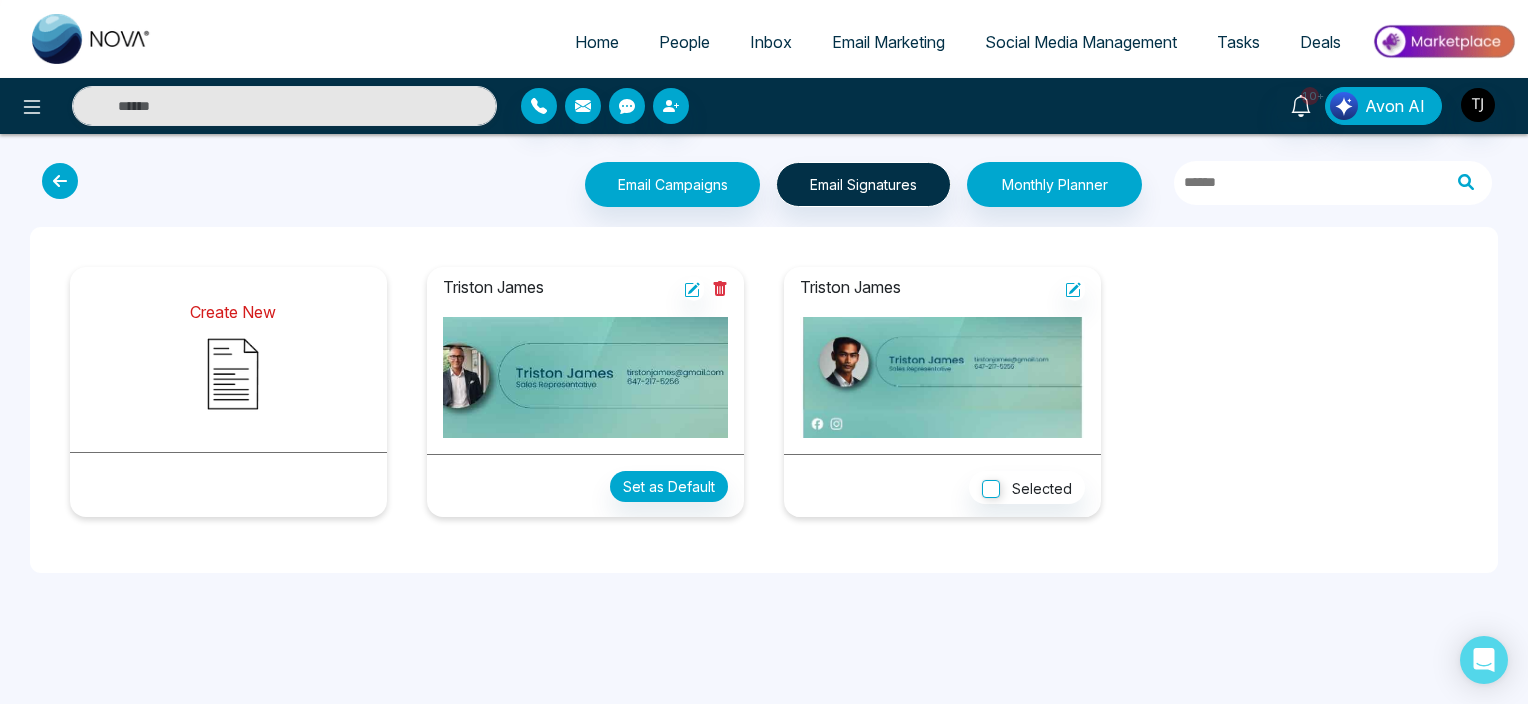 click at bounding box center (233, 374) 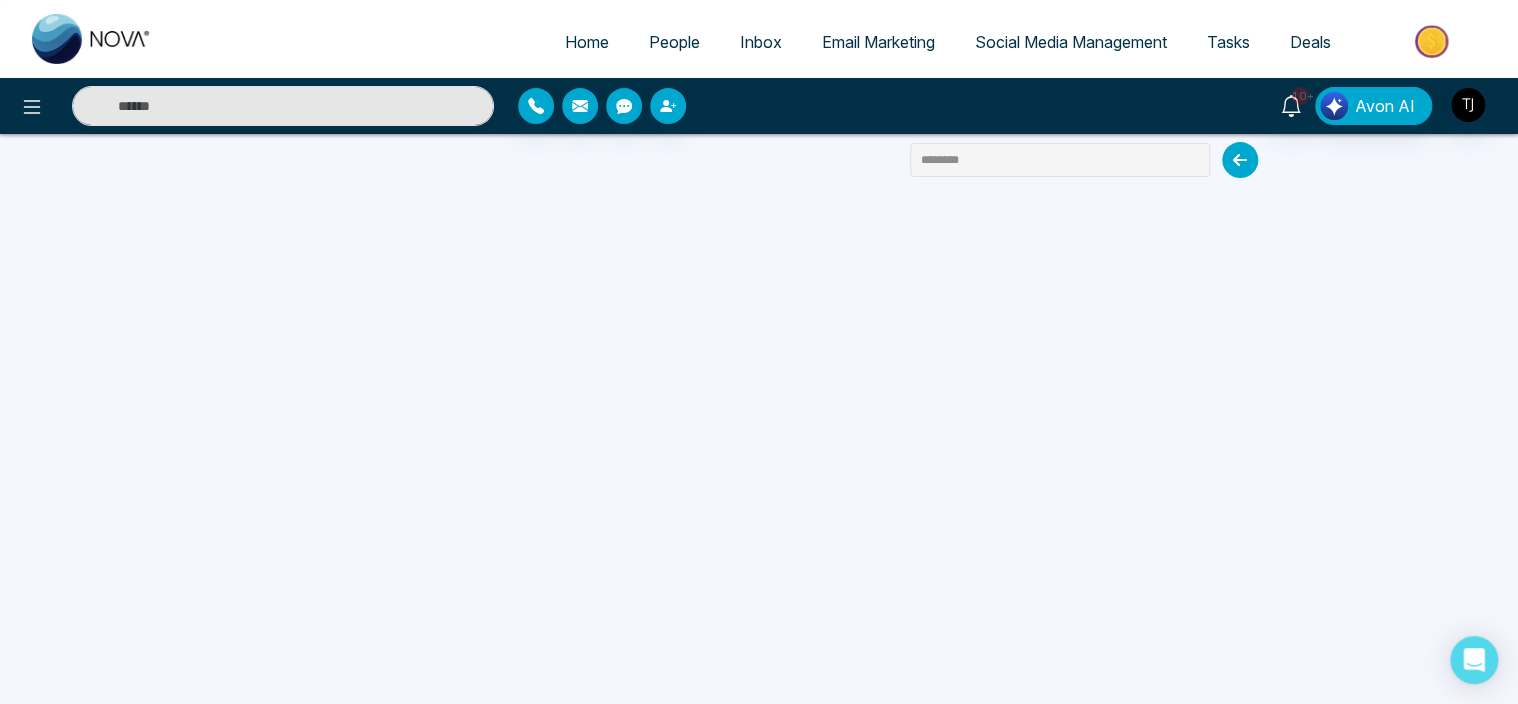 click on "Email Marketing" at bounding box center (878, 42) 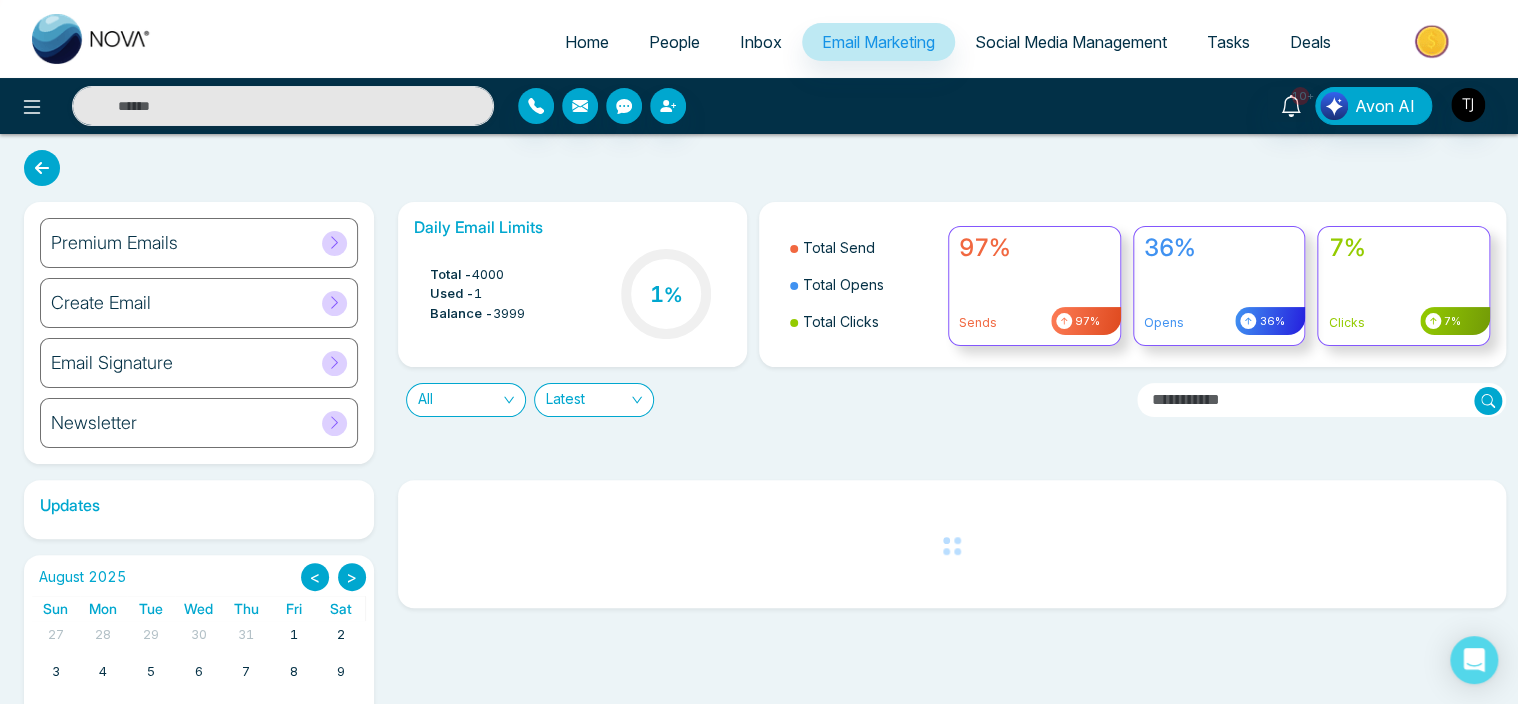 click on "Email Signature" at bounding box center [112, 363] 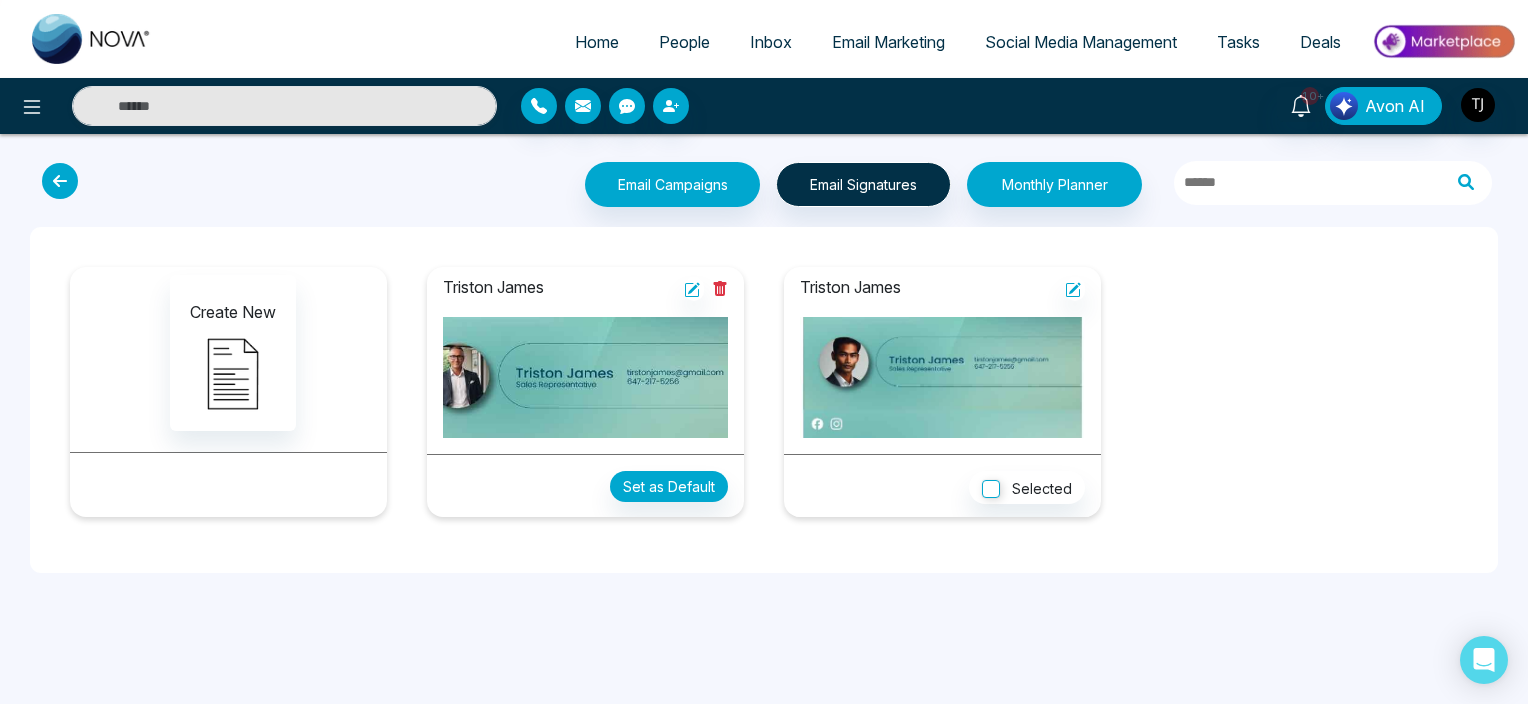 click on "Email Marketing" at bounding box center (888, 43) 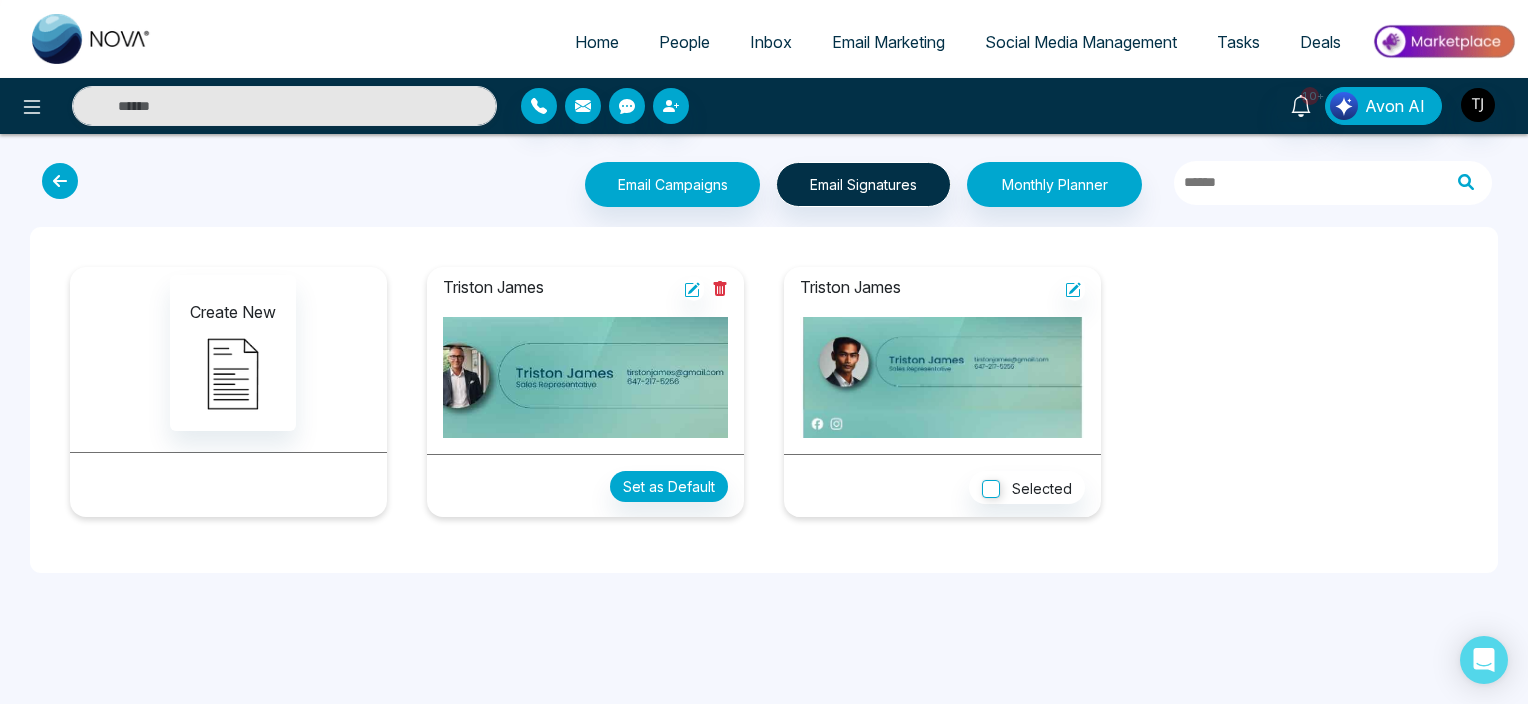 click on "Email Marketing" at bounding box center (888, 42) 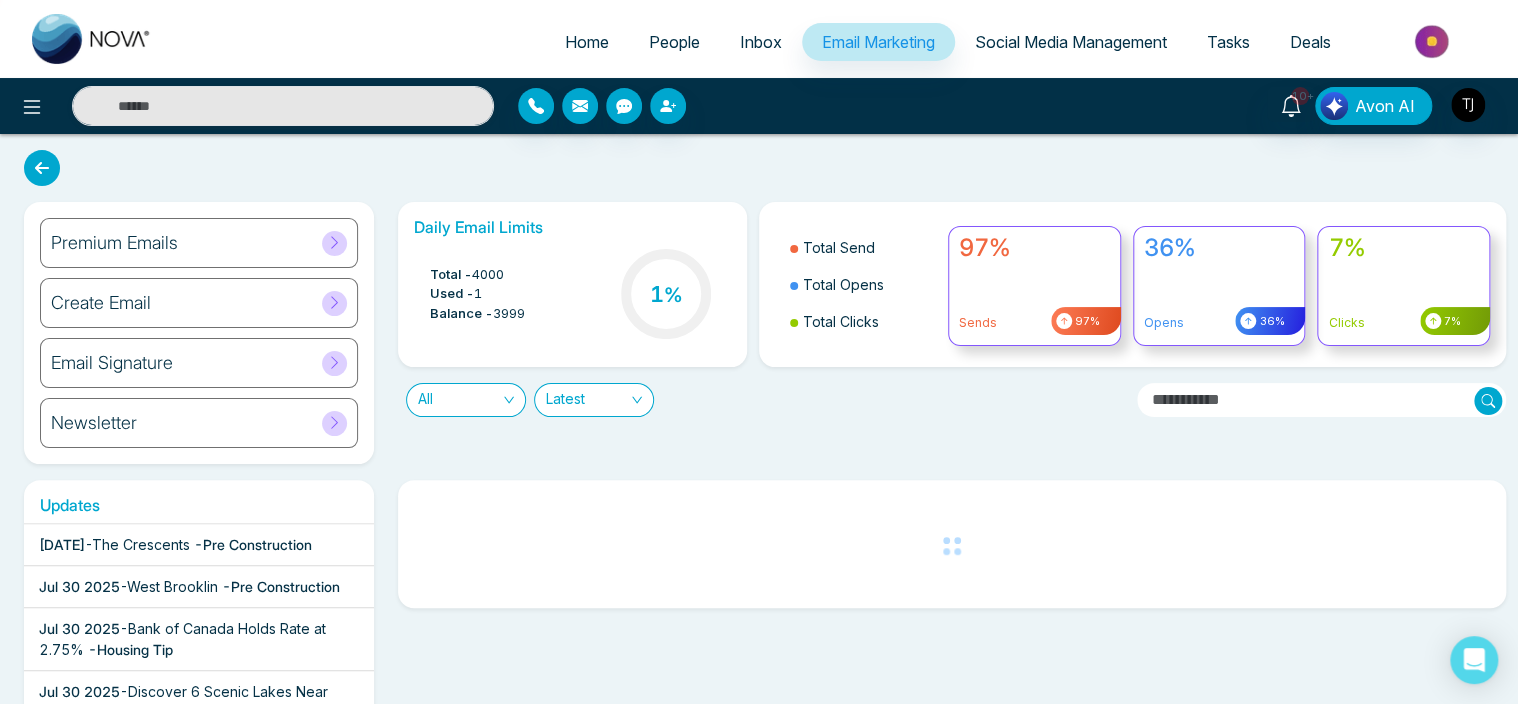 click on "Email Signature" at bounding box center (199, 363) 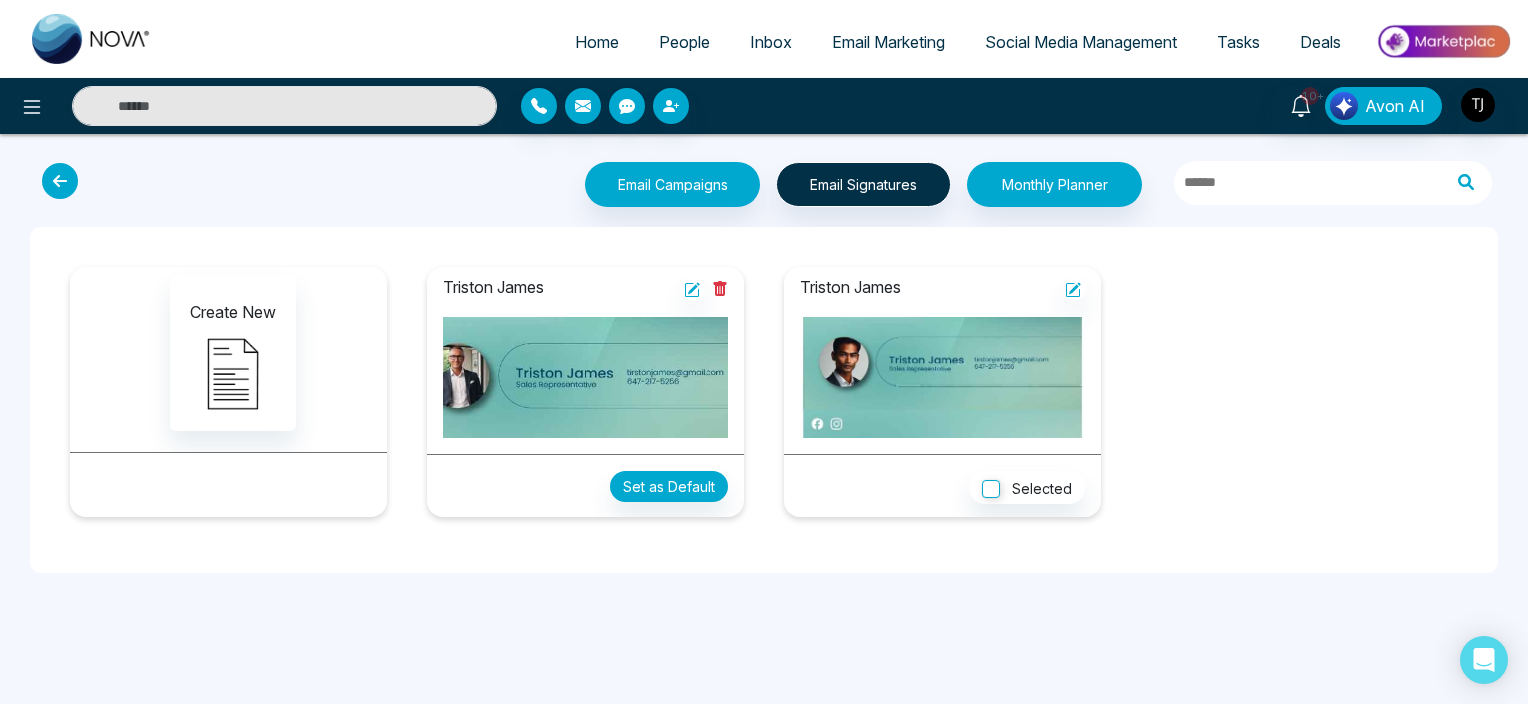 click on "Selected" at bounding box center (942, 487) 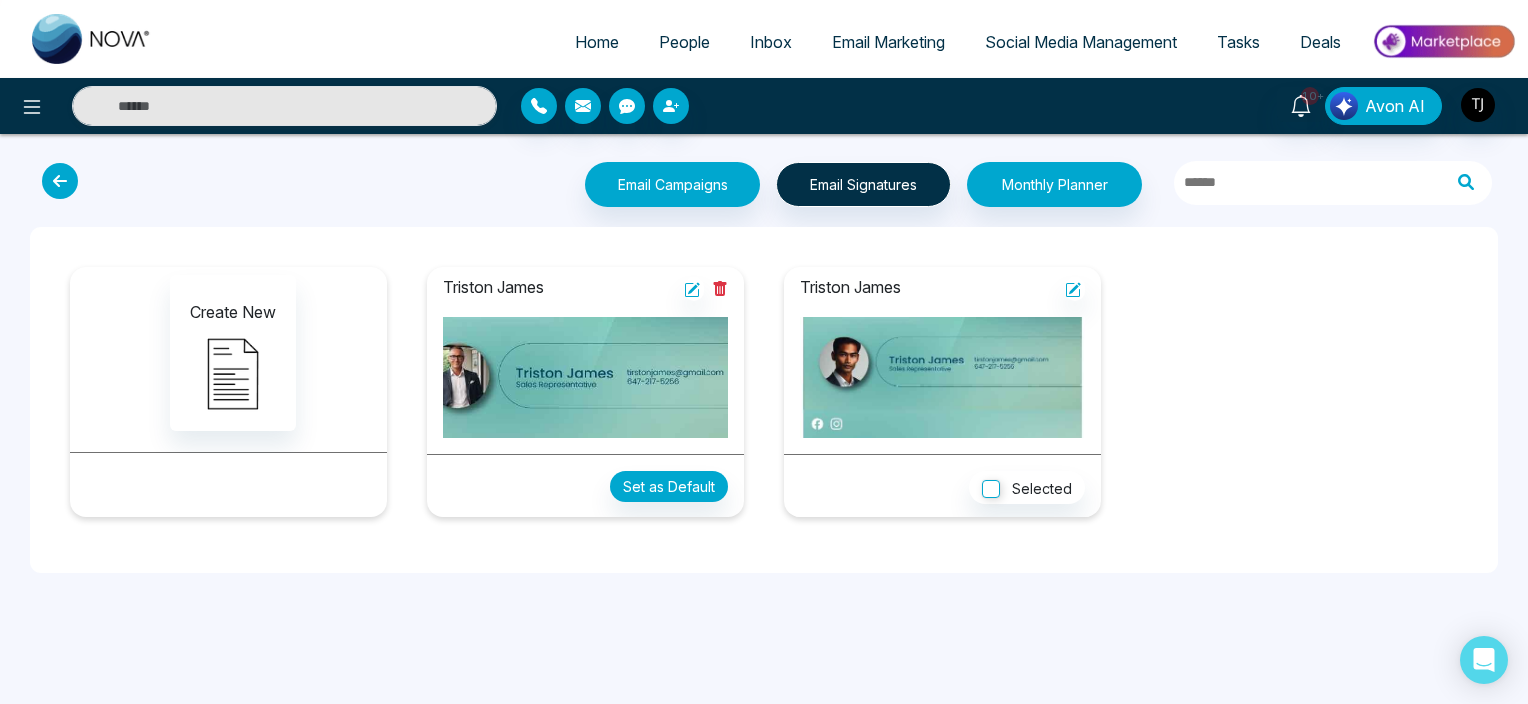 click on "Triston James" at bounding box center (585, 361) 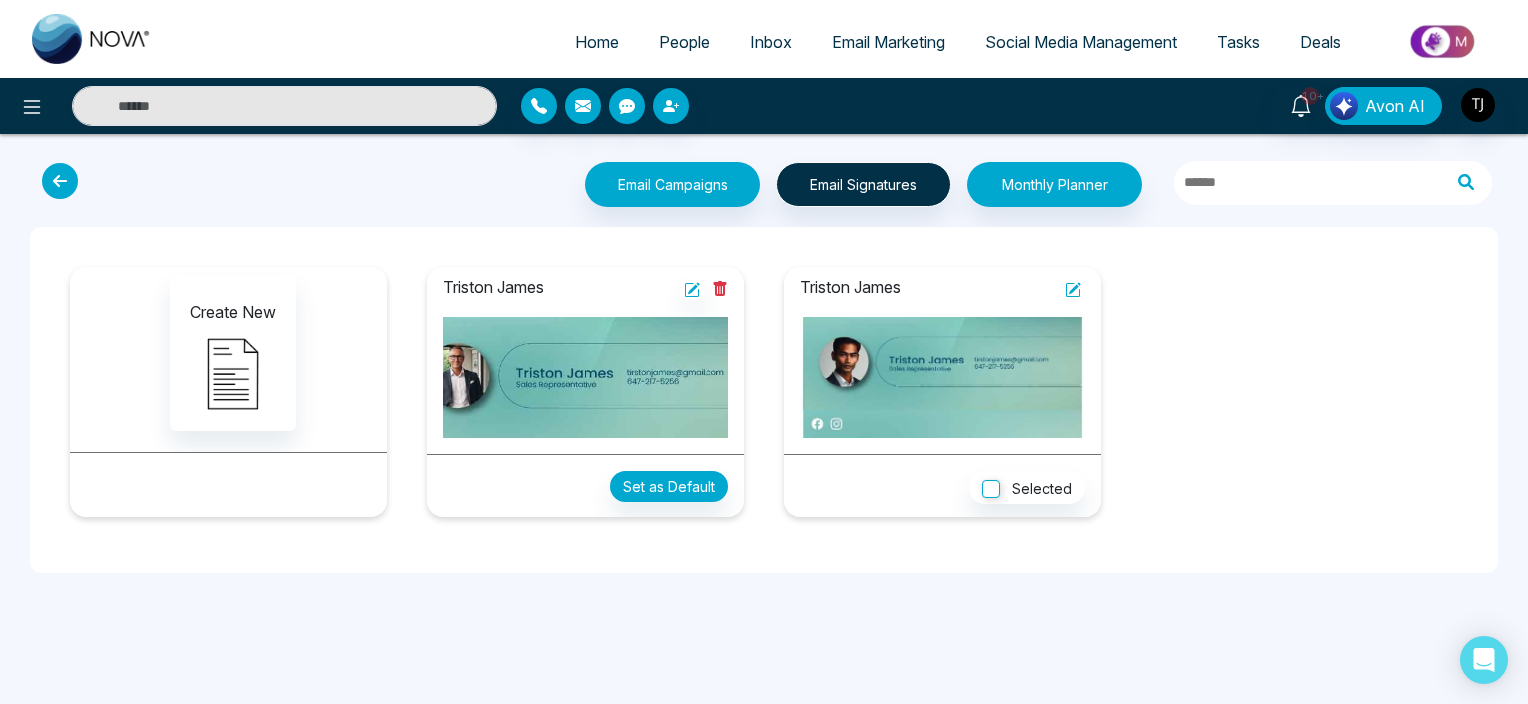 click 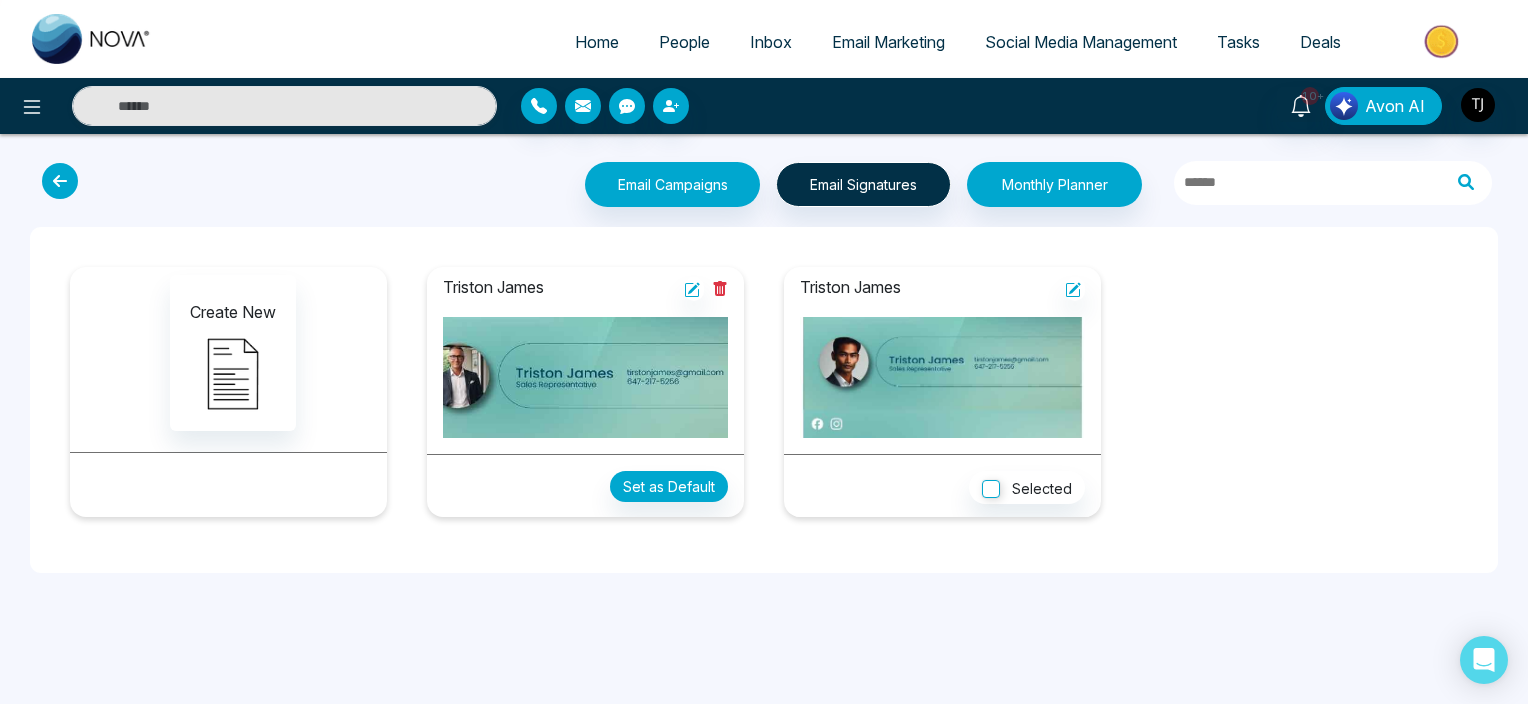 click on "Email Marketing" at bounding box center [888, 42] 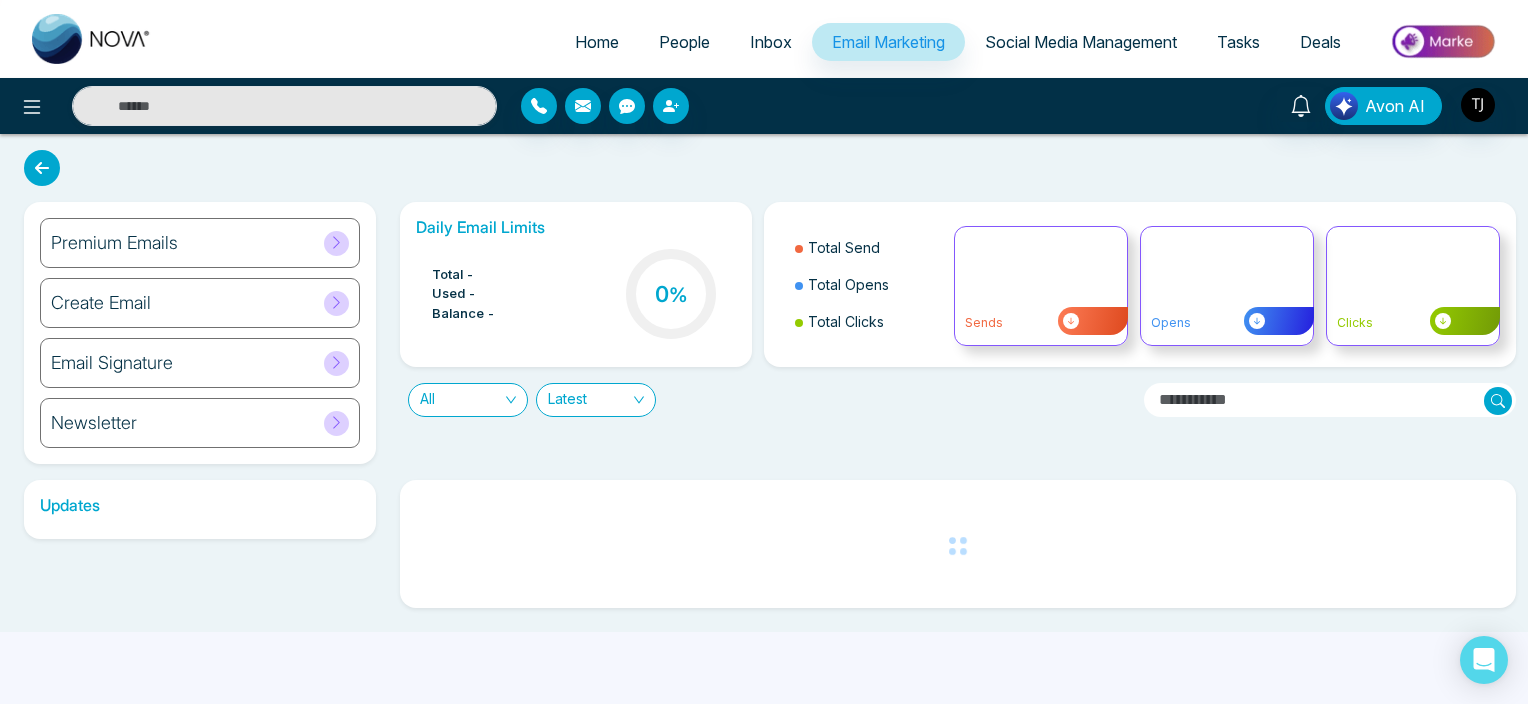 click on "Email Signature" at bounding box center [112, 363] 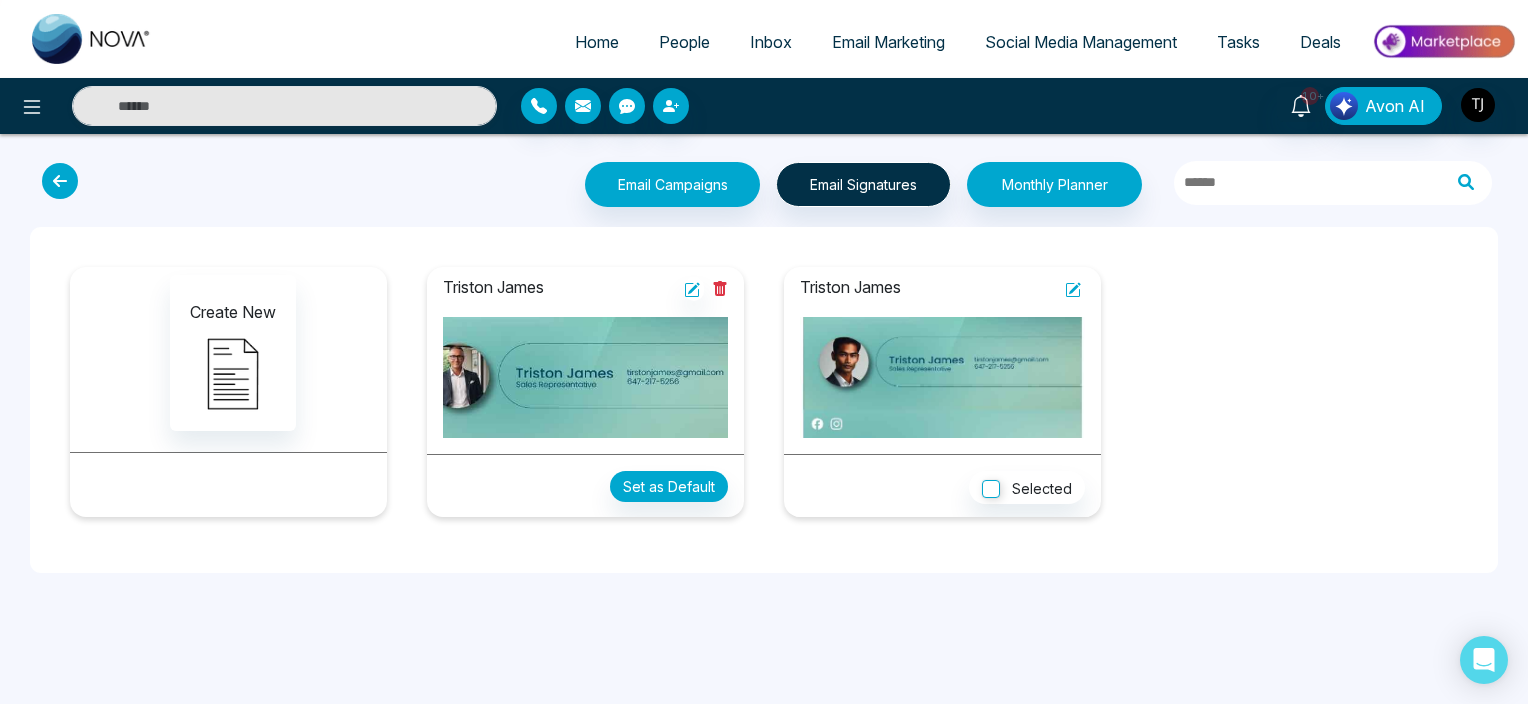 click 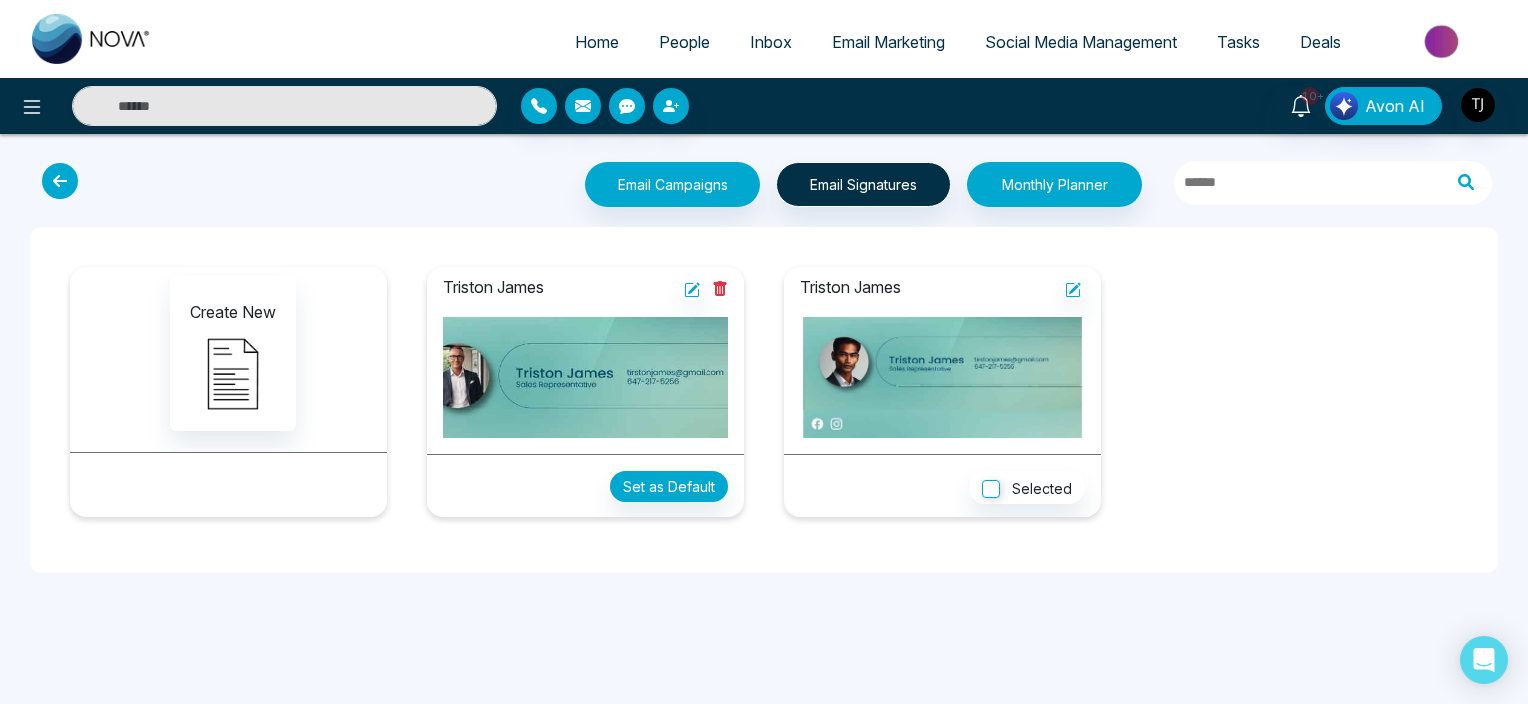 click on "Triston James" at bounding box center [942, 288] 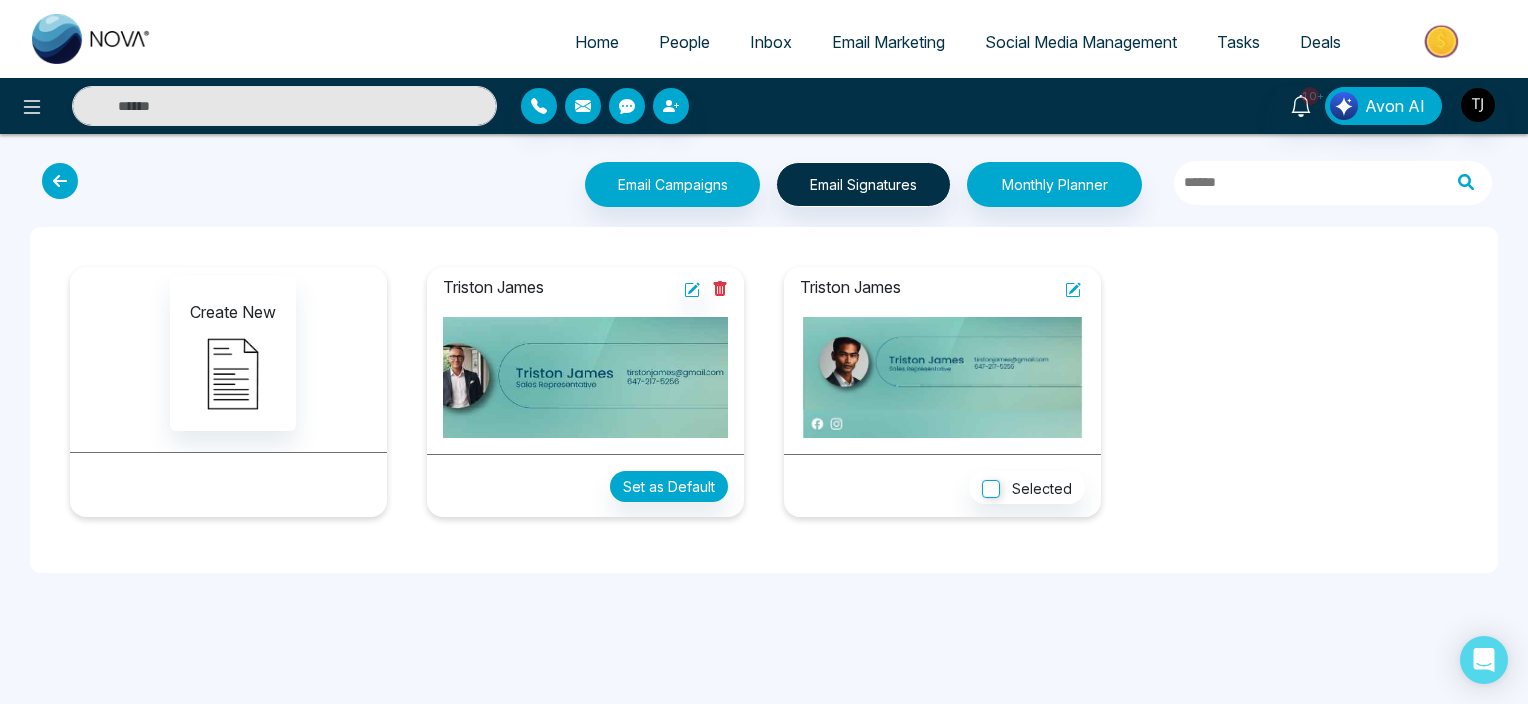 click 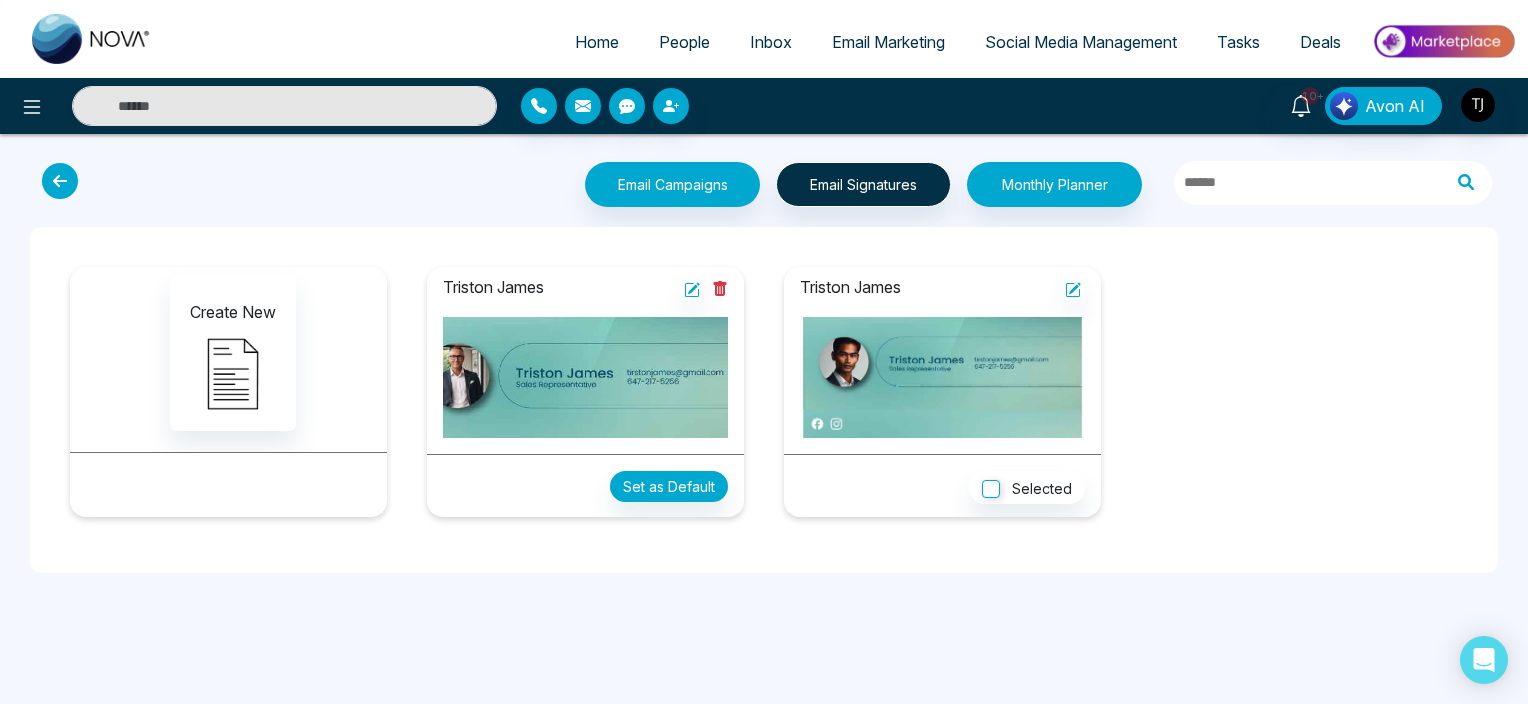 click 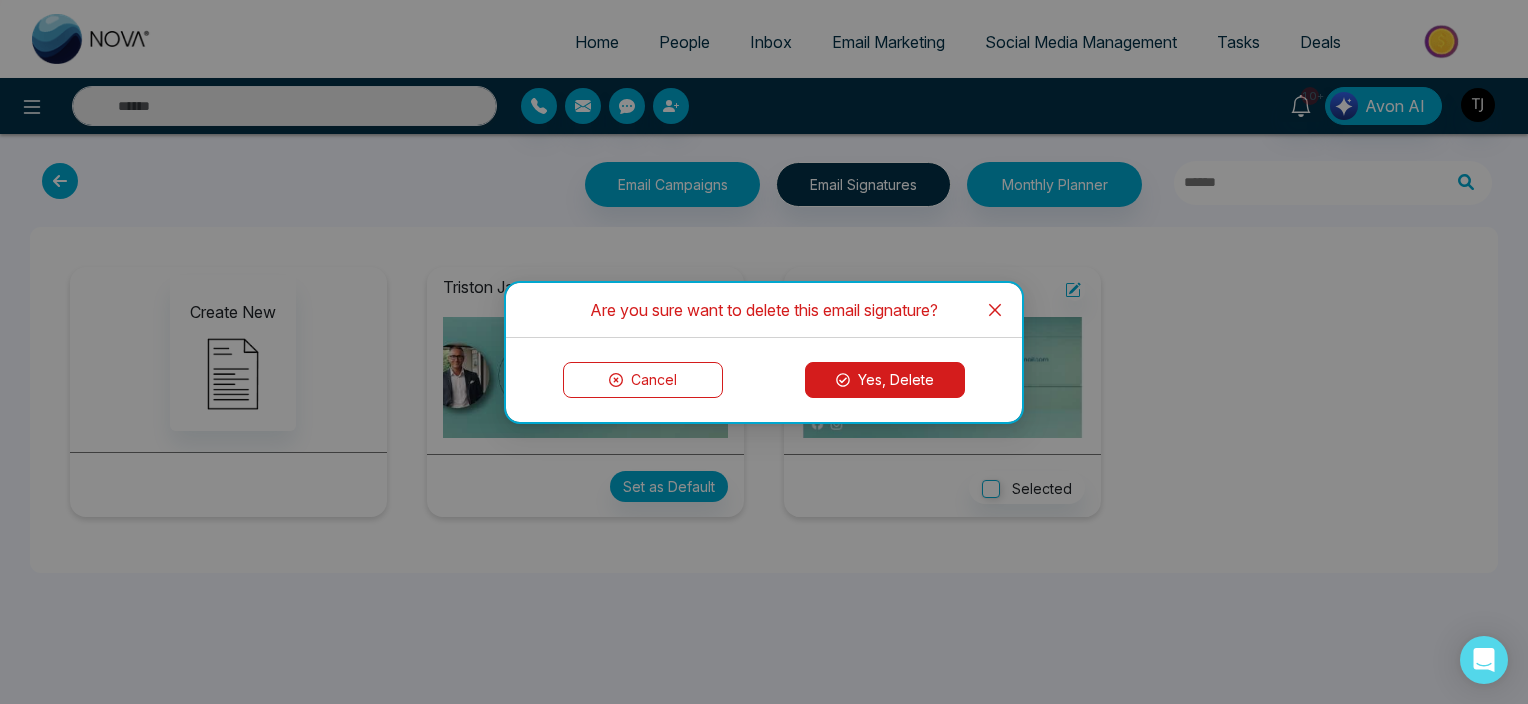 click 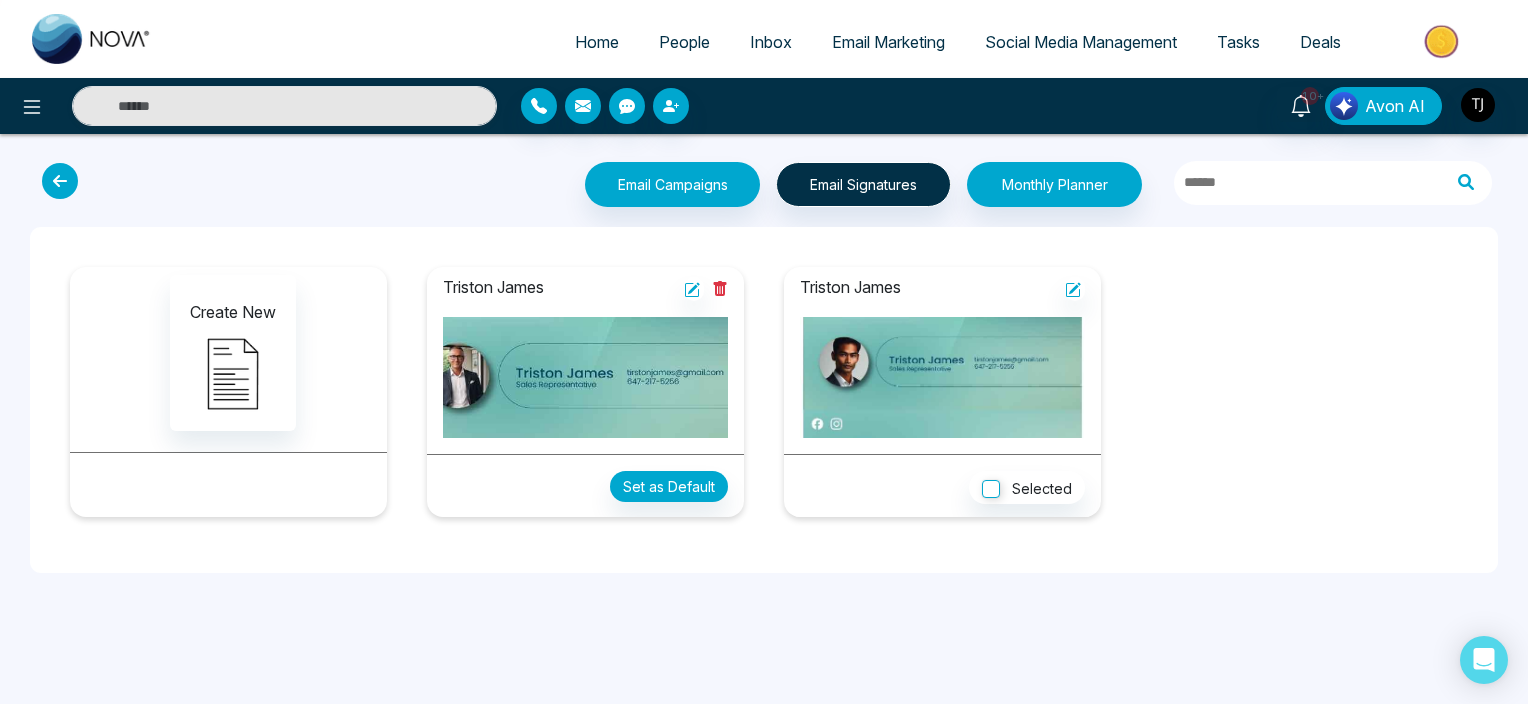 click on "Email Marketing" at bounding box center [888, 42] 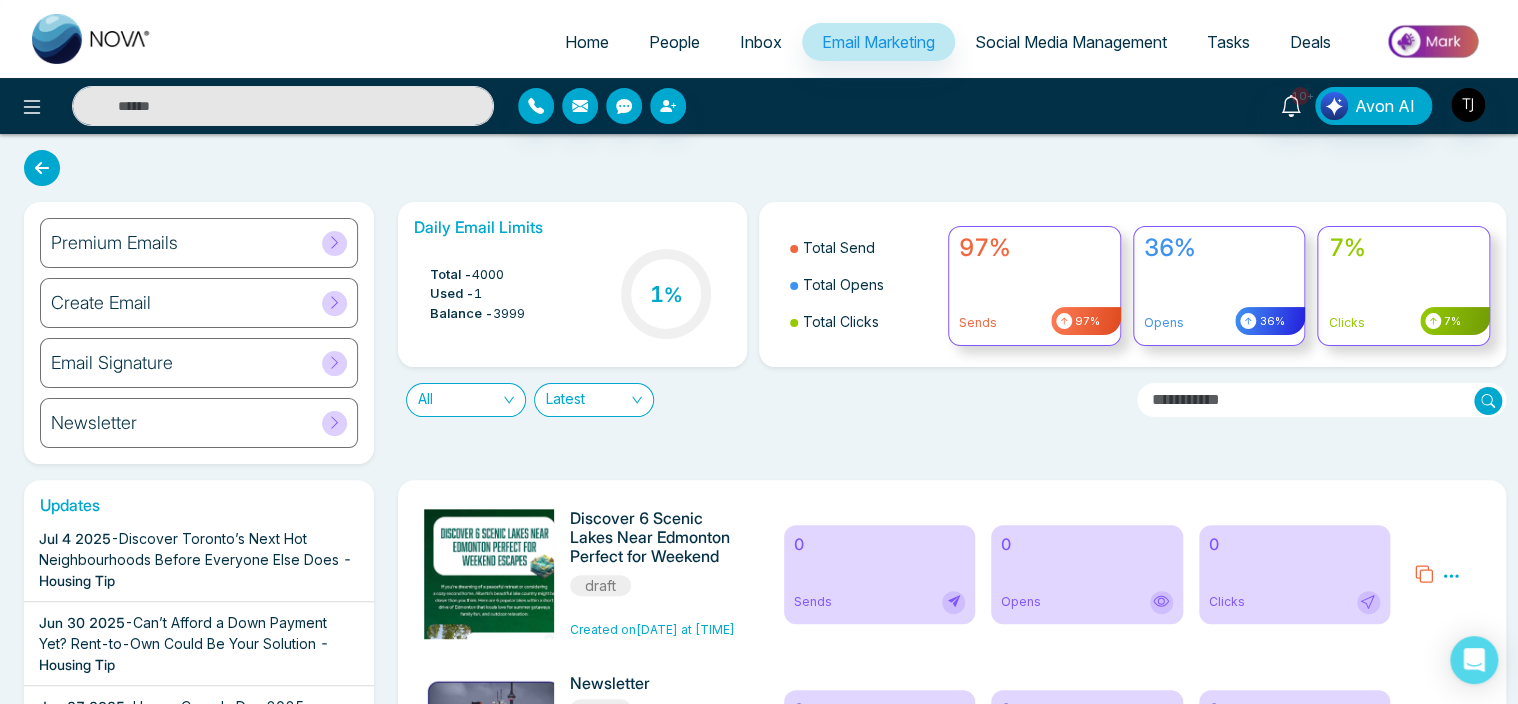 scroll, scrollTop: 1156, scrollLeft: 0, axis: vertical 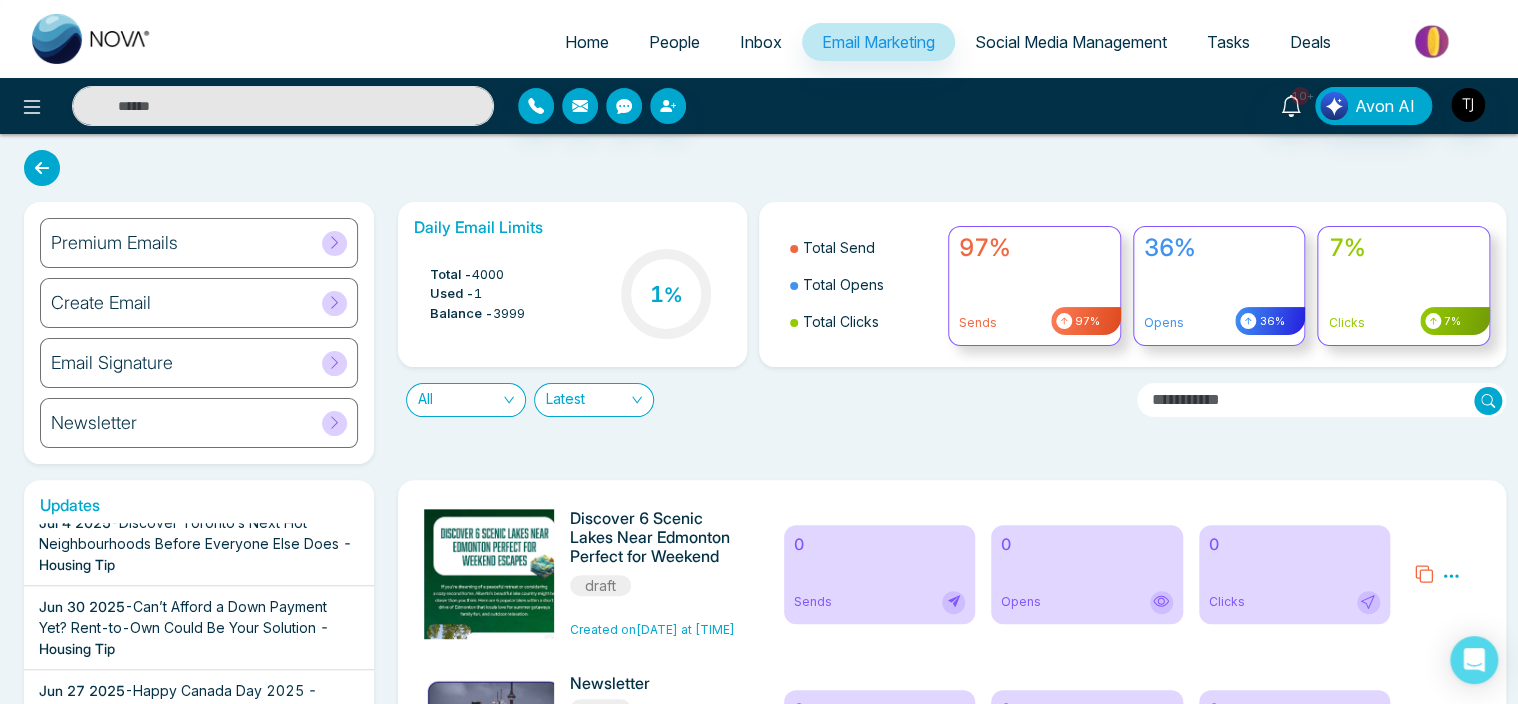 click on "Email Signature" at bounding box center (199, 363) 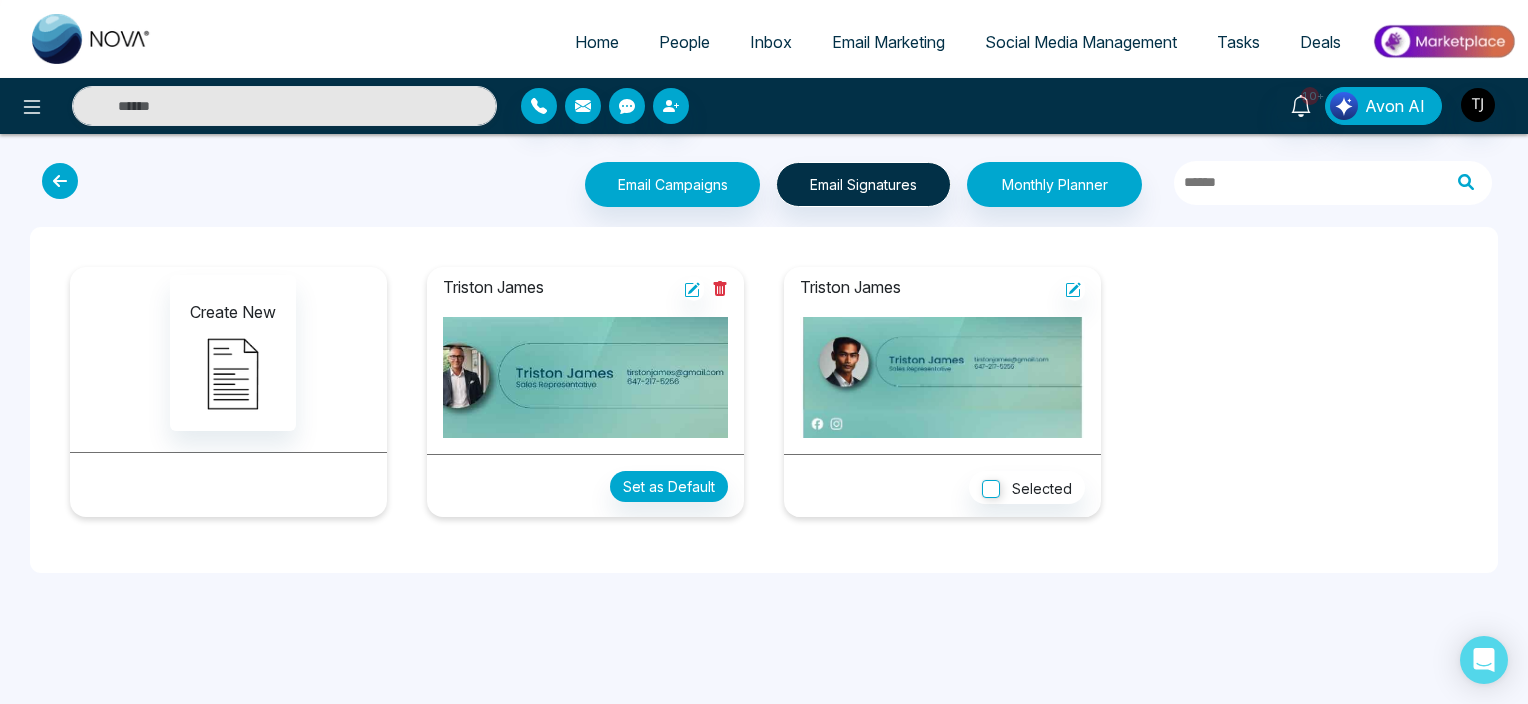 click at bounding box center [60, 181] 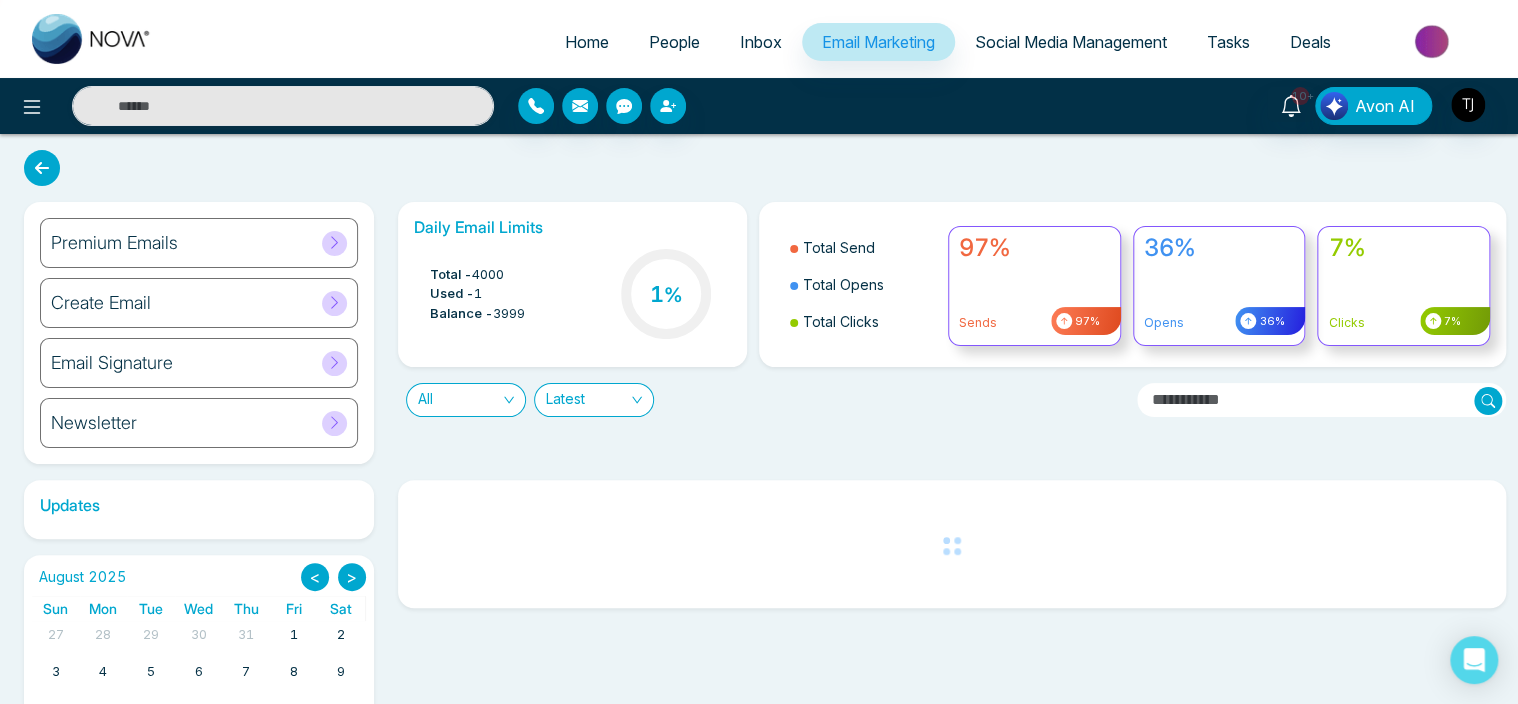 click on "Create Email" at bounding box center [199, 303] 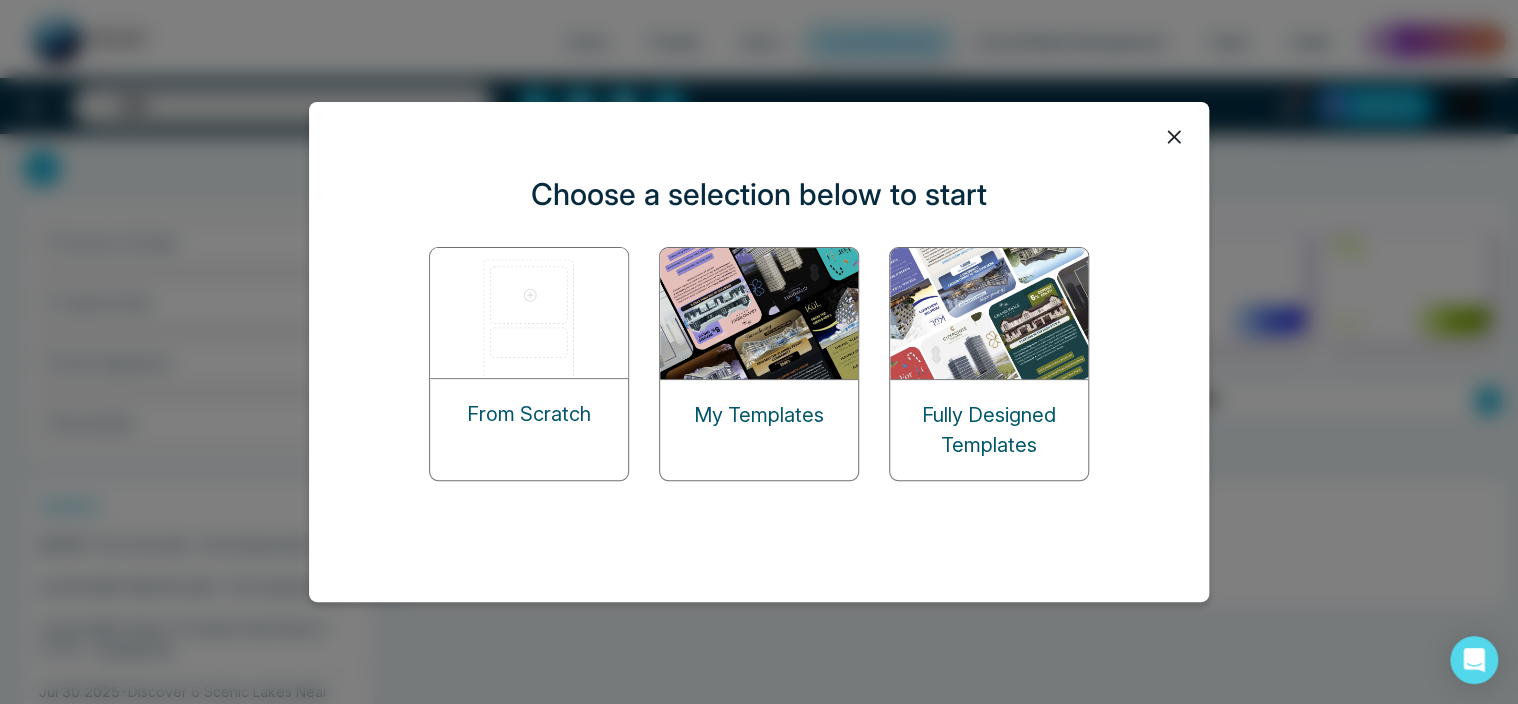 click 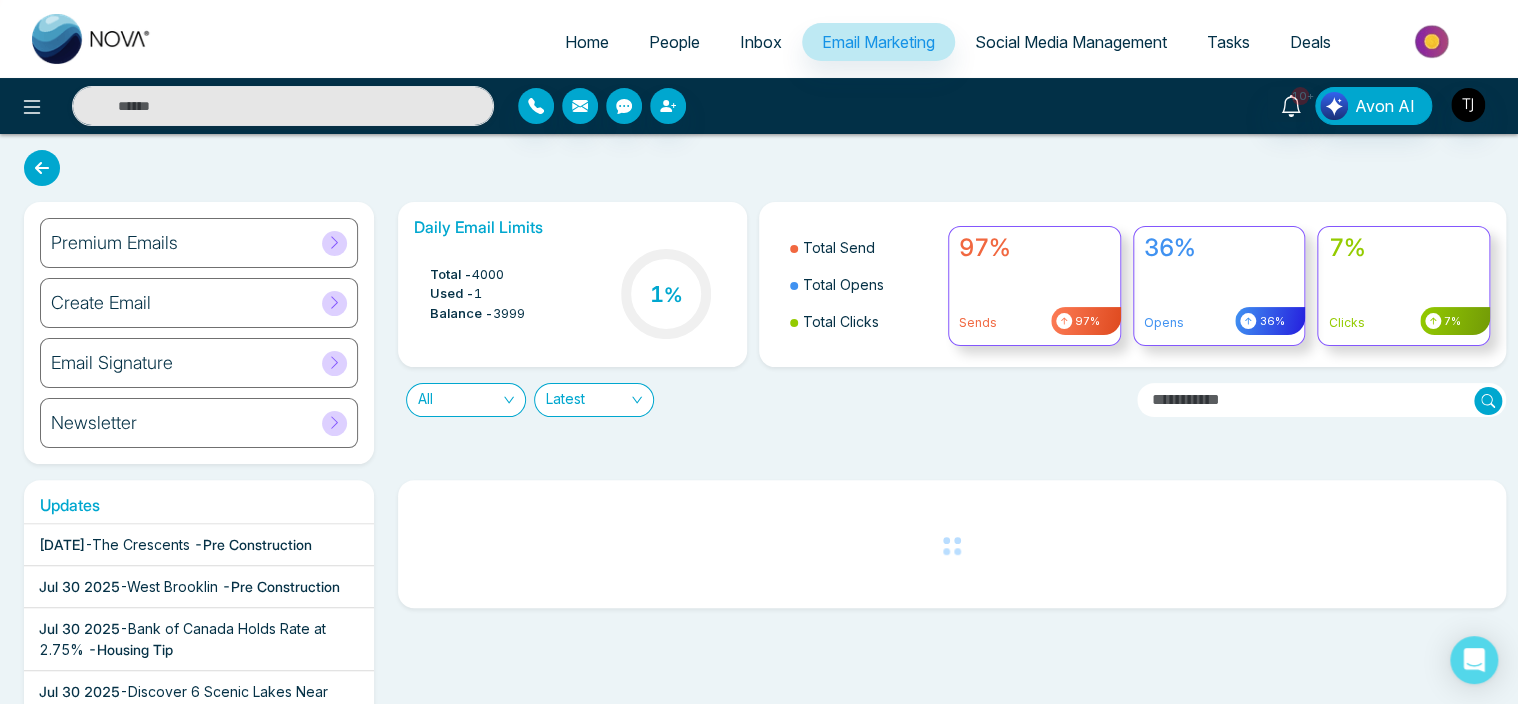 click on "Premium Emails" at bounding box center (199, 243) 